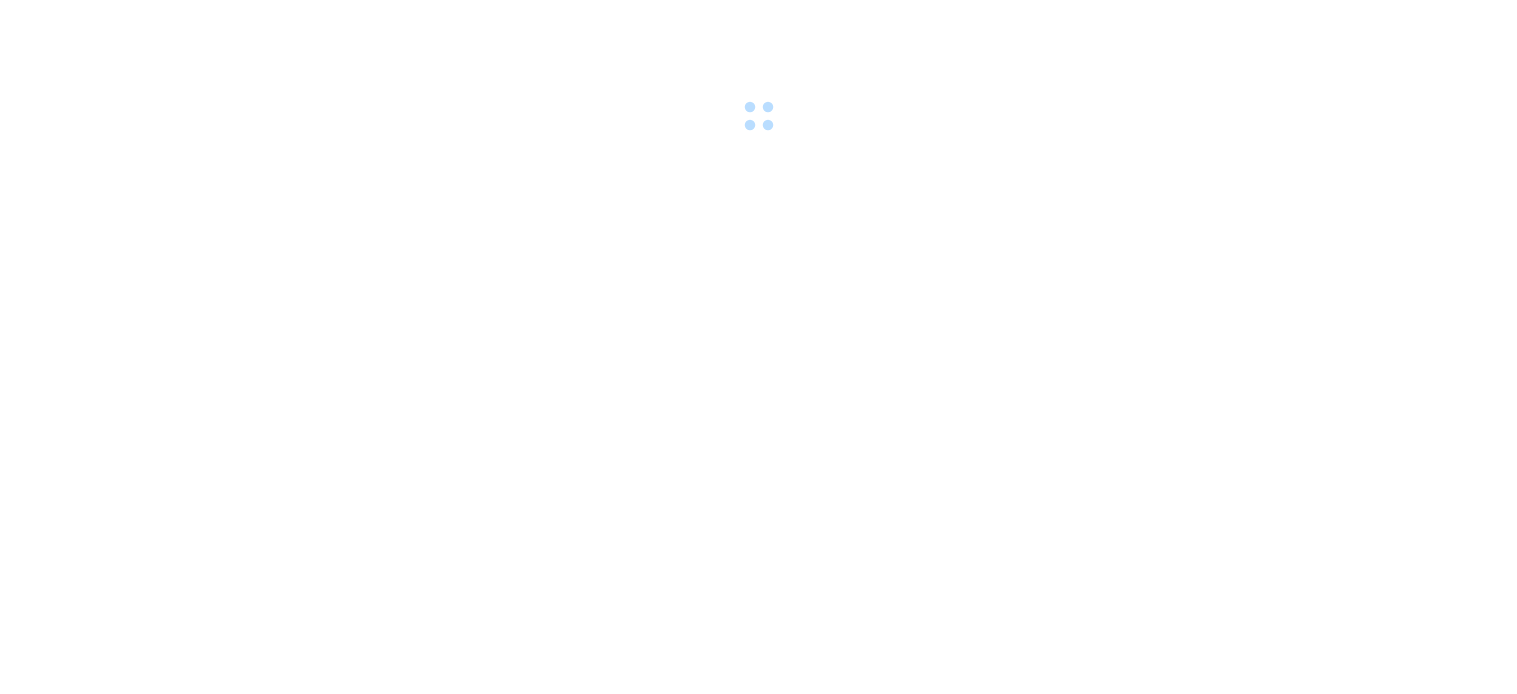 scroll, scrollTop: 0, scrollLeft: 0, axis: both 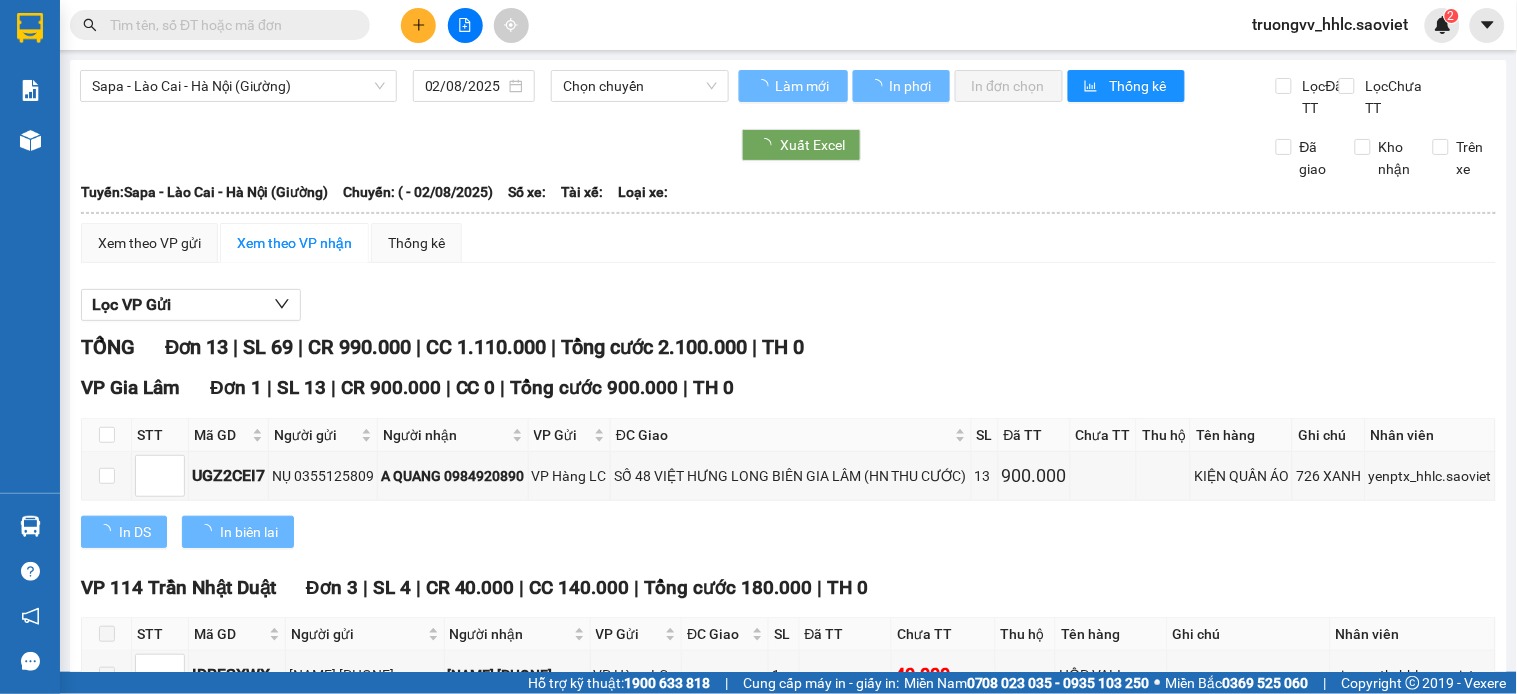 type on "01/08/2025" 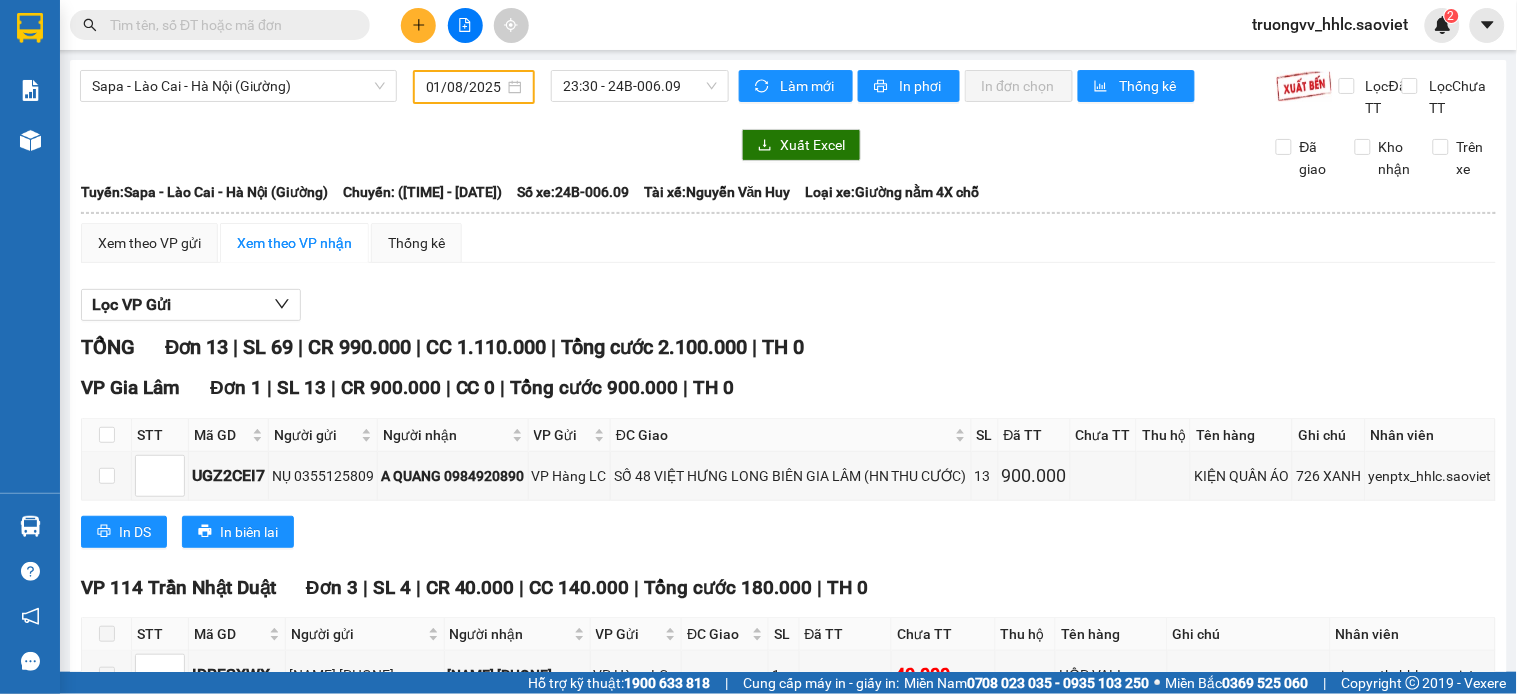 click on "truongvv_hhlc.saoviet" at bounding box center (1331, 24) 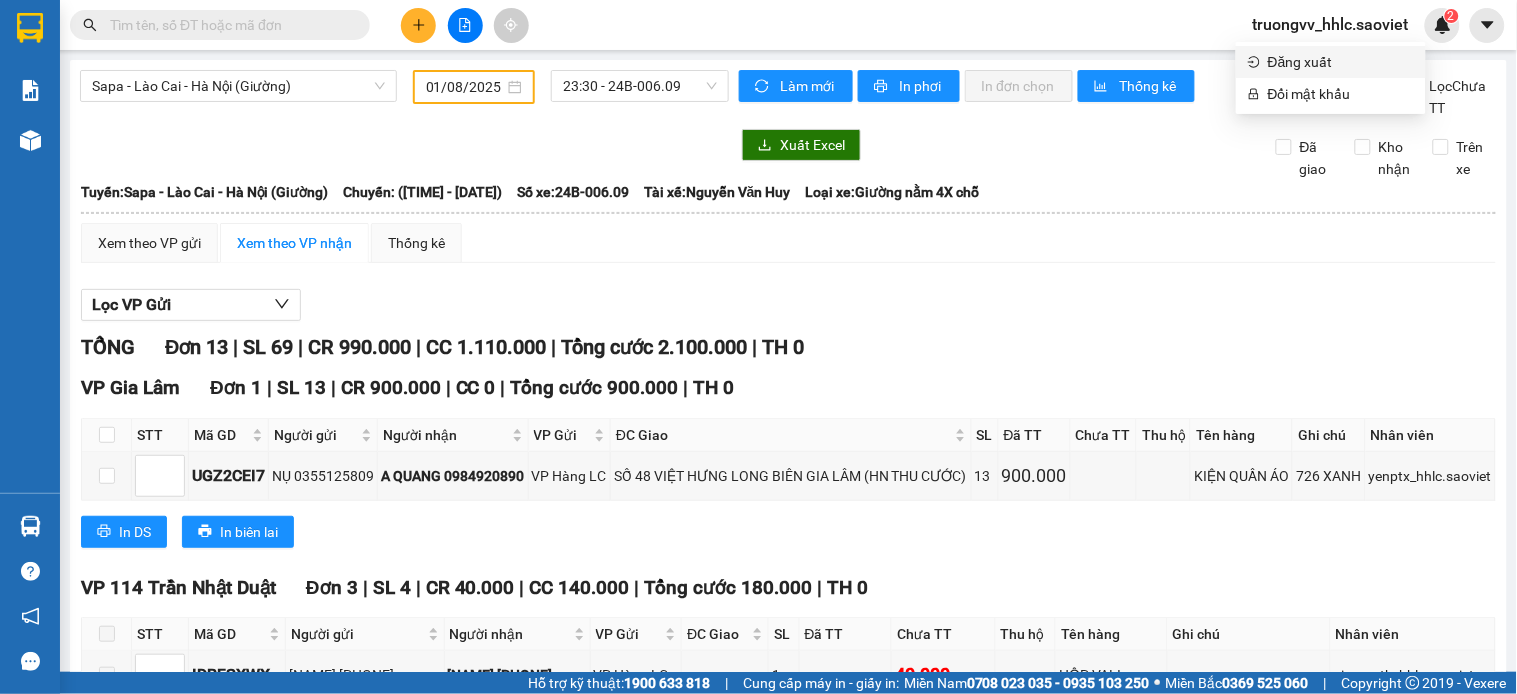 click on "Đăng xuất" at bounding box center [1341, 62] 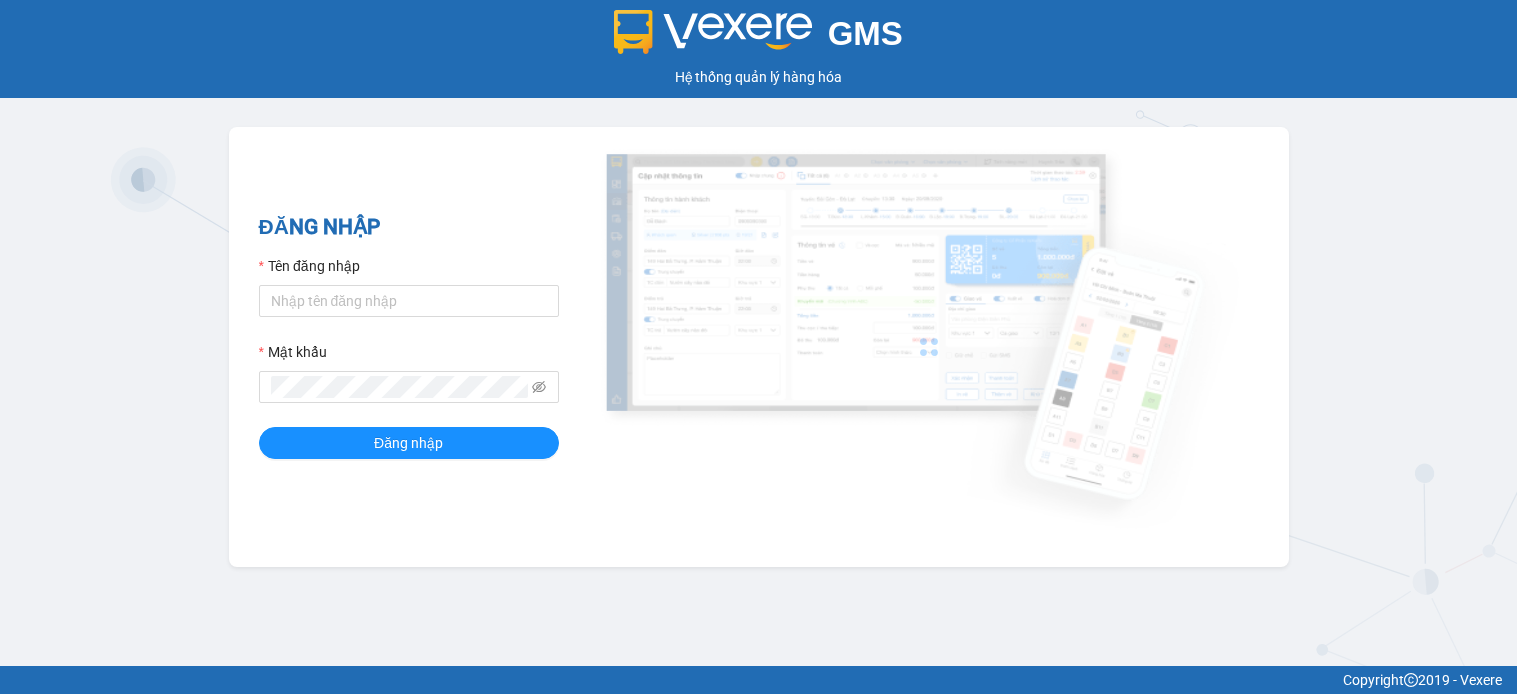 scroll, scrollTop: 0, scrollLeft: 0, axis: both 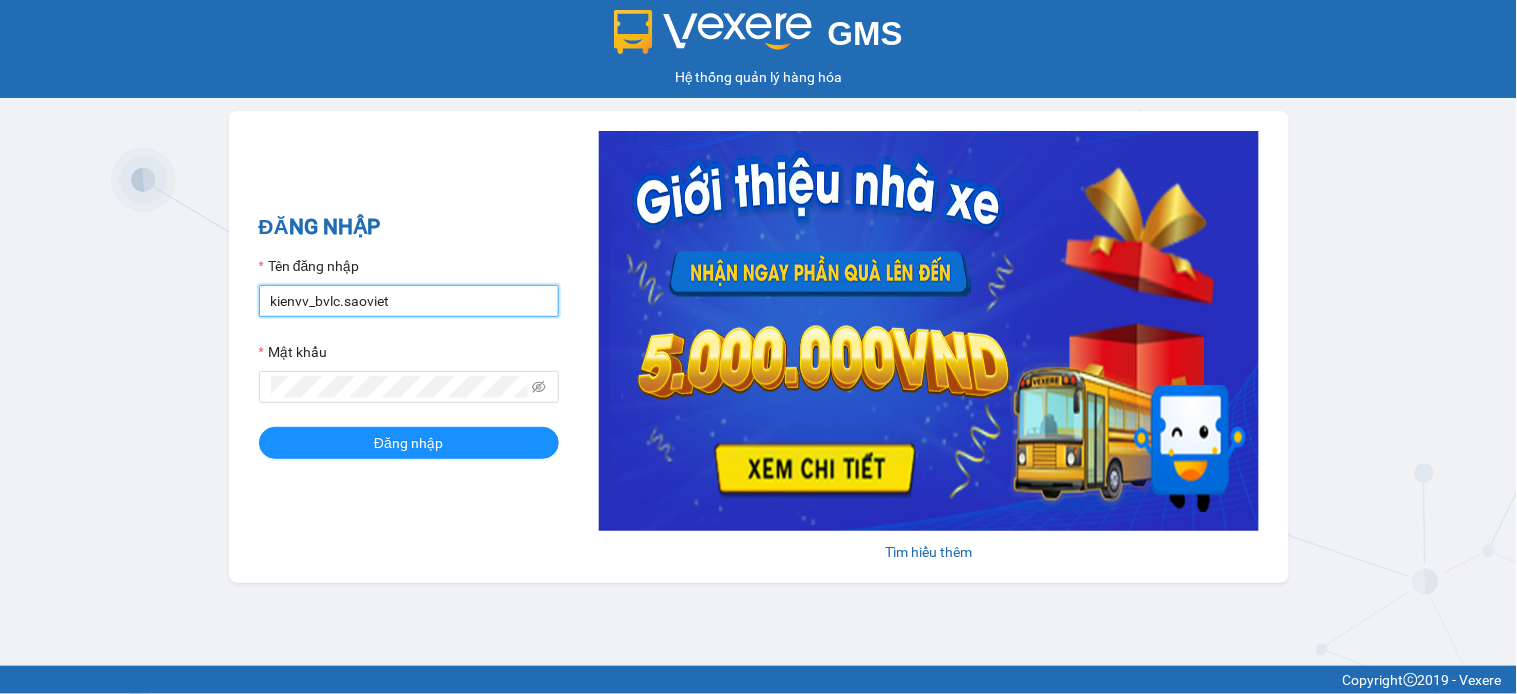 click on "kienvv_bvlc.saoviet" at bounding box center (409, 301) 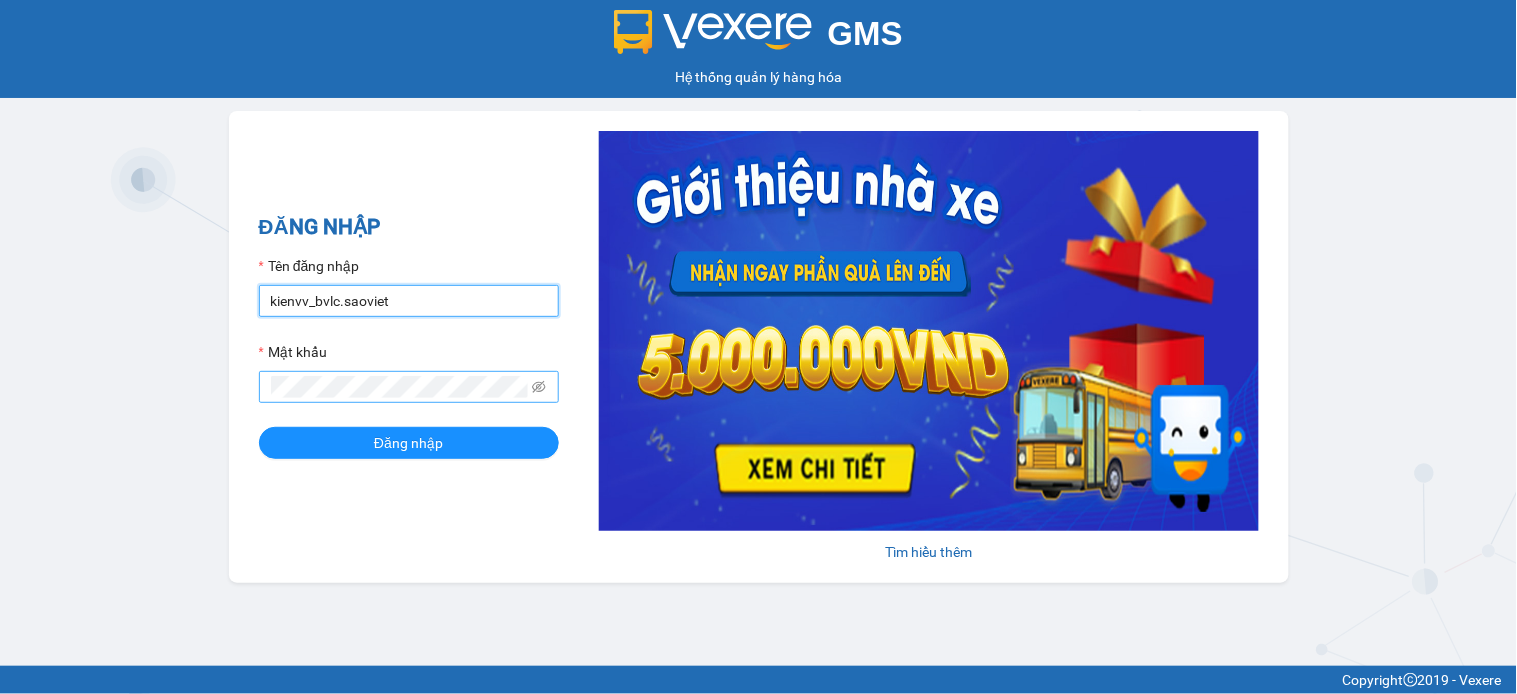 type on "u" 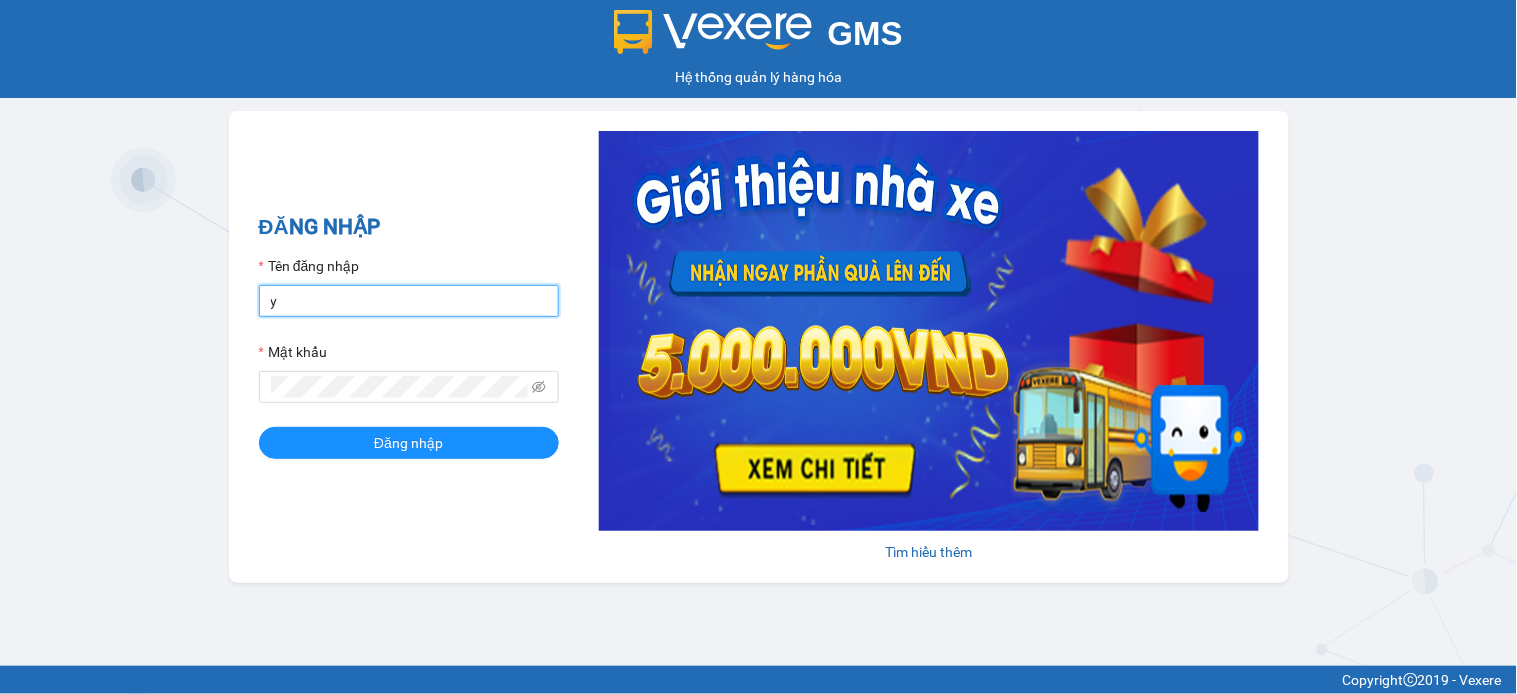 type on "yenptx_hhlc.saoviet" 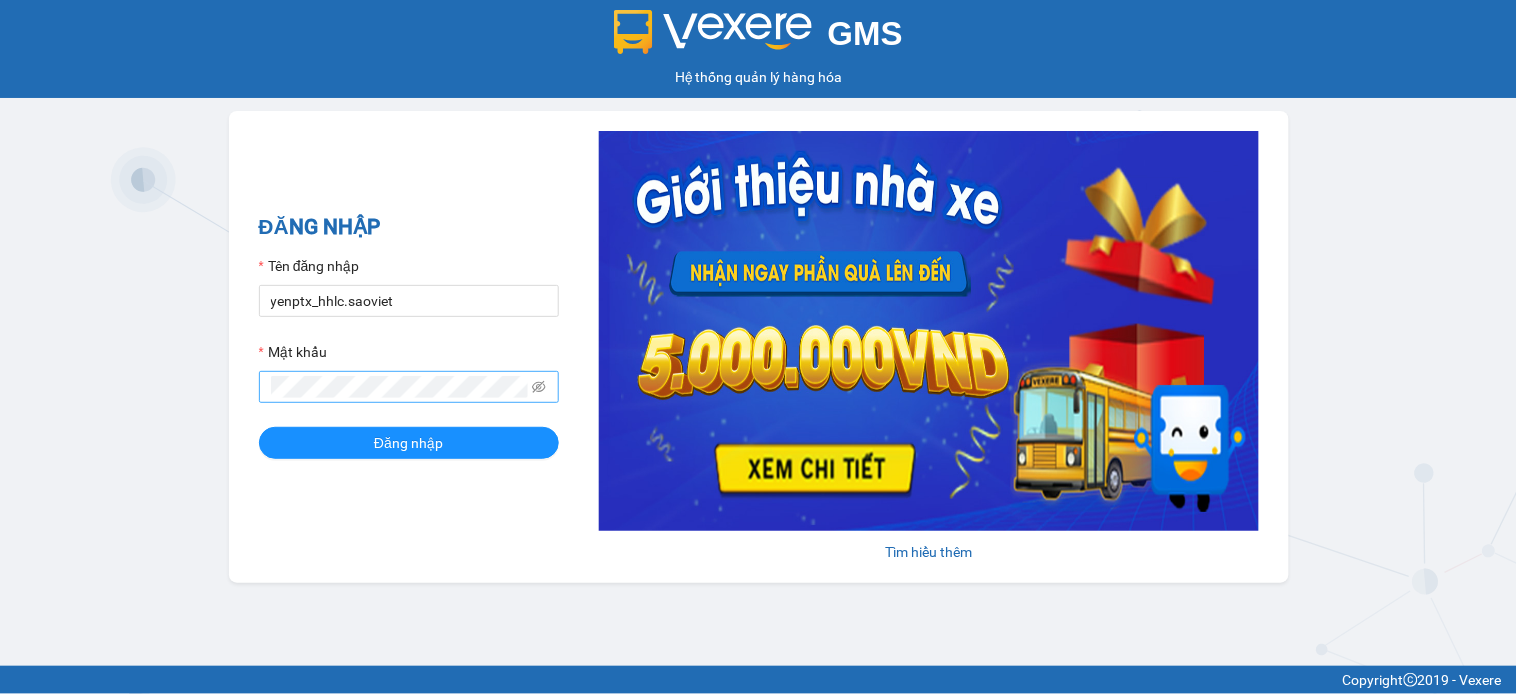 click at bounding box center (409, 387) 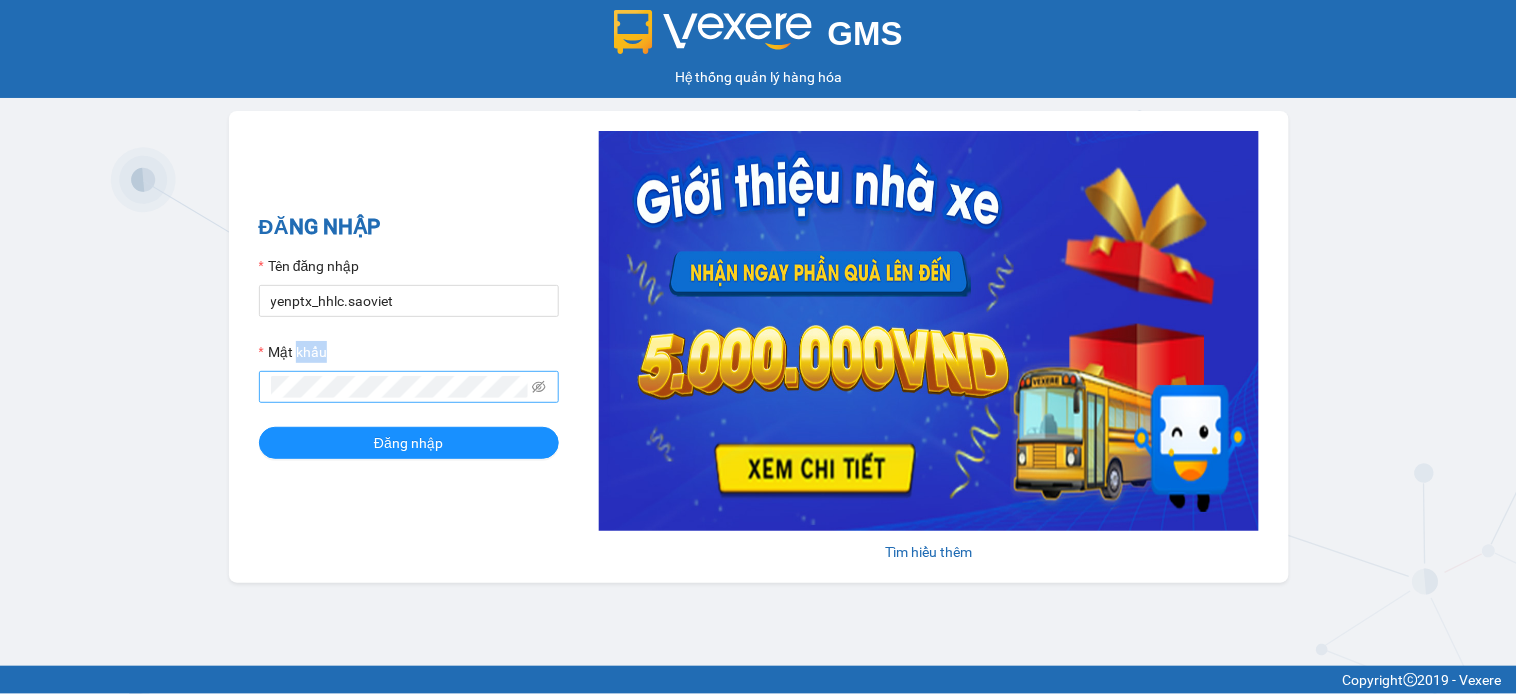 click at bounding box center [409, 387] 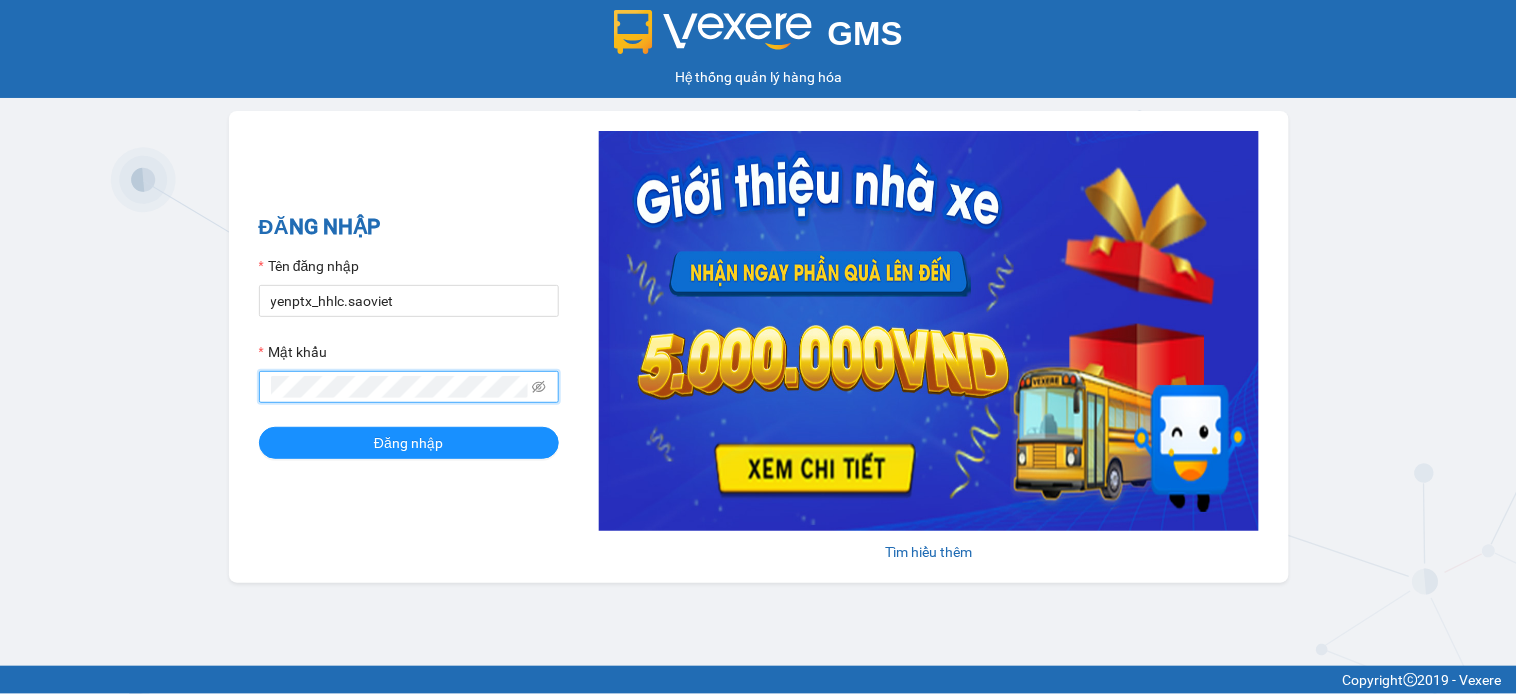 click on "Đăng nhập" at bounding box center [409, 443] 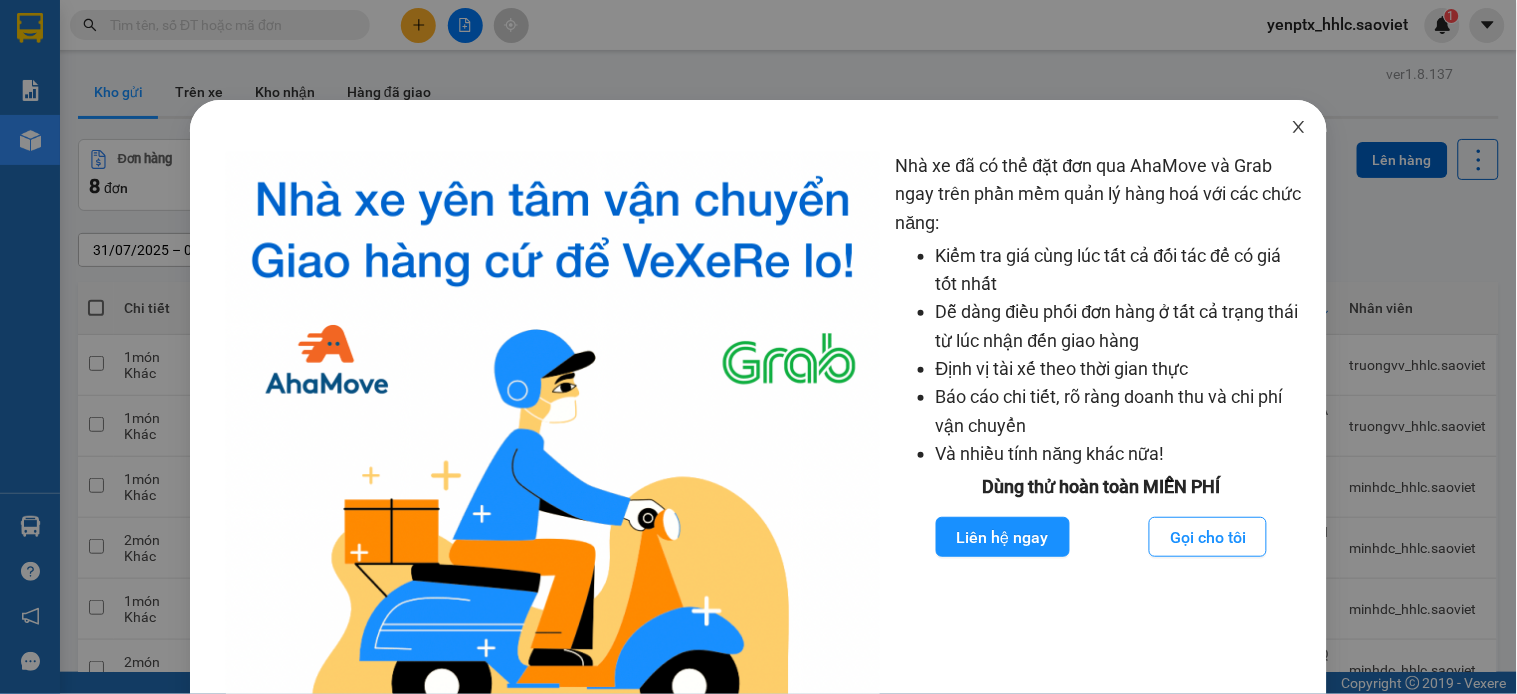 click at bounding box center (1299, 128) 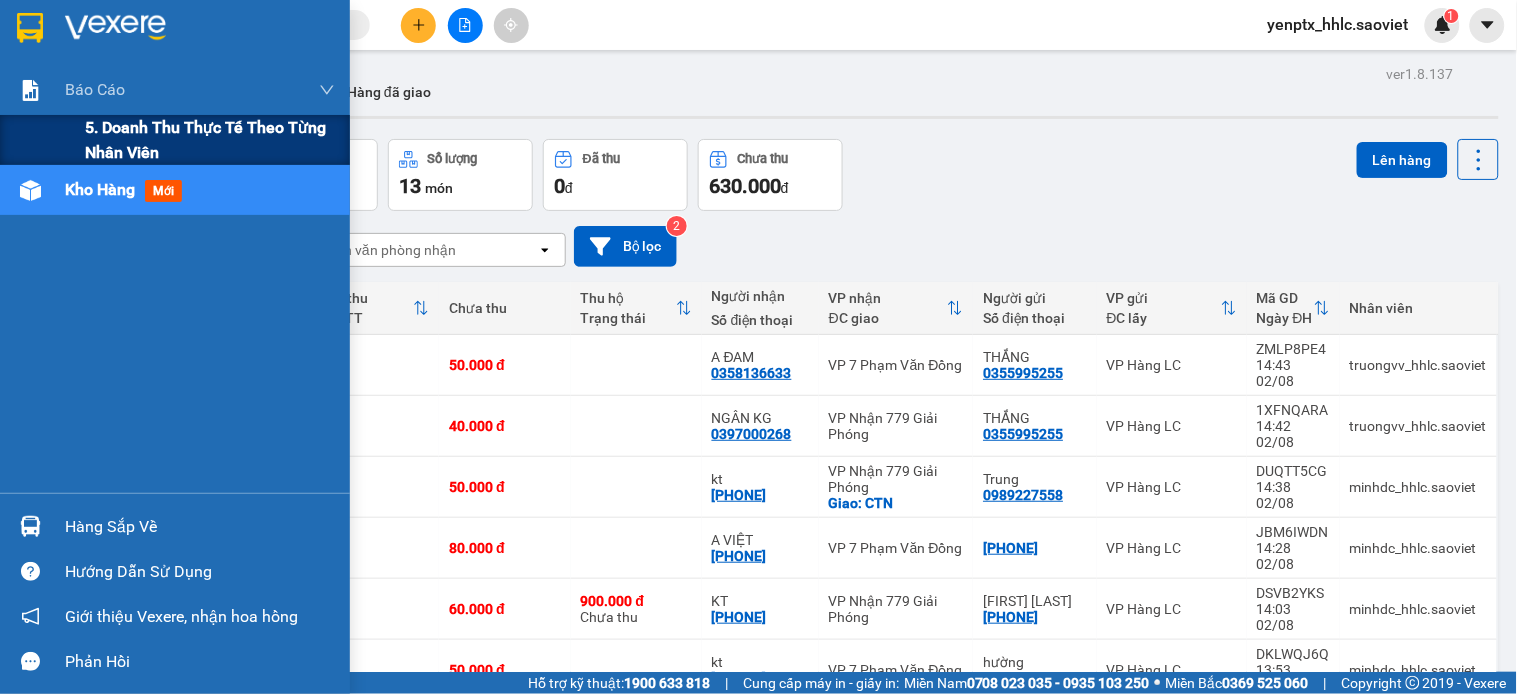 click on "5. Doanh thu thực tế theo từng nhân viên" at bounding box center [210, 140] 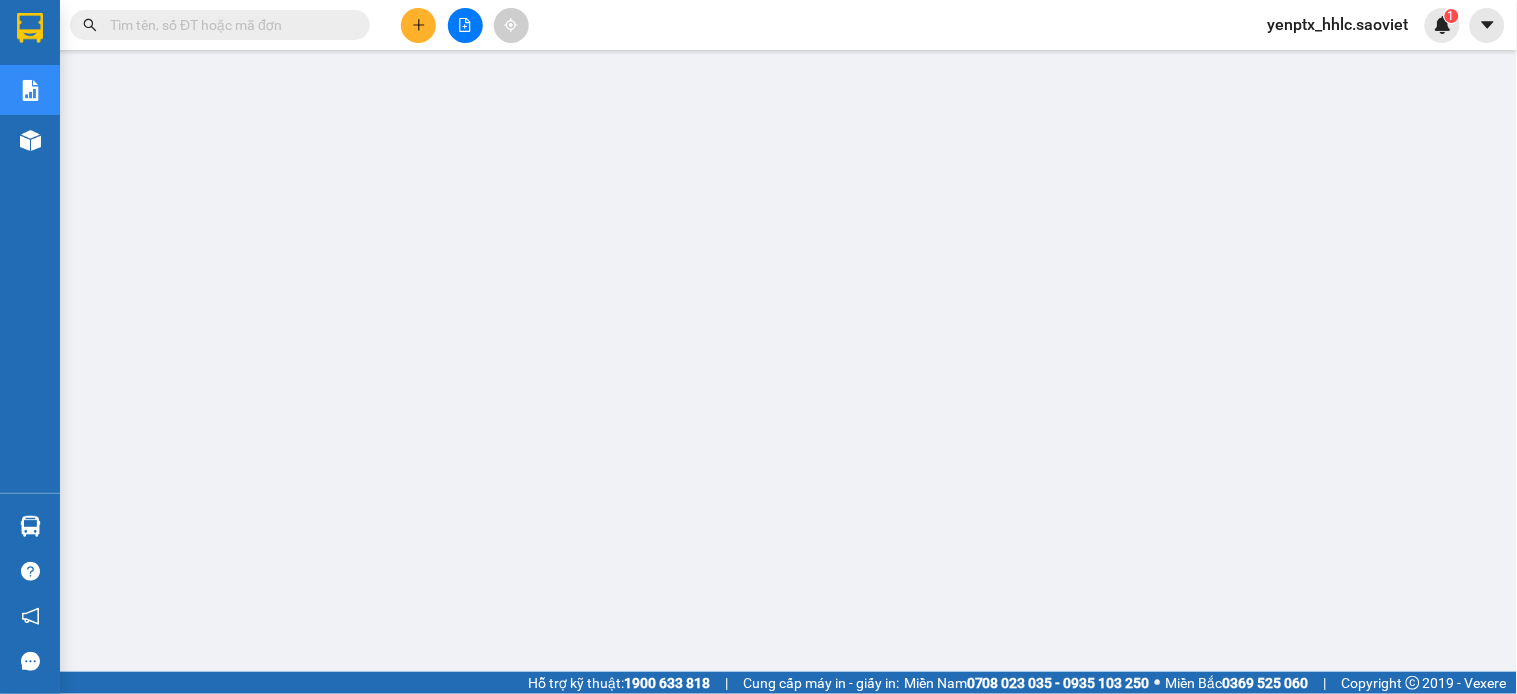 click on "yenptx_hhlc.saoviet" at bounding box center [1338, 24] 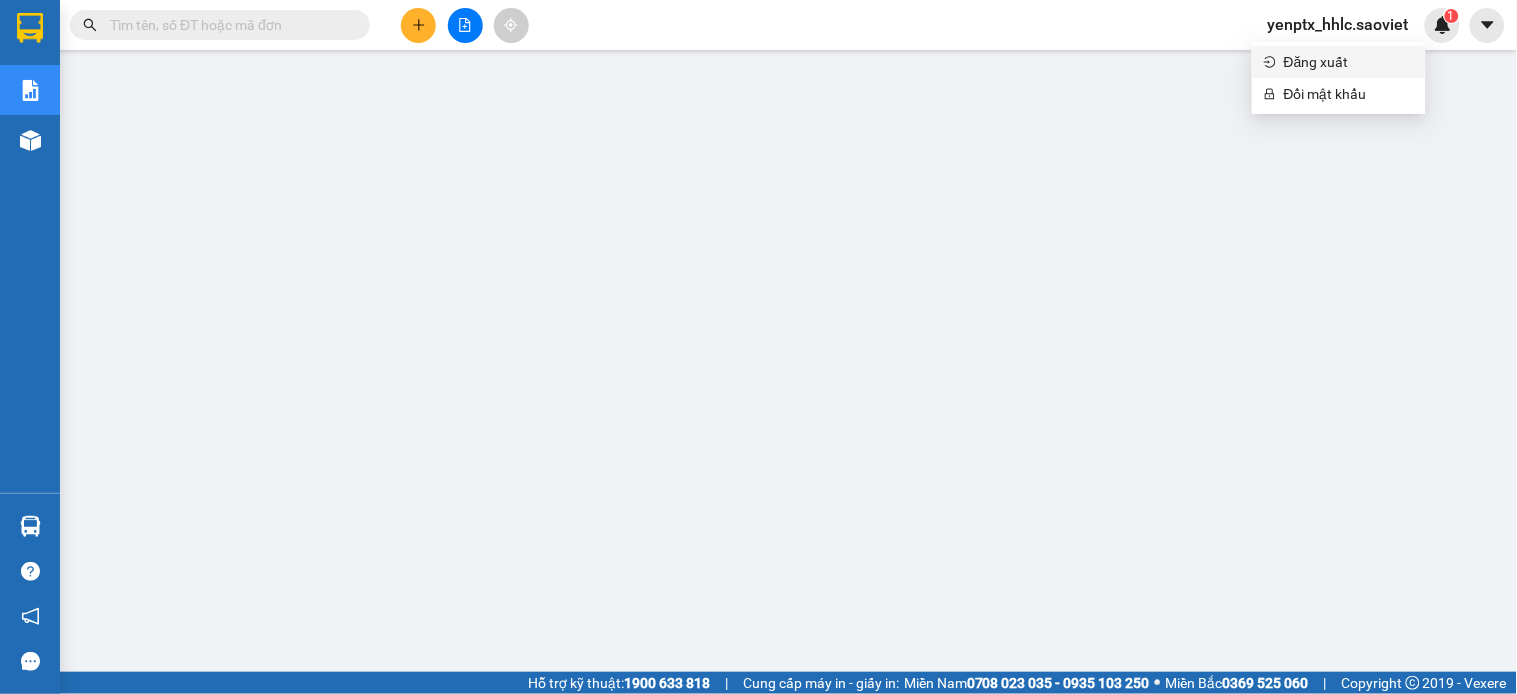 click on "Đăng xuất" at bounding box center [1339, 62] 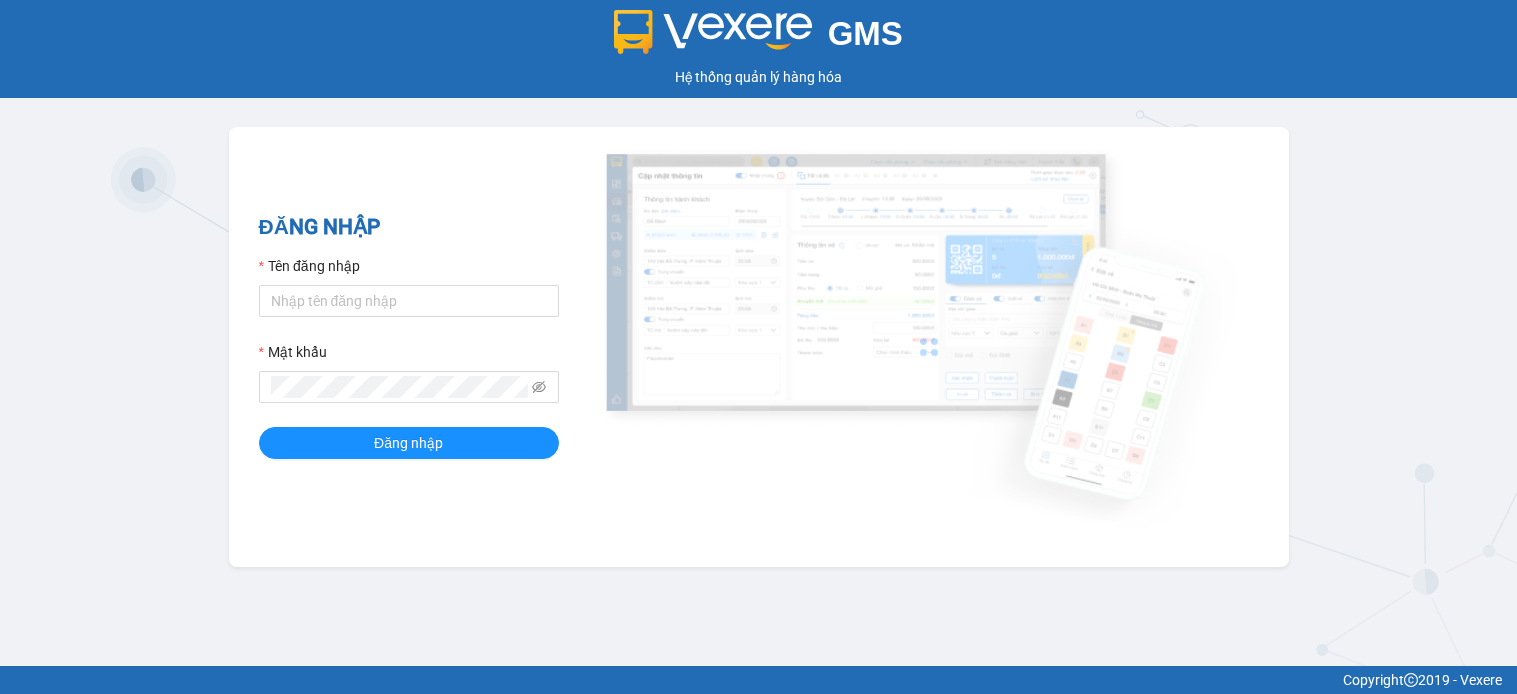 scroll, scrollTop: 0, scrollLeft: 0, axis: both 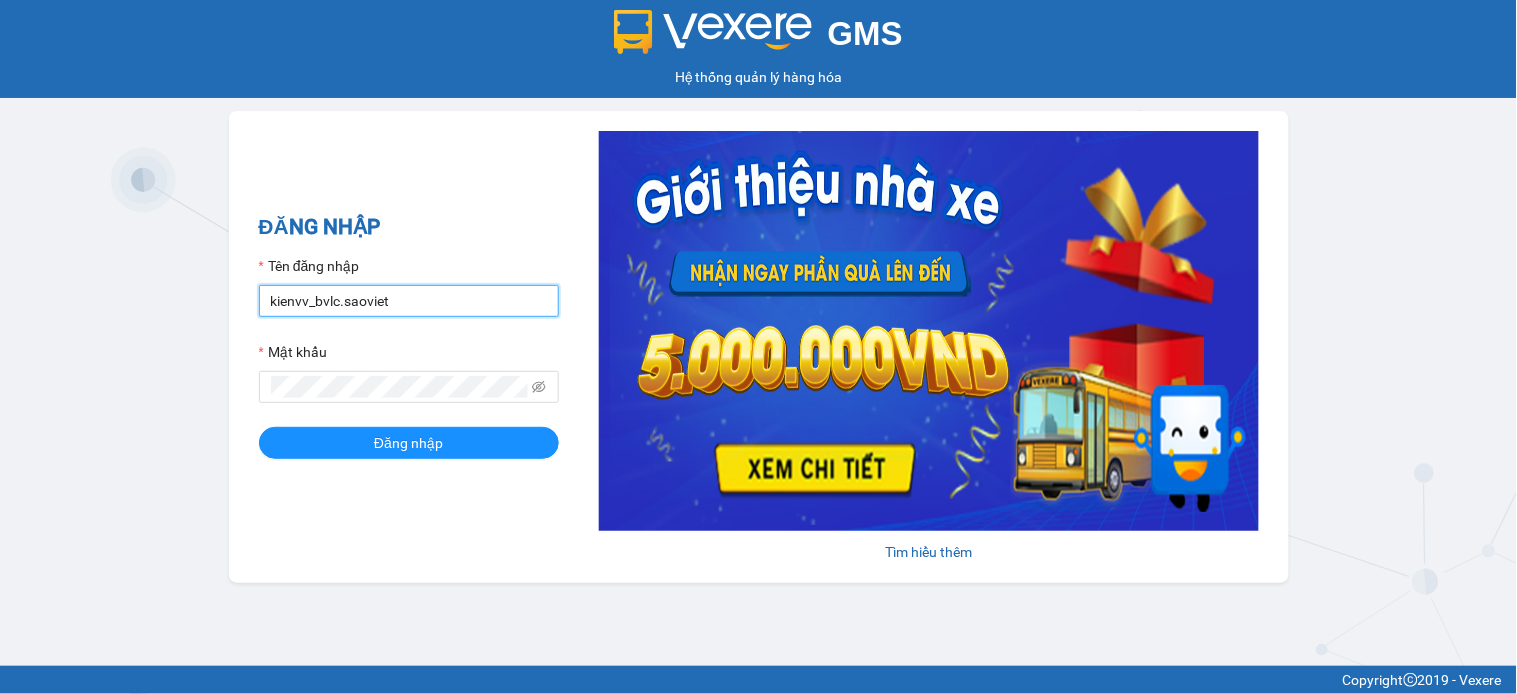 click on "kienvv_bvlc.saoviet" at bounding box center [409, 301] 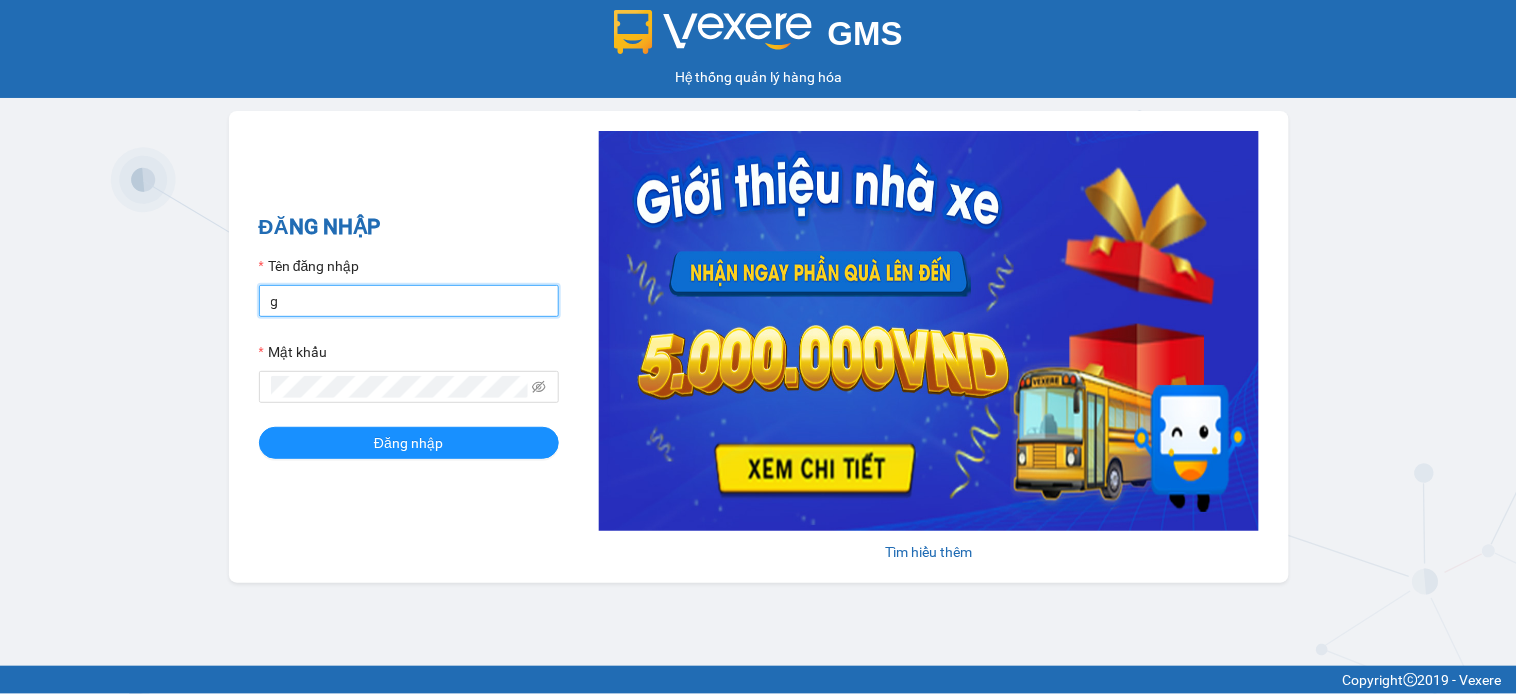 type on "giangmth_hhlc.saoviet" 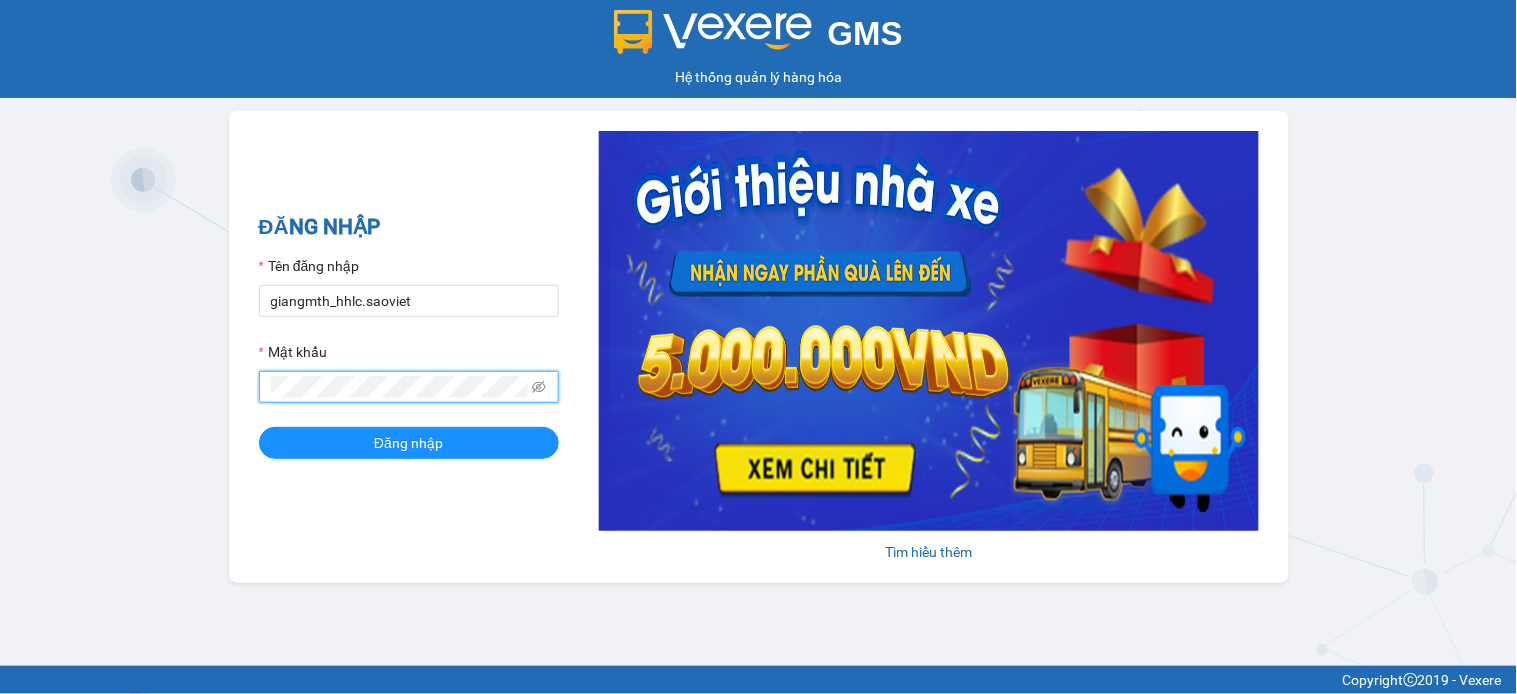 click on "Đăng nhập" at bounding box center (409, 443) 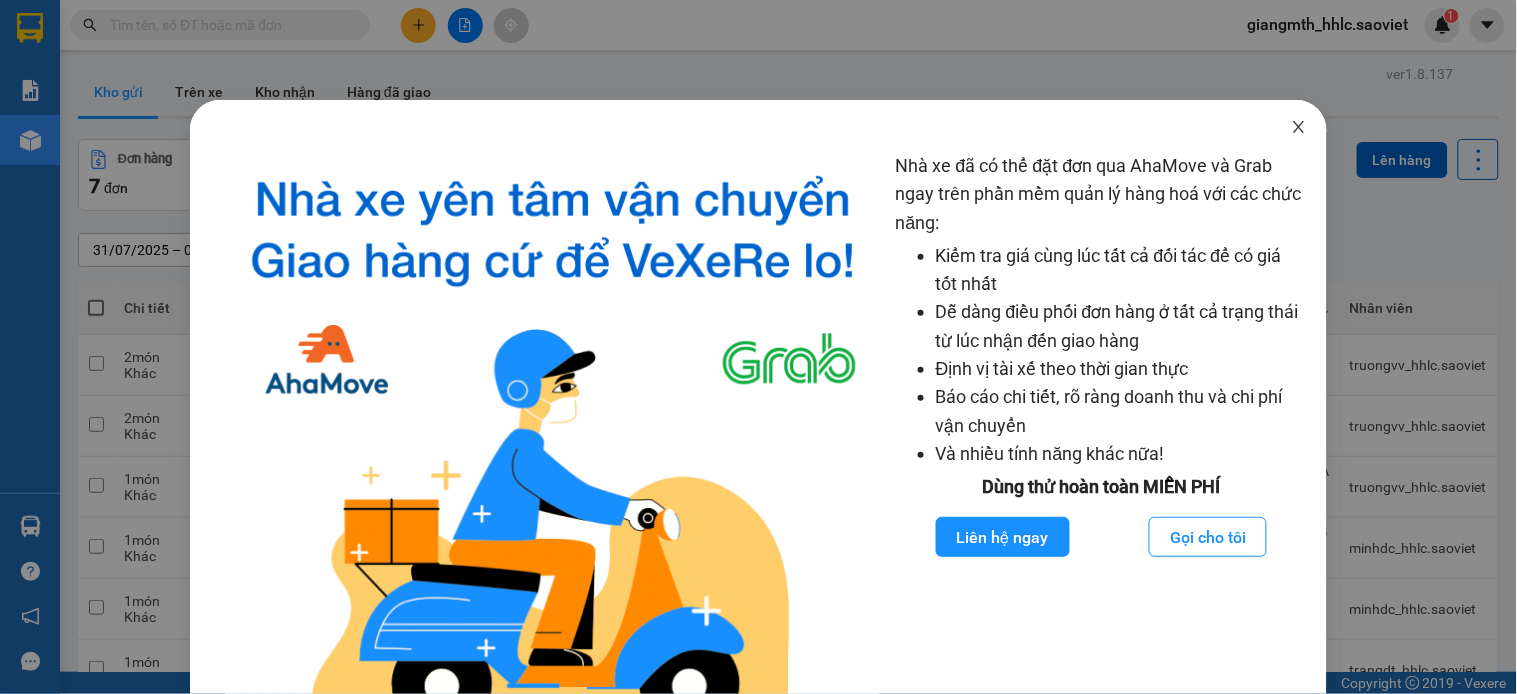 click 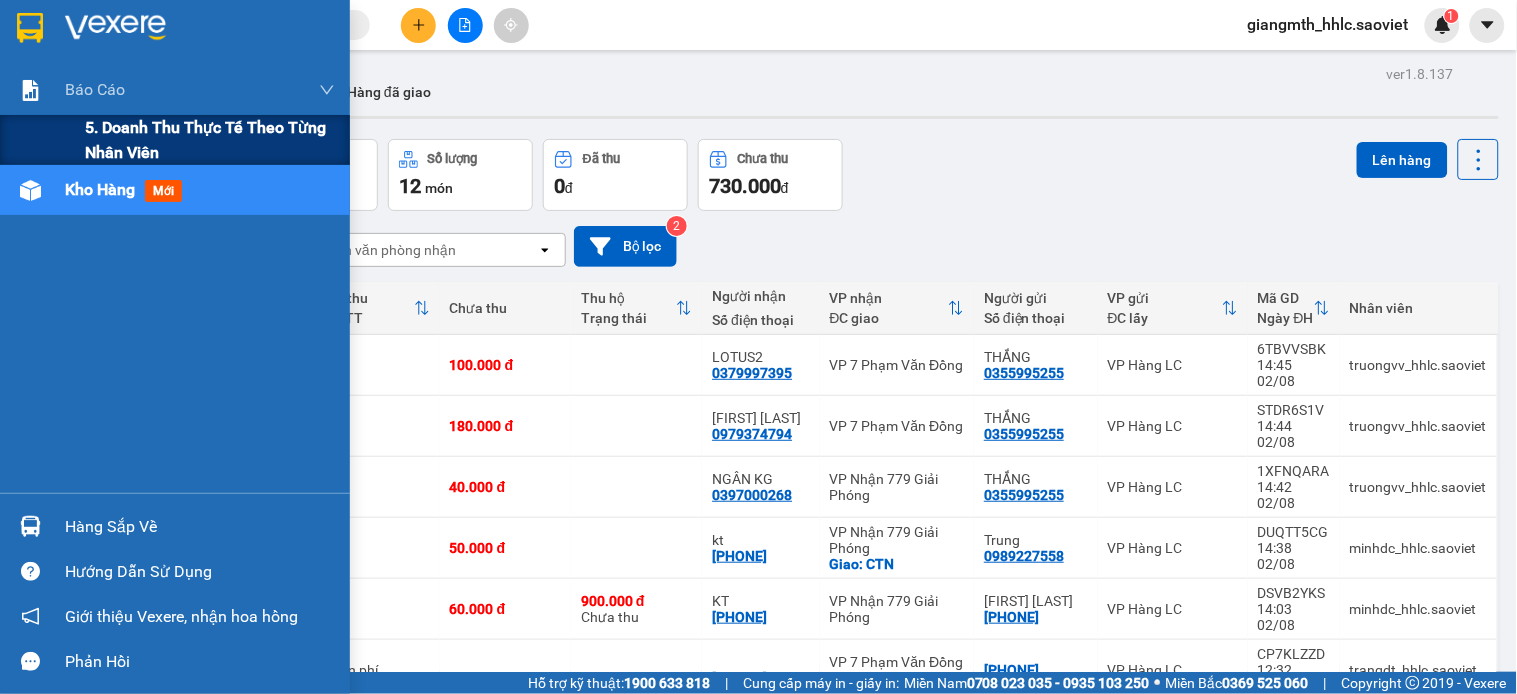 click on "5. Doanh thu thực tế theo từng nhân viên" at bounding box center [210, 140] 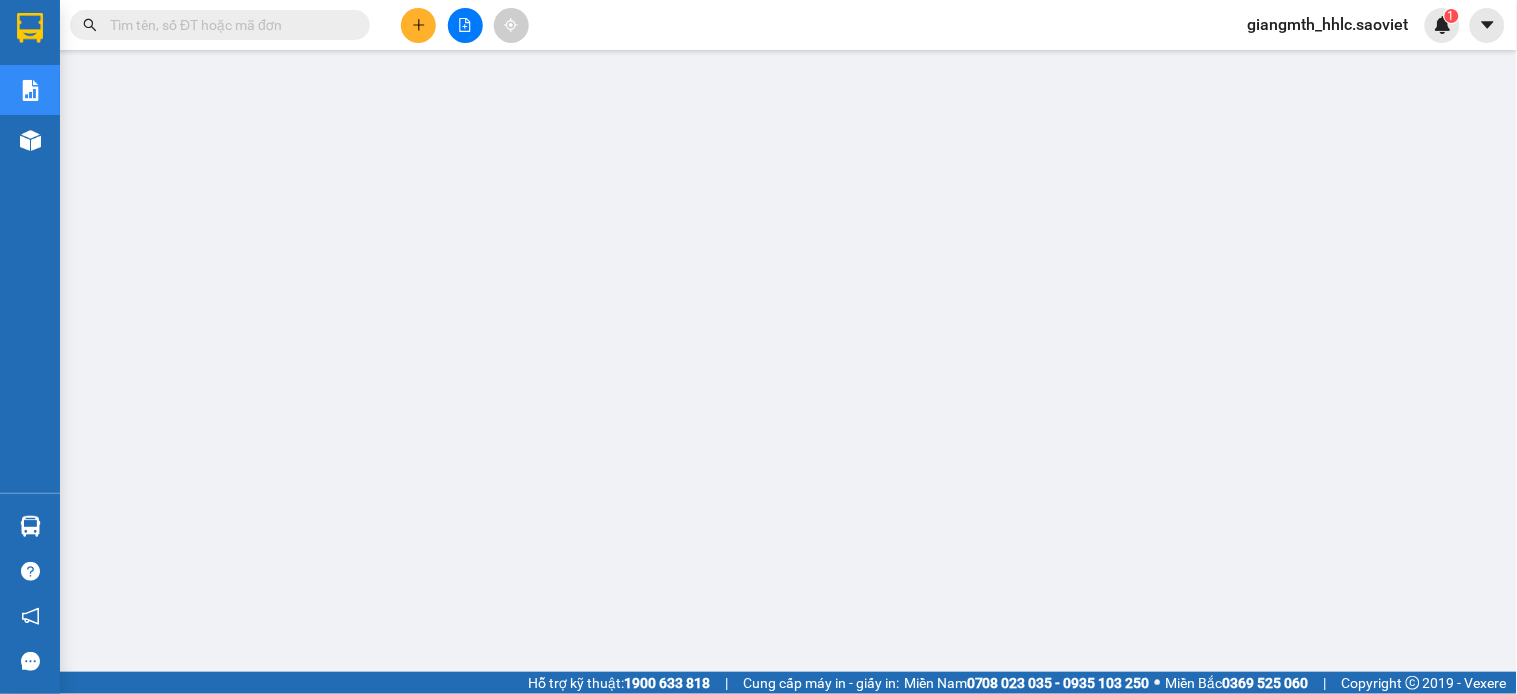 click on "giangmth_hhlc.saoviet 1" at bounding box center (1346, 25) 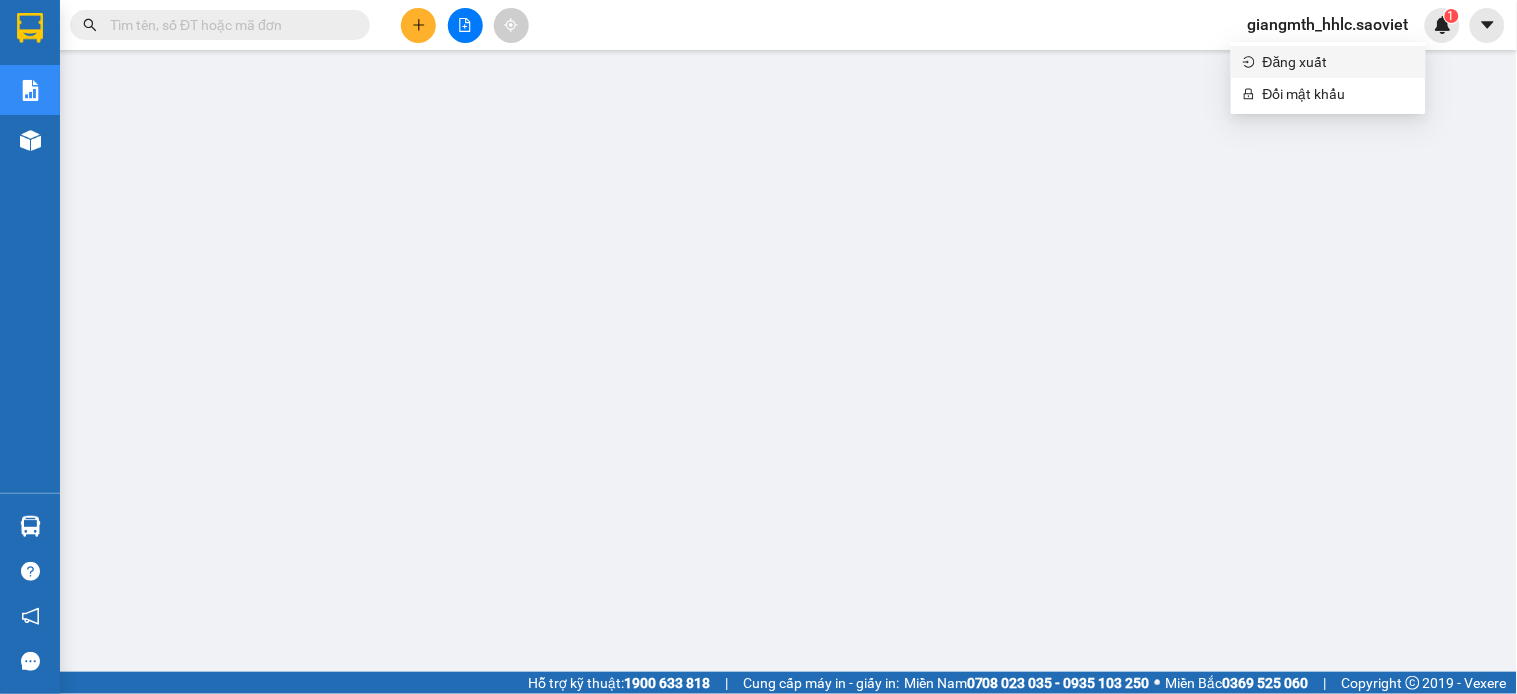 click on "Đăng xuất" at bounding box center [1338, 62] 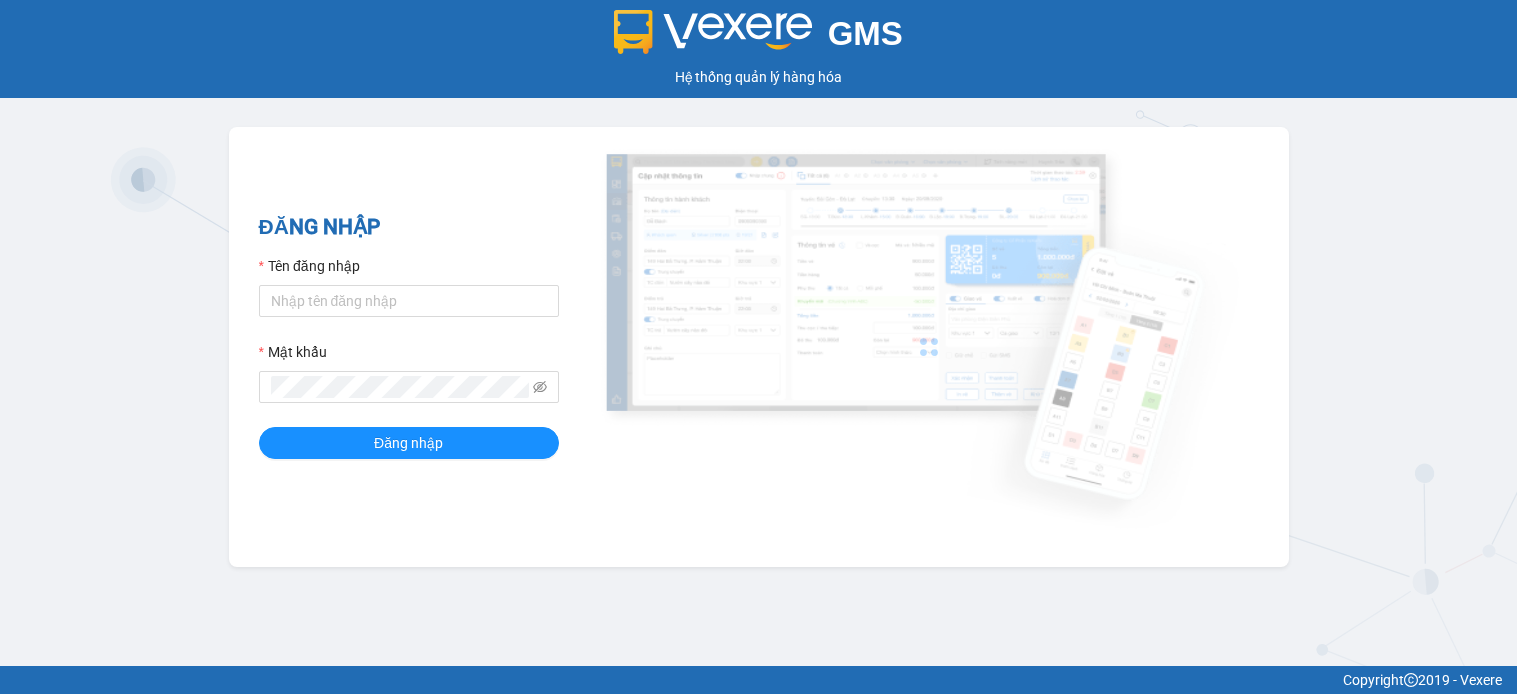 scroll, scrollTop: 0, scrollLeft: 0, axis: both 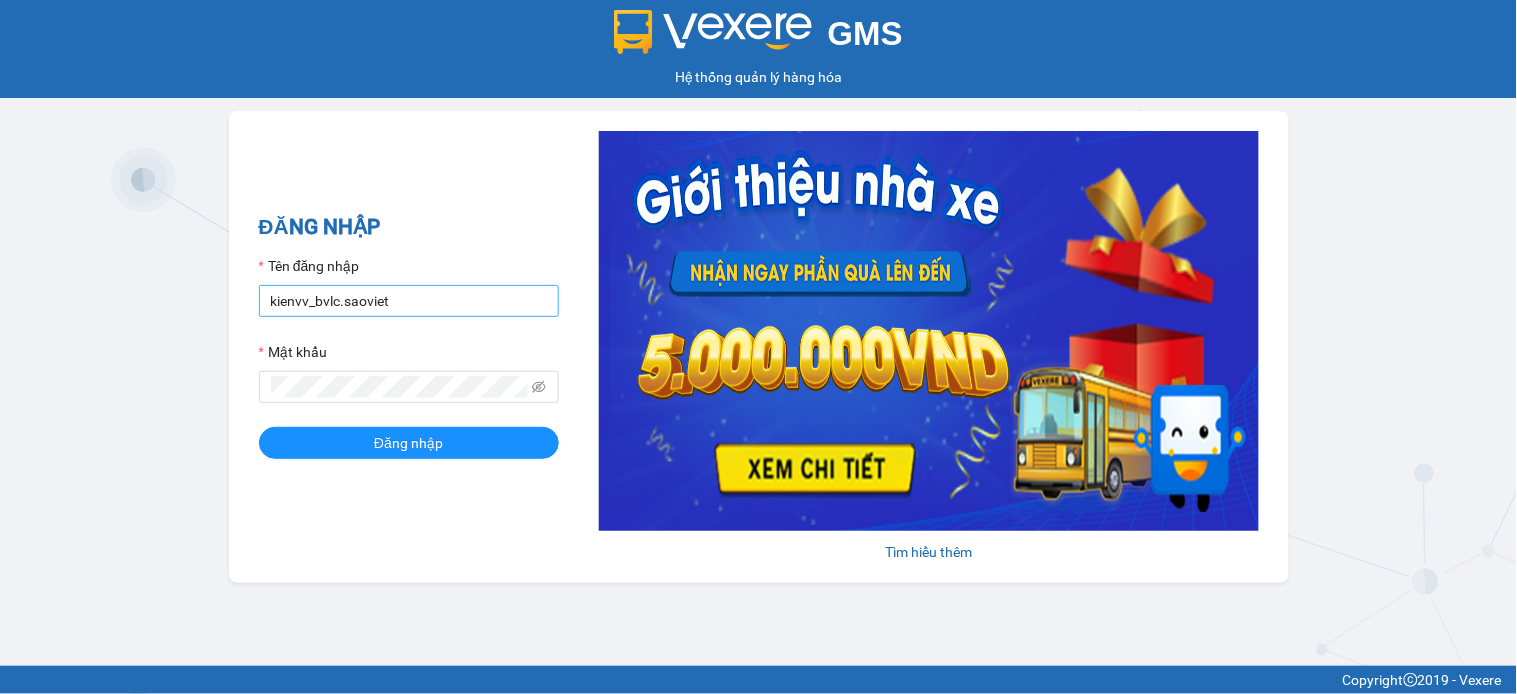 drag, startPoint x: 387, startPoint y: 318, endPoint x: 400, endPoint y: 303, distance: 19.849434 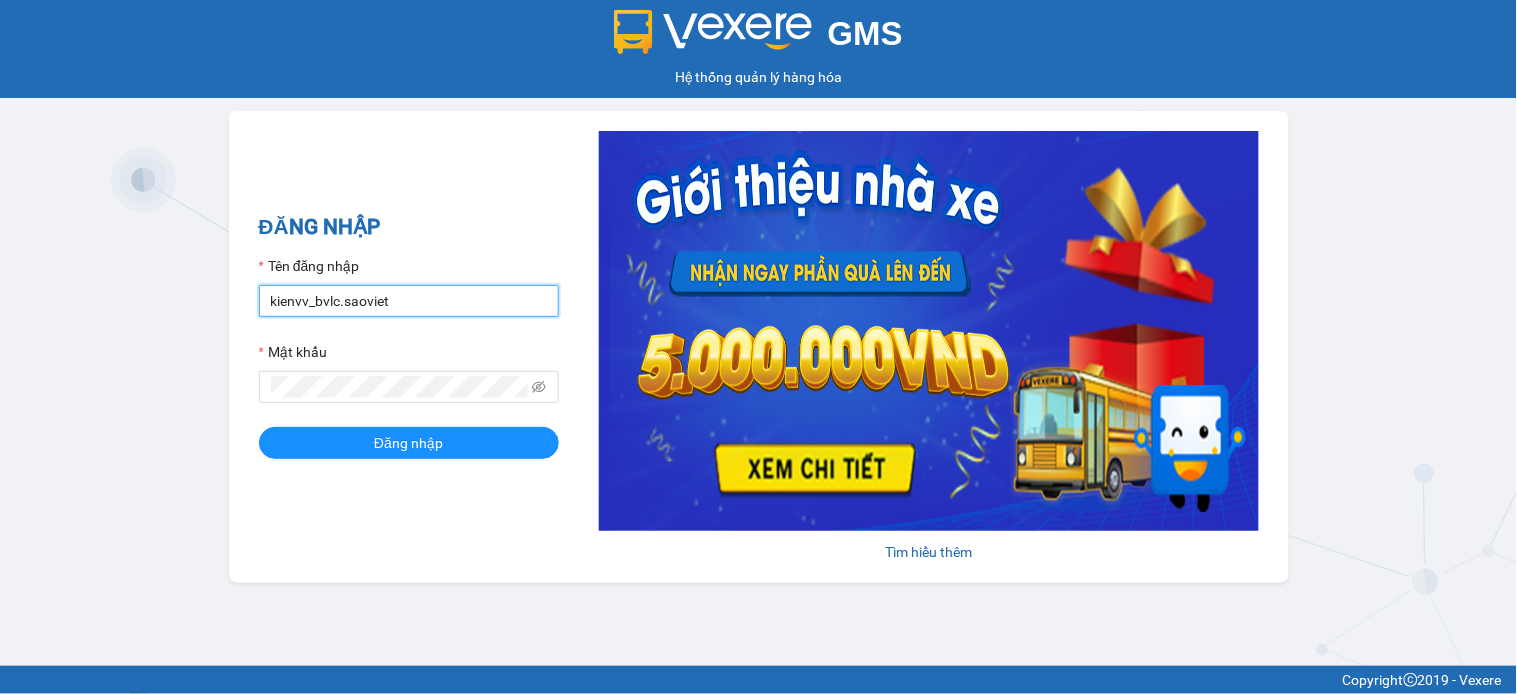 click on "kienvv_bvlc.saoviet" at bounding box center (409, 301) 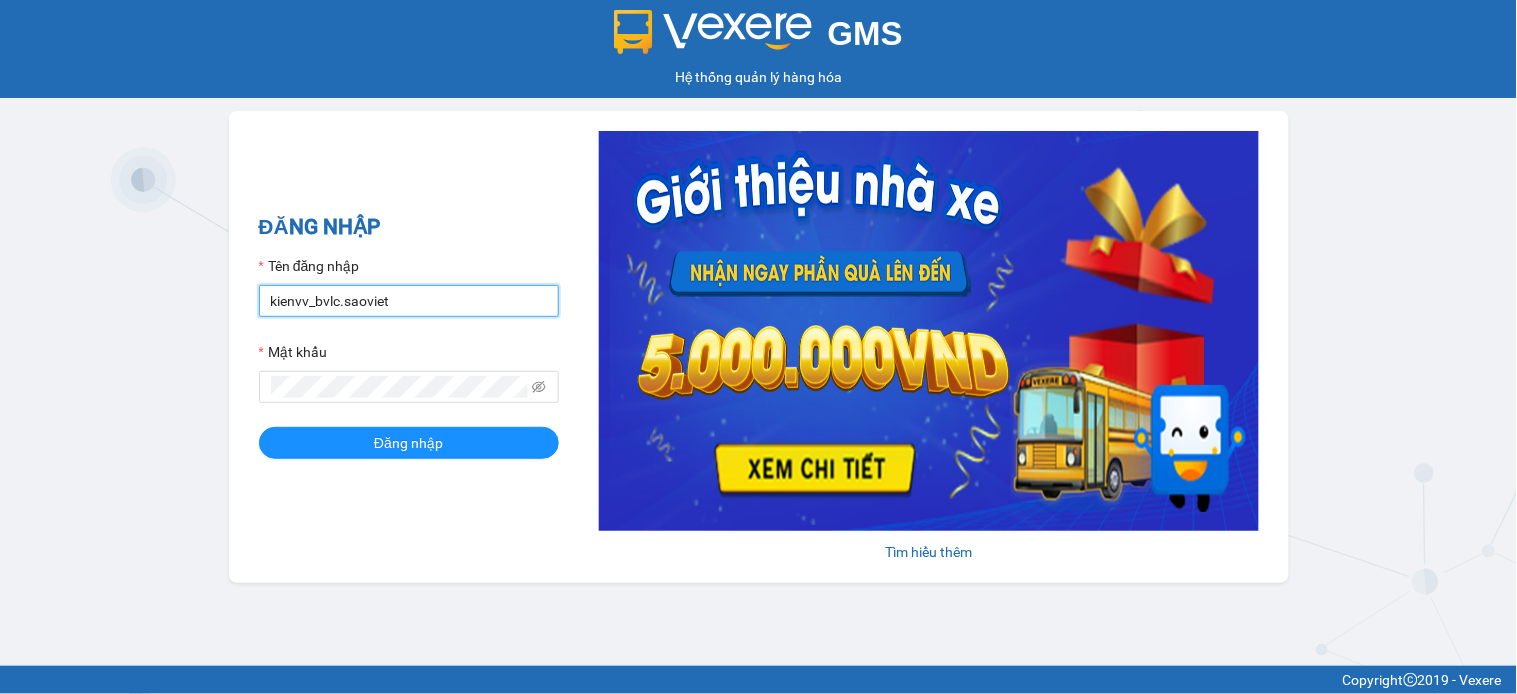 click on "kienvv_bvlc.saoviet" at bounding box center (409, 301) 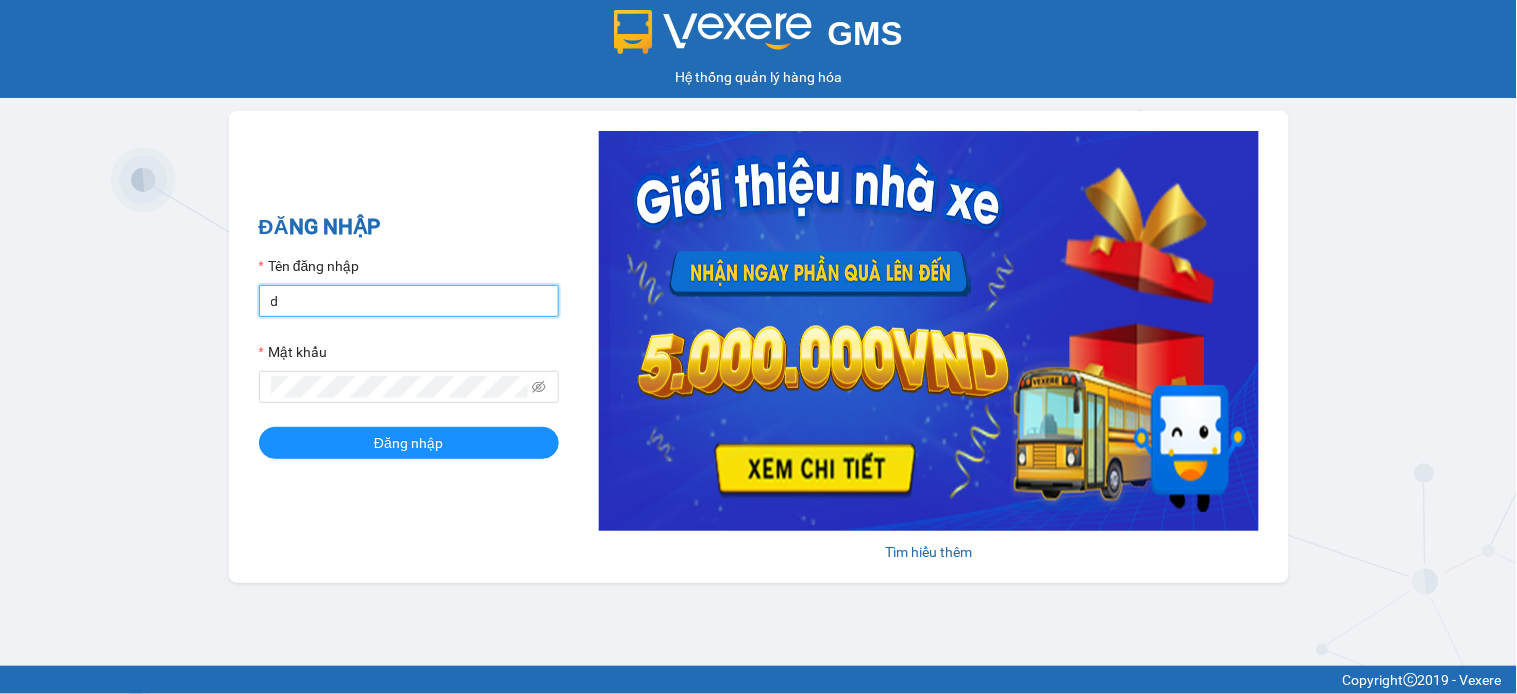 type on "duonglv_hhlc.saoviet" 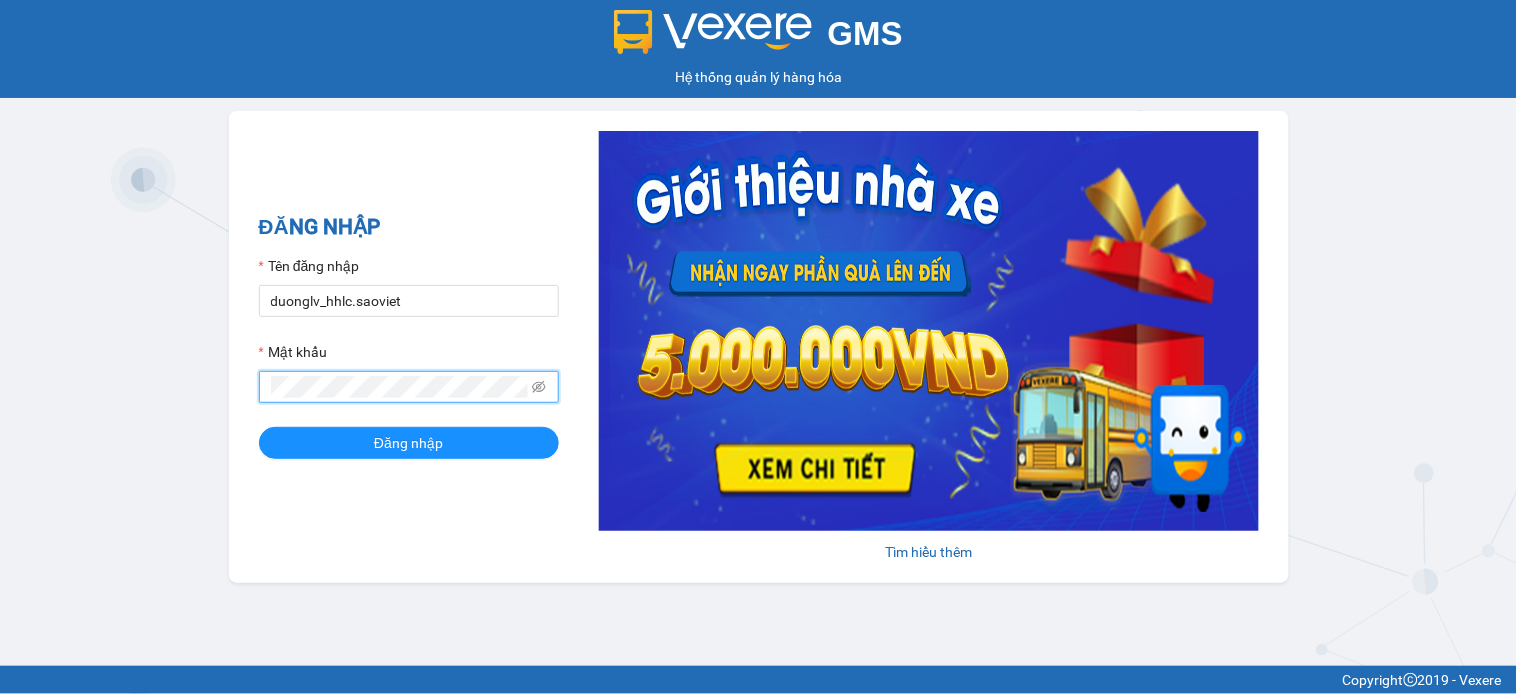 click on "Đăng nhập" at bounding box center (409, 443) 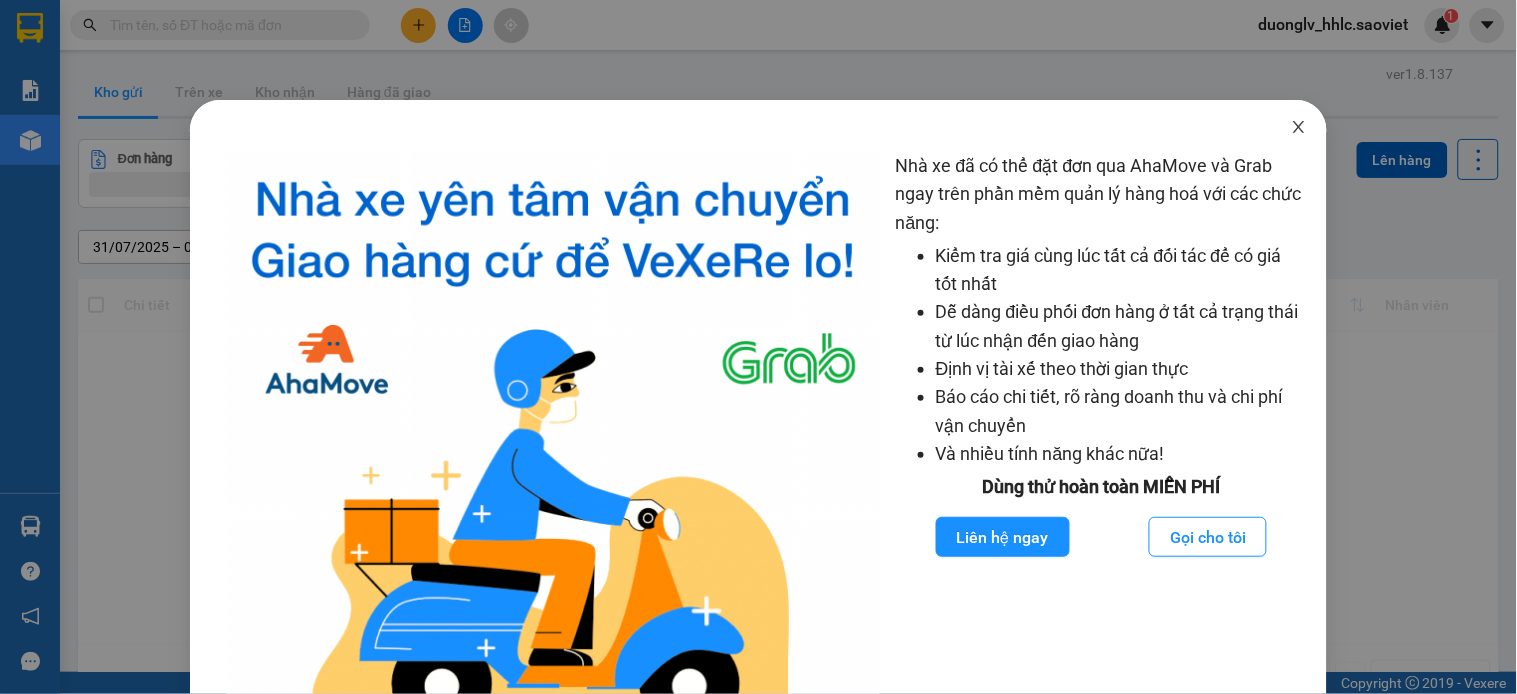 click 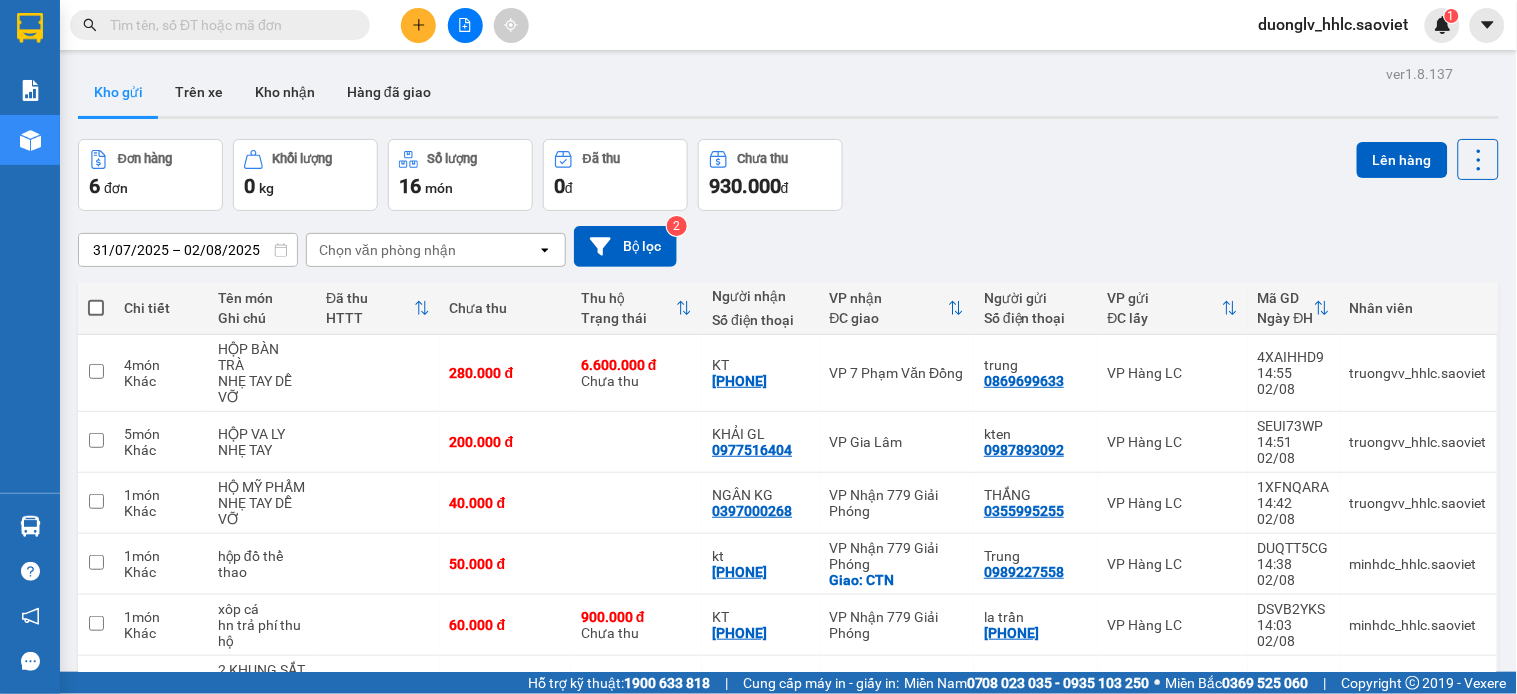 click at bounding box center (228, 25) 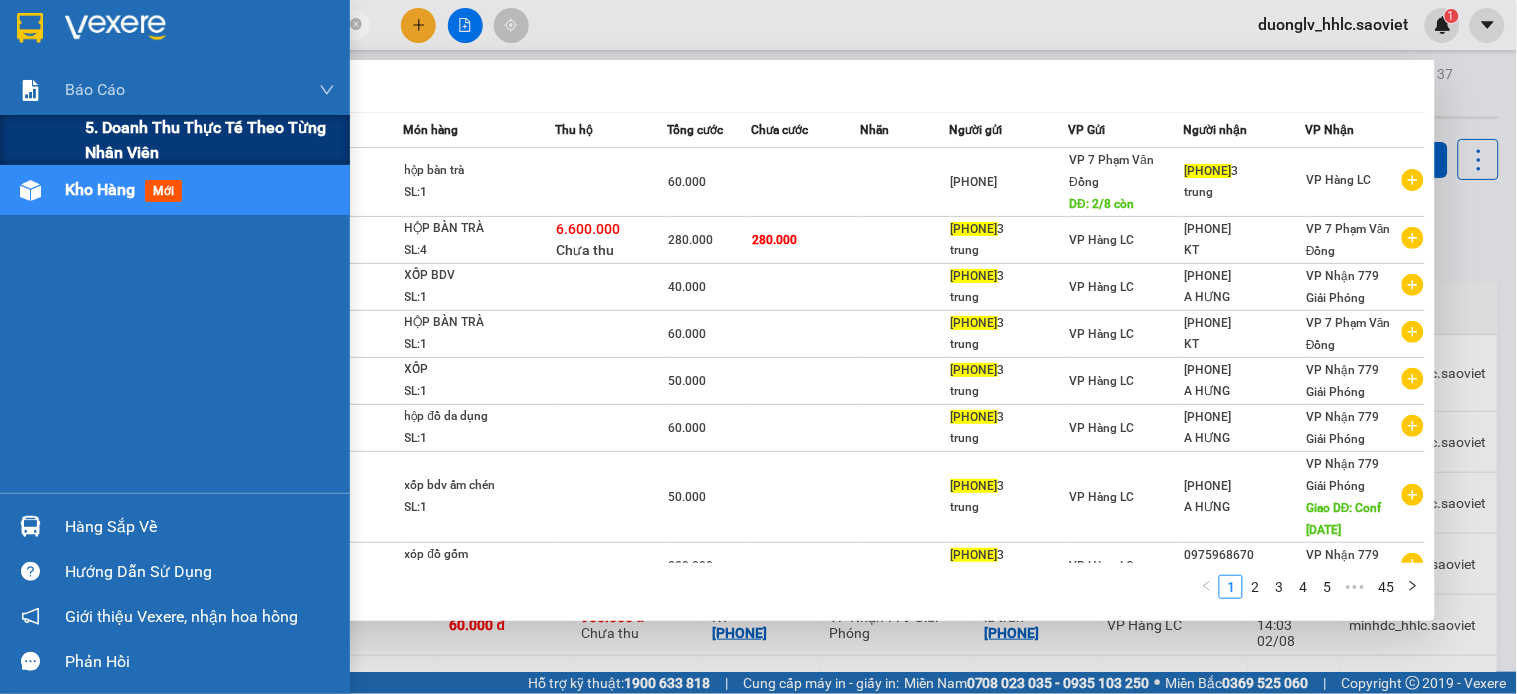 type on "[PHONE]" 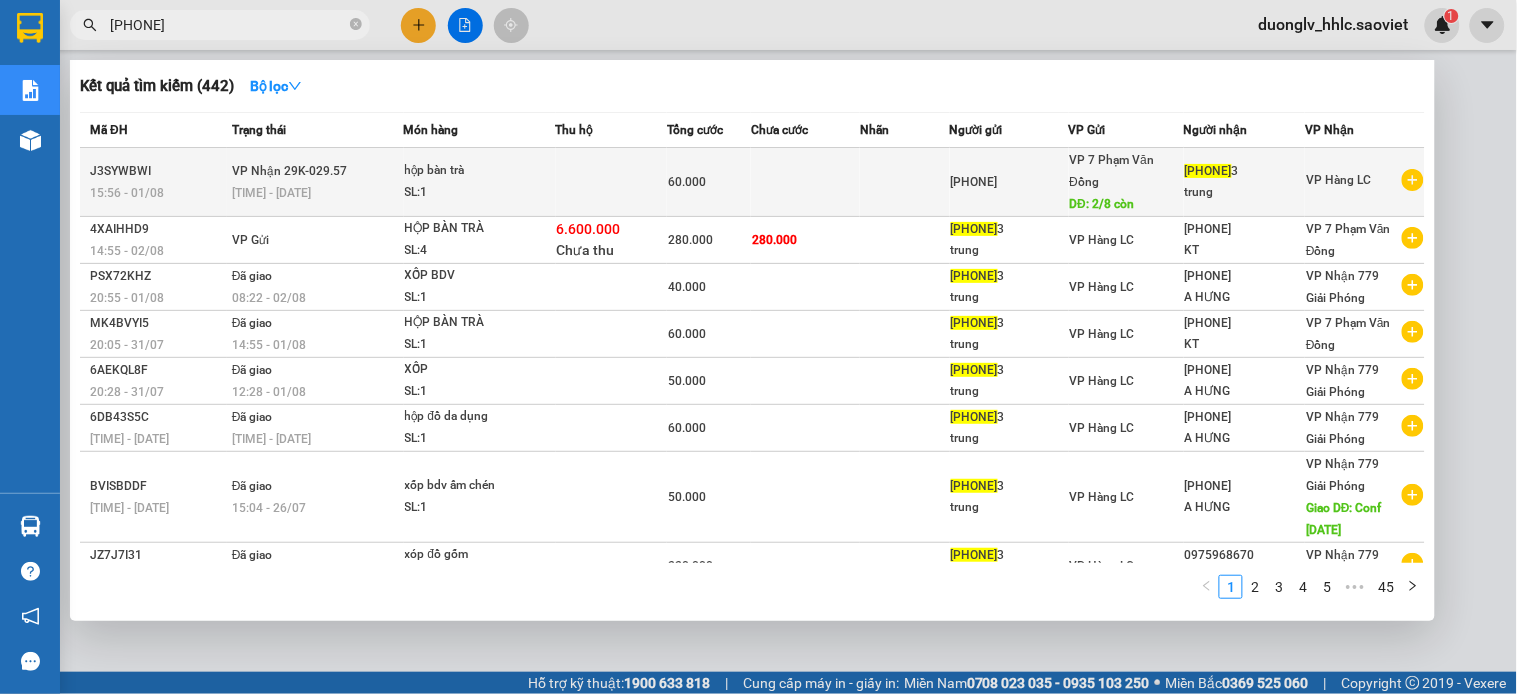 click on "hộp bàn trà" at bounding box center [480, 171] 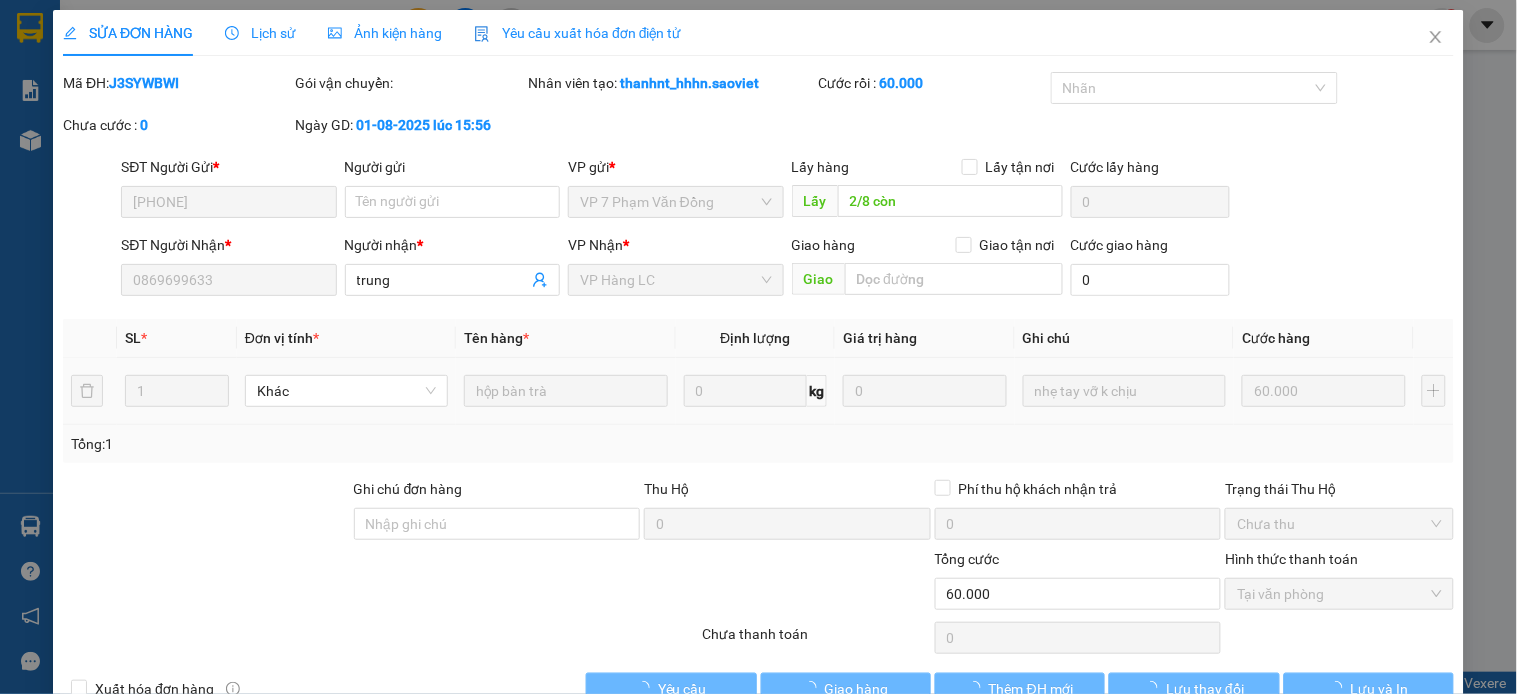 type on "[PHONE]" 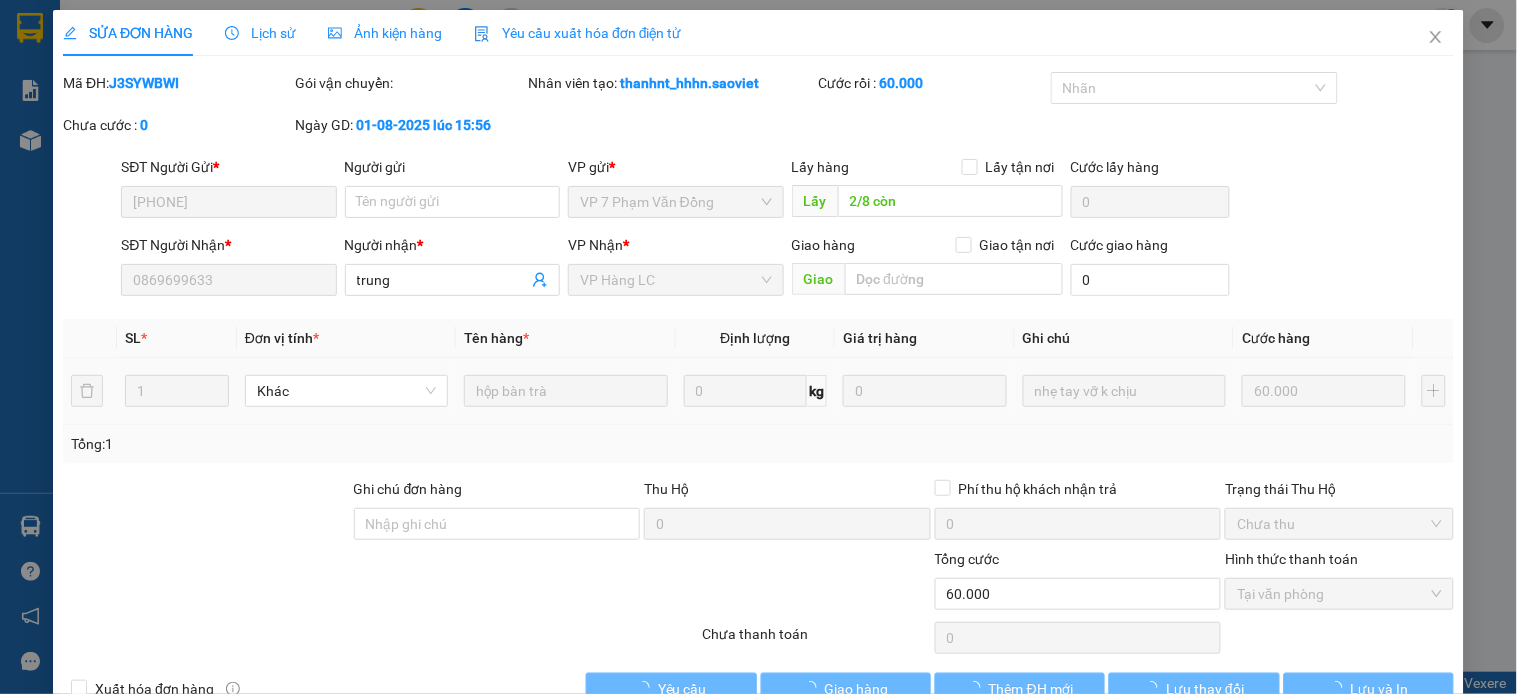 type on "0869699633" 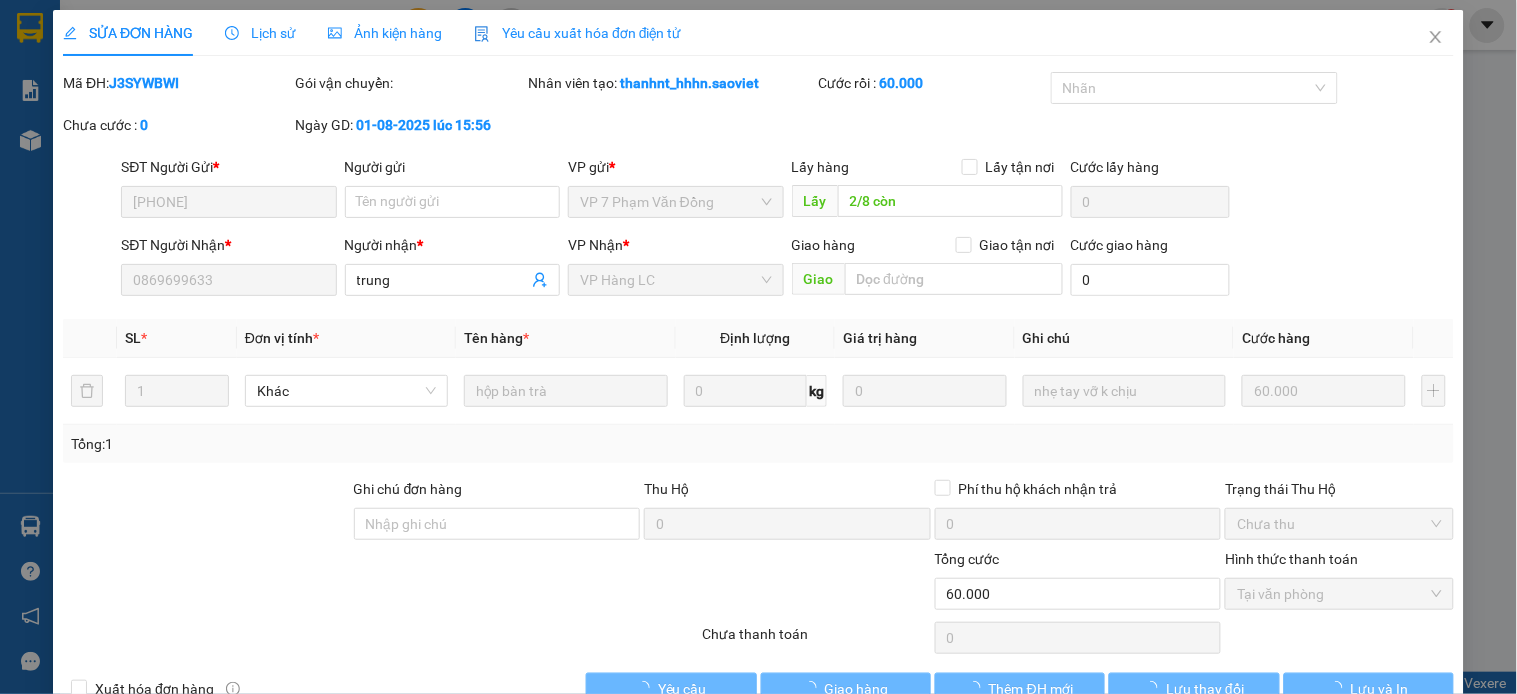 scroll, scrollTop: 50, scrollLeft: 0, axis: vertical 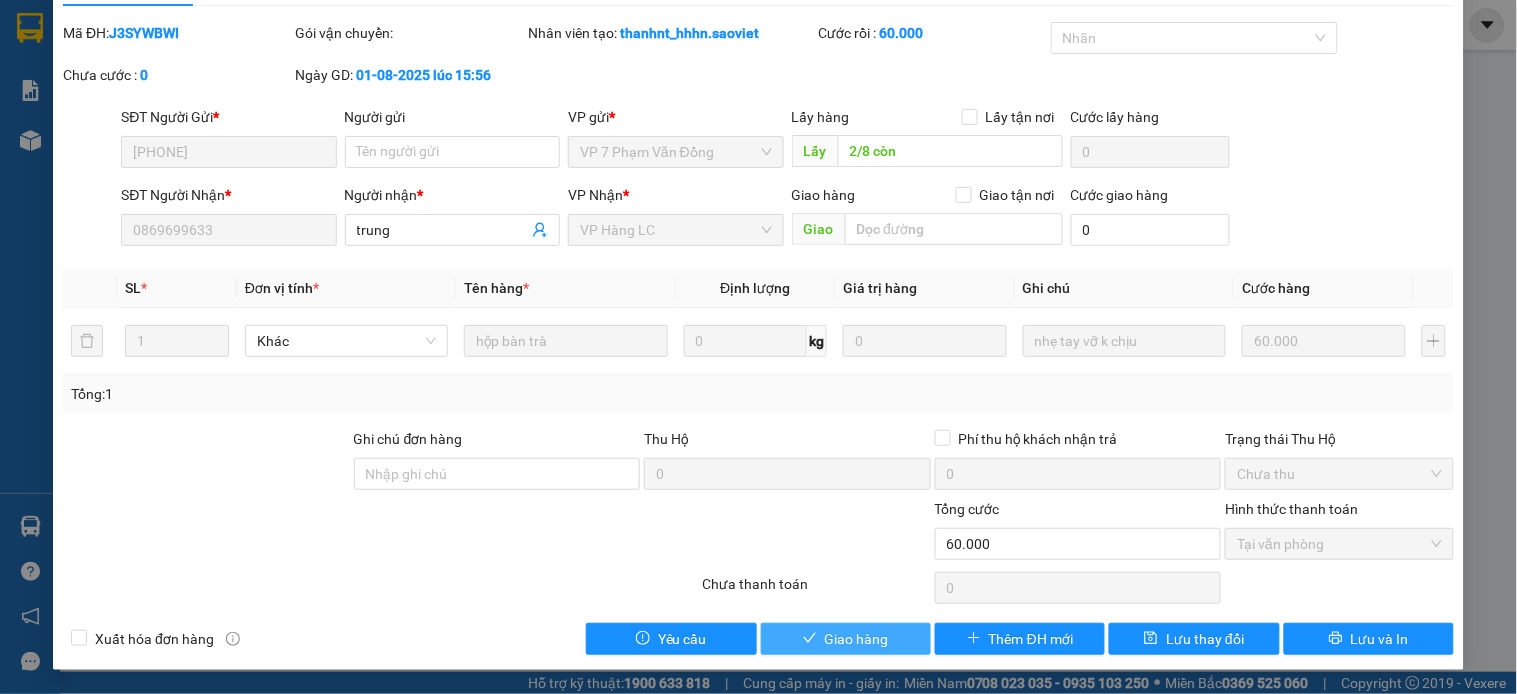 click on "Giao hàng" at bounding box center [846, 639] 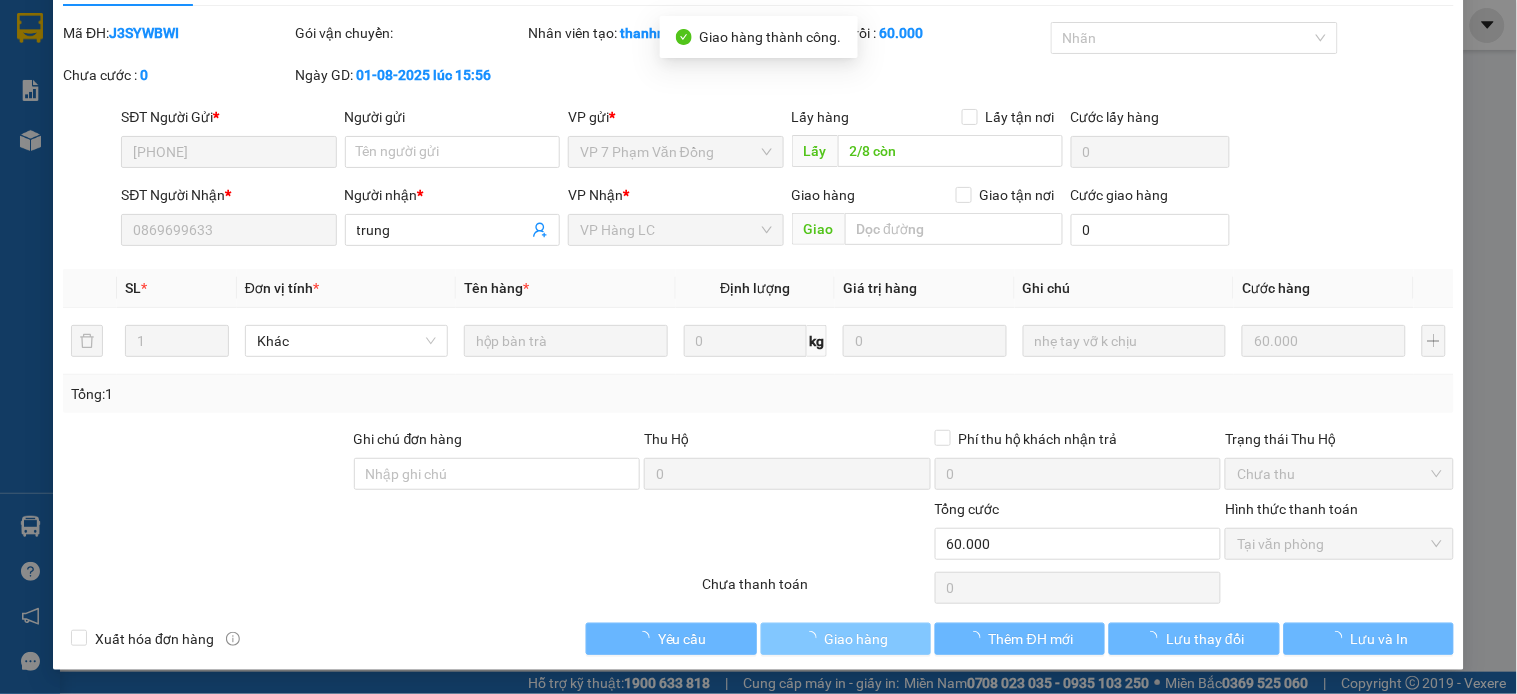 scroll, scrollTop: 0, scrollLeft: 0, axis: both 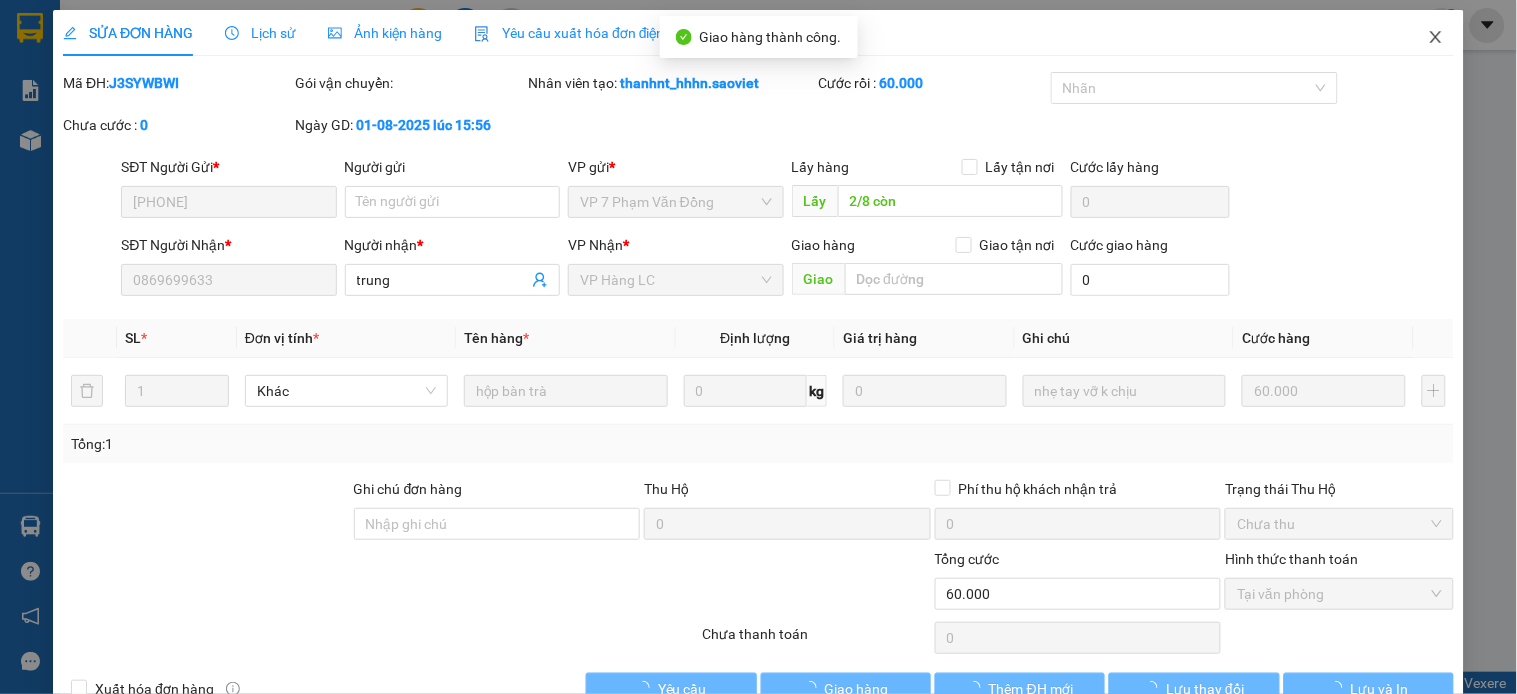 click 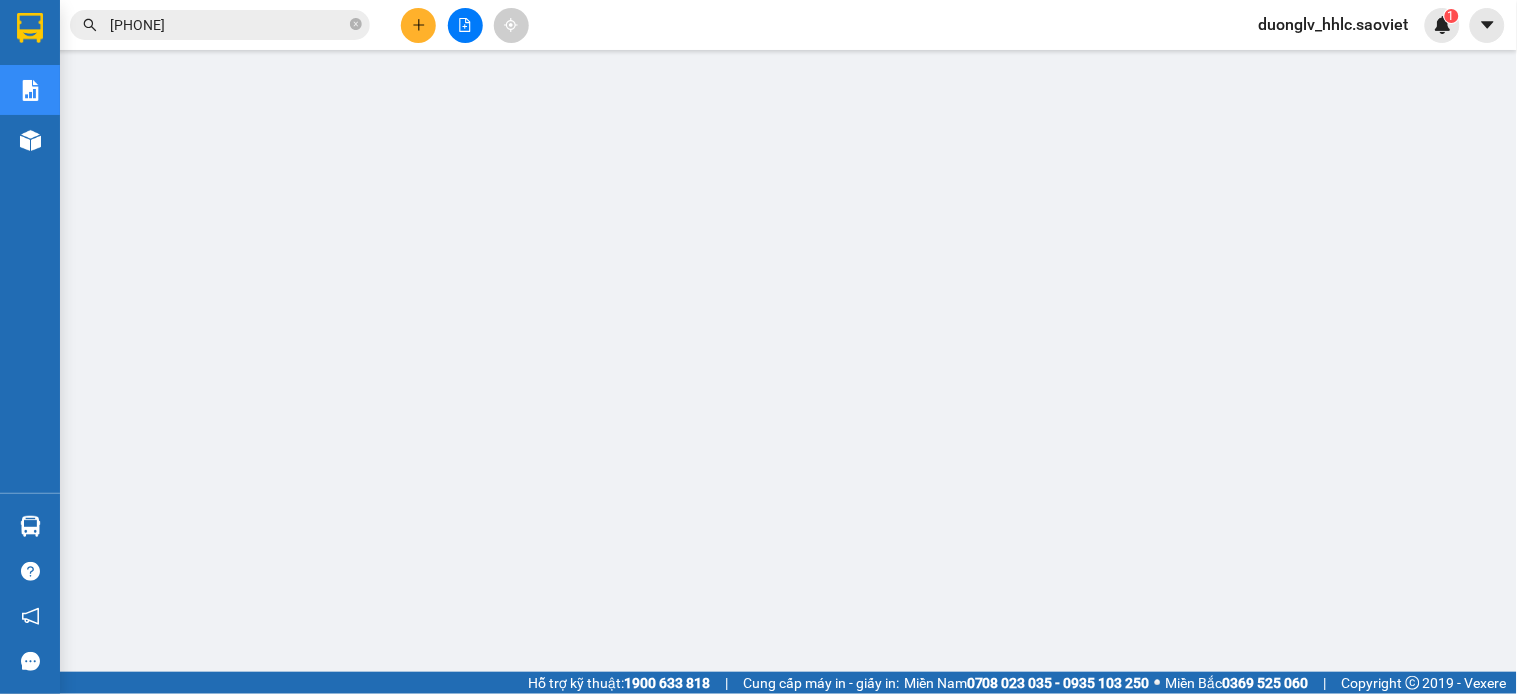 click on "[PHONE]" at bounding box center [228, 25] 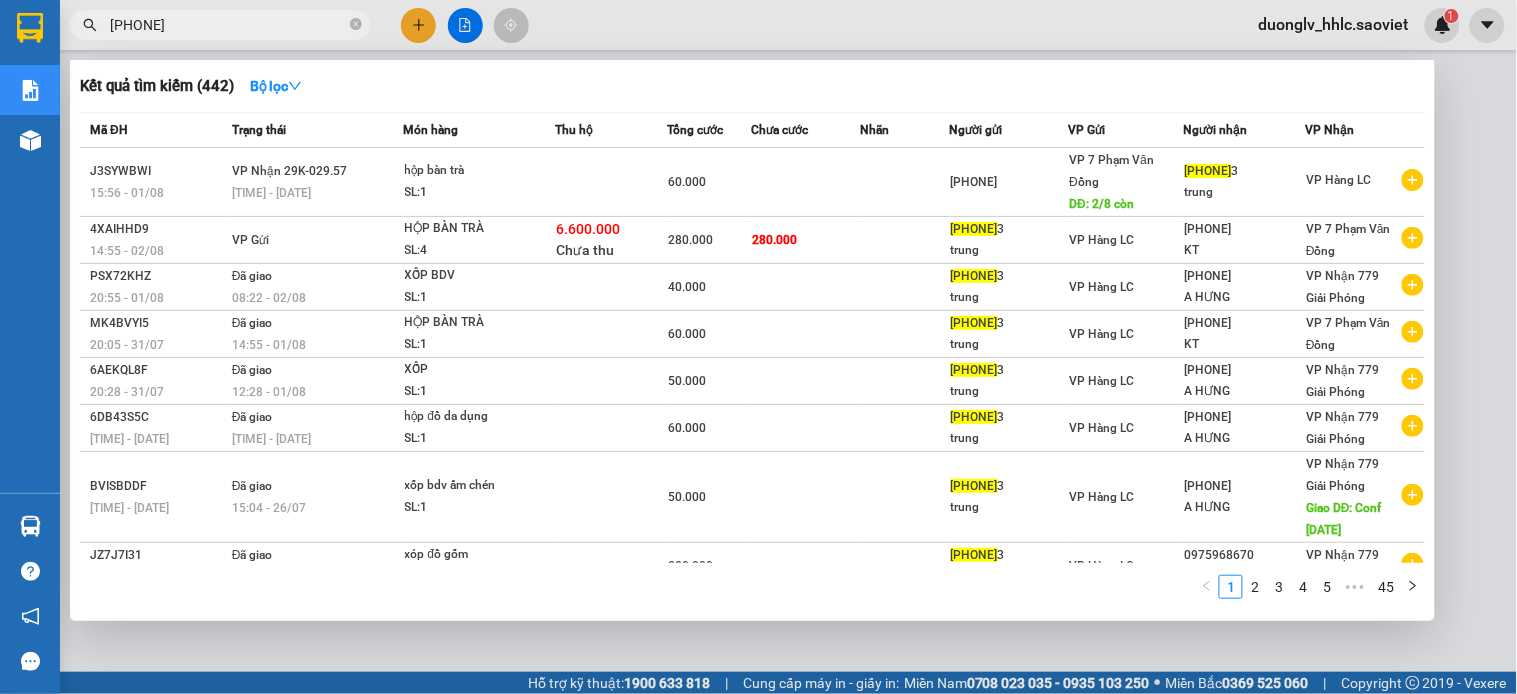click on "[PHONE]" at bounding box center [228, 25] 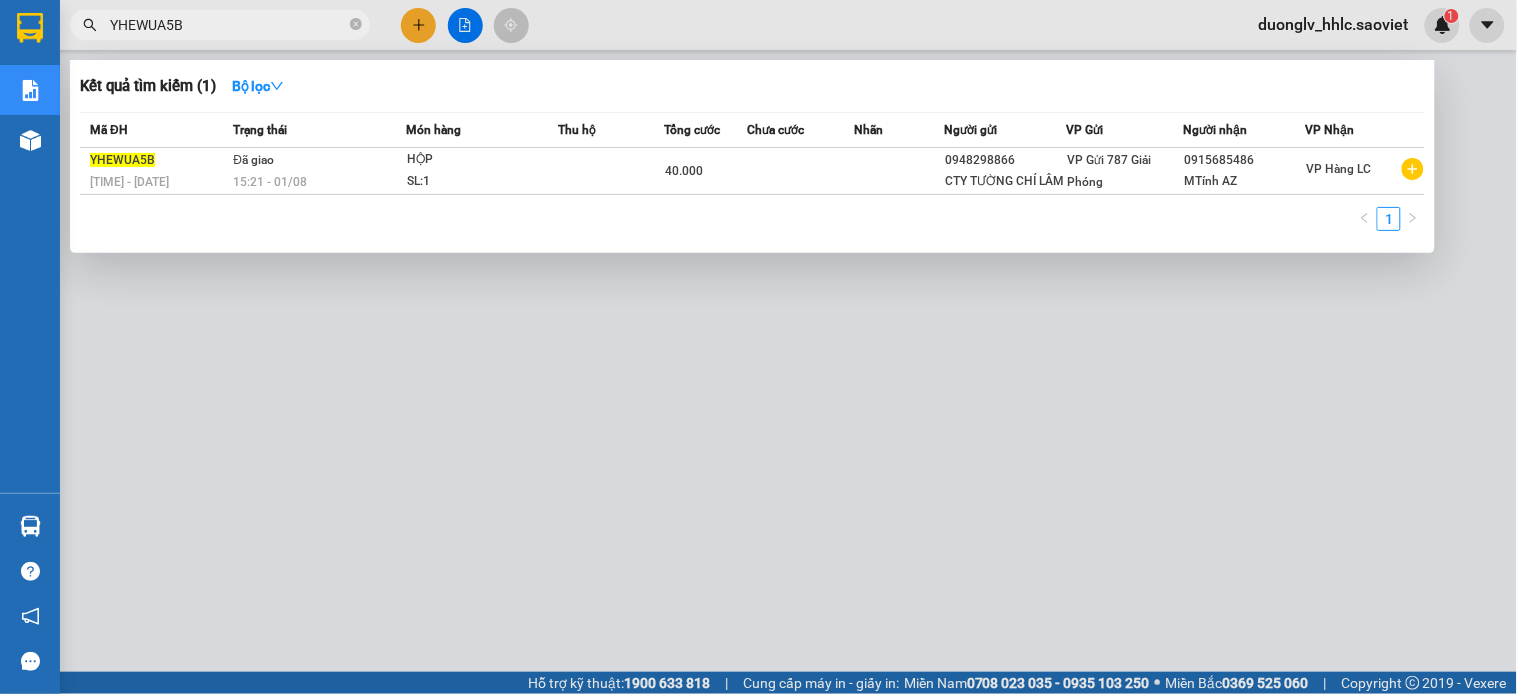 click on "YHEWUA5B" at bounding box center [228, 25] 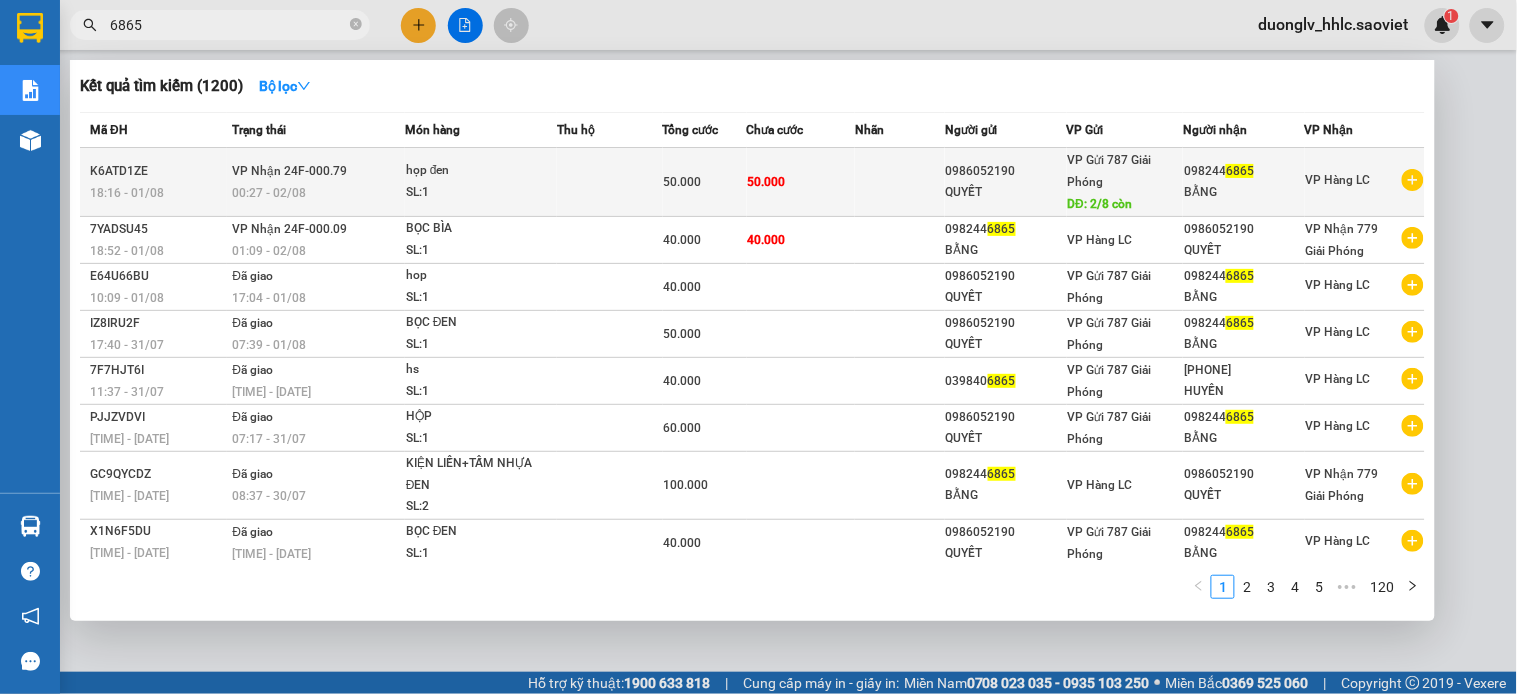 type on "6865" 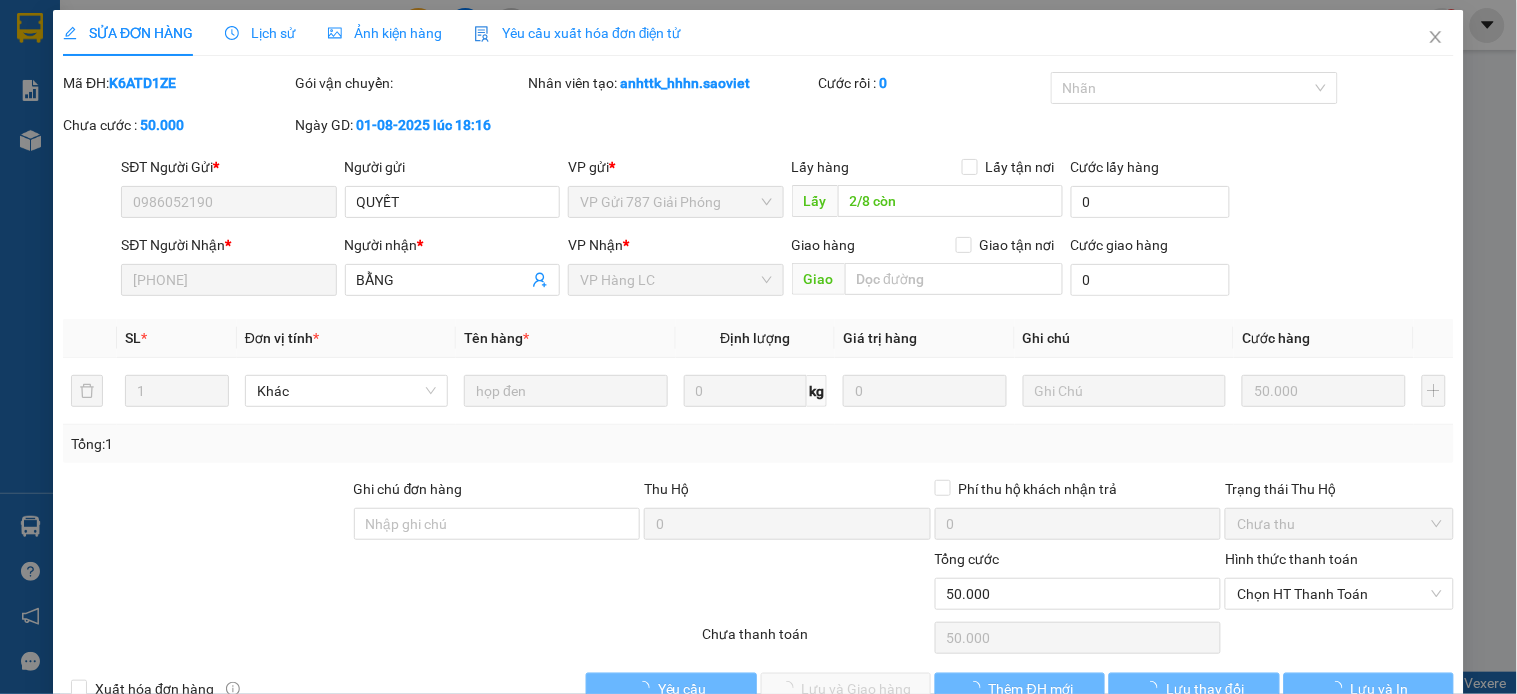 type on "0986052190" 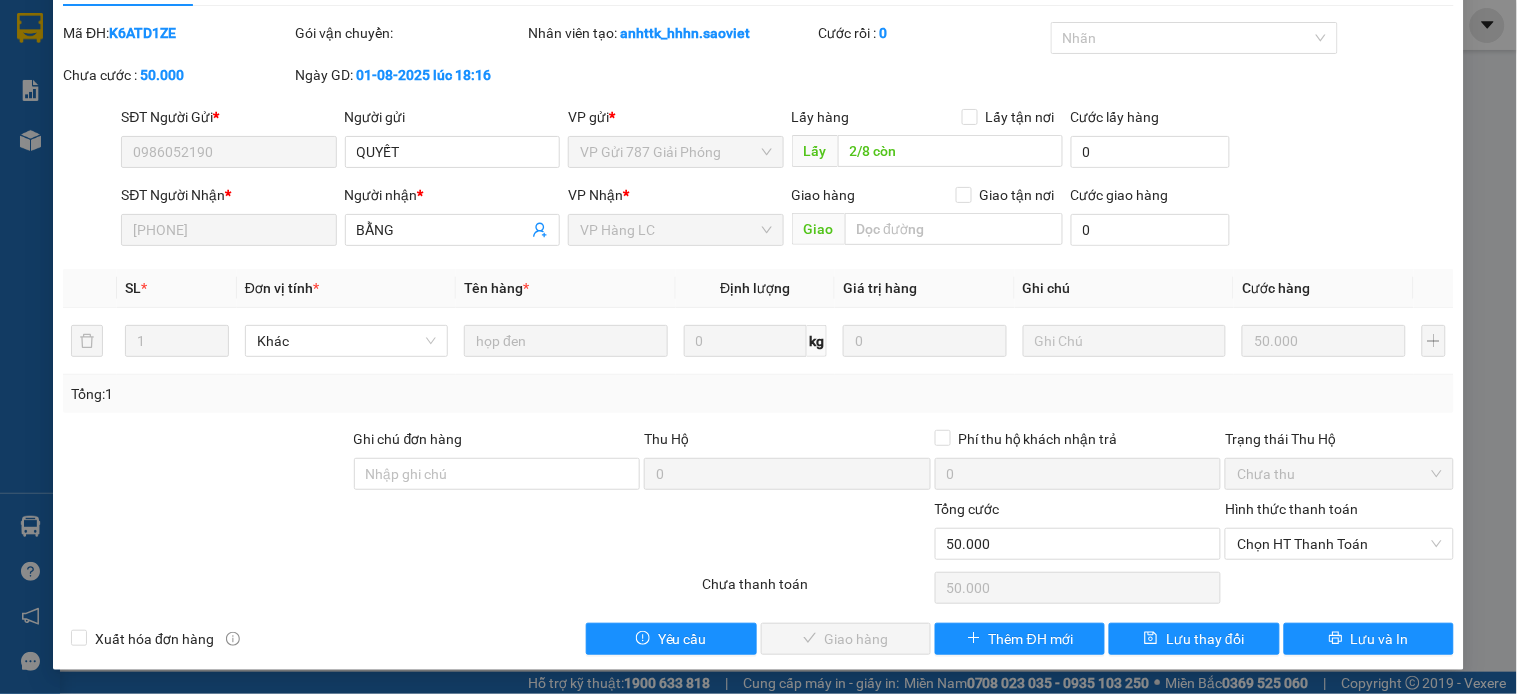 drag, startPoint x: 1285, startPoint y: 533, endPoint x: 1287, endPoint y: 561, distance: 28.071337 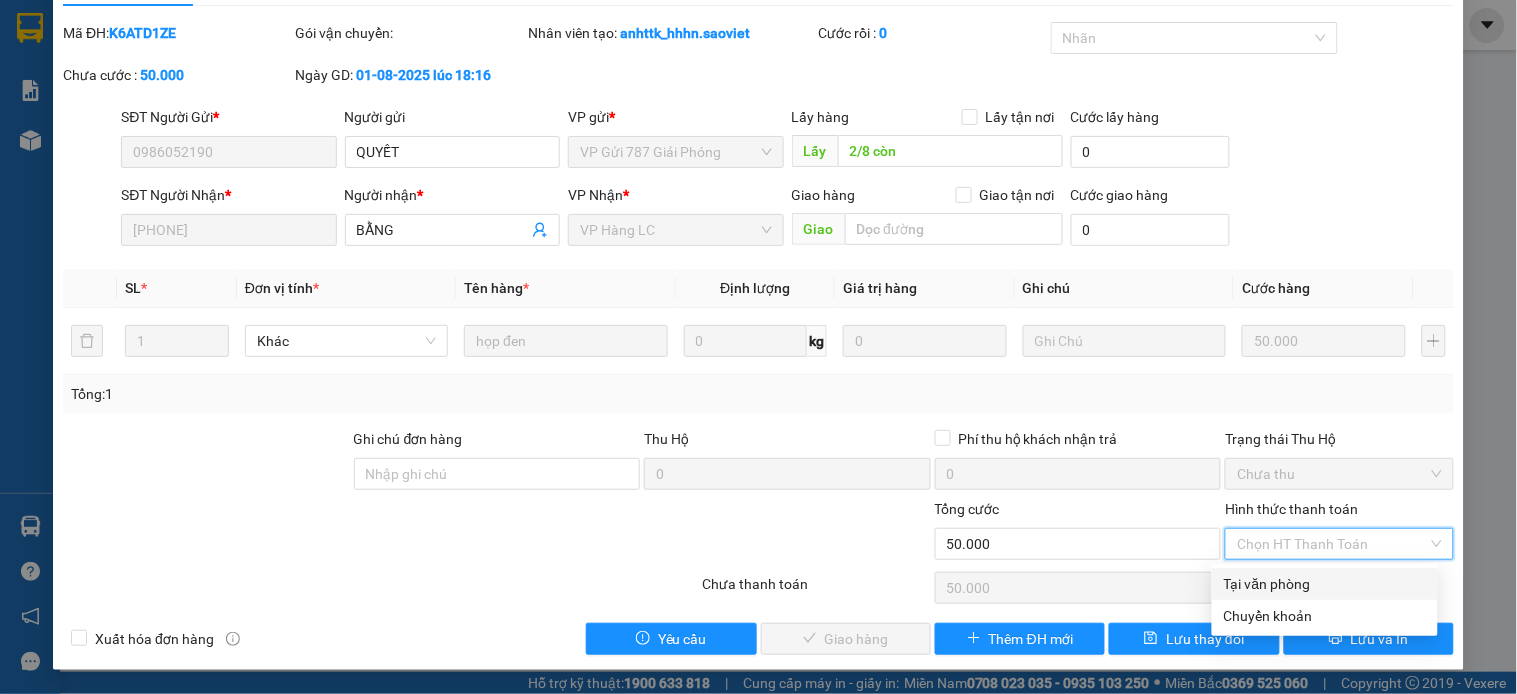 click on "Total Paid Fee 0 Total UnPaid Fee 50.000 Cash Collection Total Fee Mã ĐH: K6ATD1ZE Gói vận chuyển: Nhân viên tạo: anhttk_hhhn.saoviet Cước rồi : 0 Nhãn Chưa cước : 50.000 Ngày GD: 01-08-2025 lúc 18:16 SĐT Người Gửi * [PHONE] Người gửi QUYẾT VP gửi * VP Gửi 787 Giải Phóng Lấy hàng Lấy tận nơi Lấy 2/8 còn Cước lấy hàng 0 SĐT Người Nhận * [PHONE] Người nhận * BẰNG VP Nhận * VP Hàng LC Giao hàng Giao tận nơi Giao Cước giao hàng 0 SL * Đơn vị tính * Tên hàng * Định lượng Giá trị hàng Ghi chú Cước hàng 1 Khác họp đen 0 kg 0 50.000 Tổng: 1 Ghi chú đơn hàng Thu Hộ 0 Phí thu hộ khách nhận trả 0 Trạng thái Thu Hộ Chưa thu Tổng cước 50.000 Hình thức thanh toán Chọn HT Thanh Toán Số tiền thu trước 0 Chọn HT Thanh Toán Chưa thanh toán 50.000 Chọn HT Thanh Toán Xuất hóa đơn hàng Yêu cầu Giao hàng" at bounding box center [758, 338] 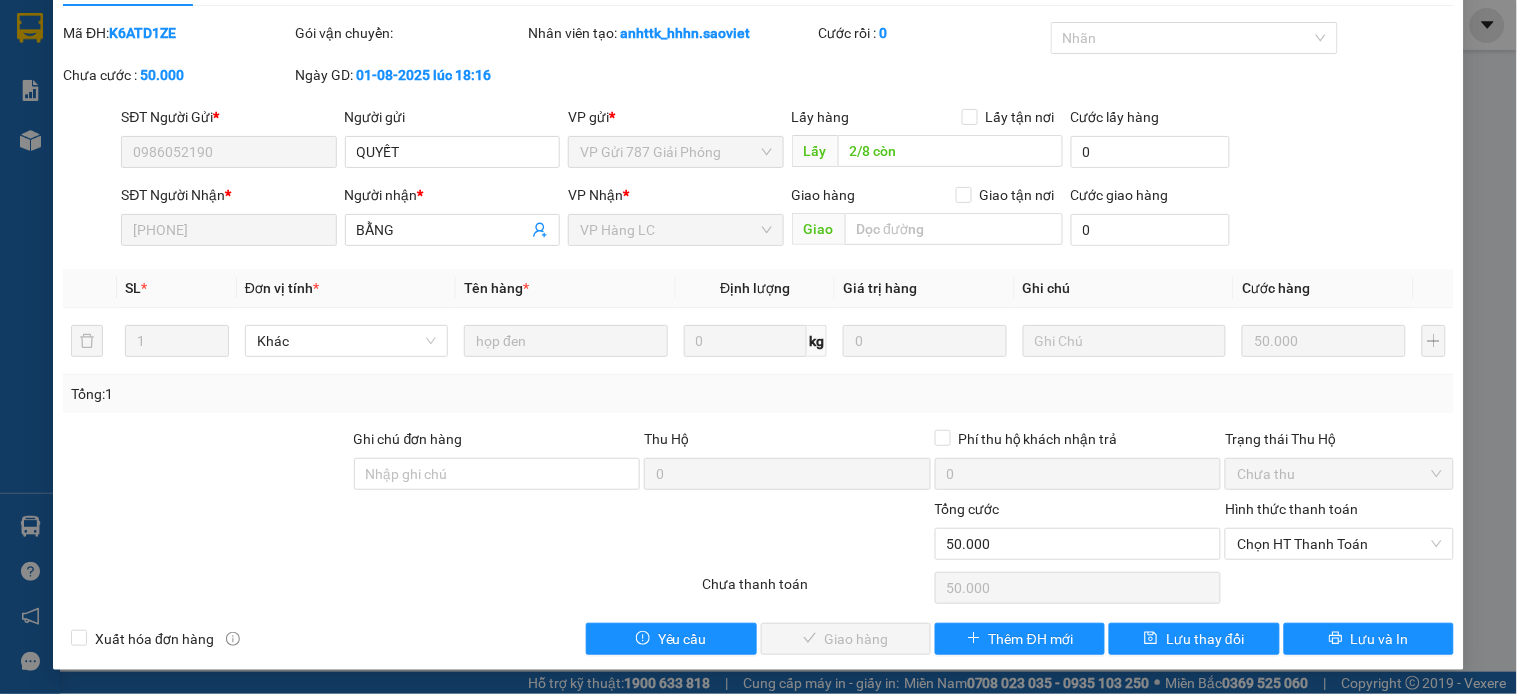 drag, startPoint x: 1272, startPoint y: 550, endPoint x: 1290, endPoint y: 564, distance: 22.803509 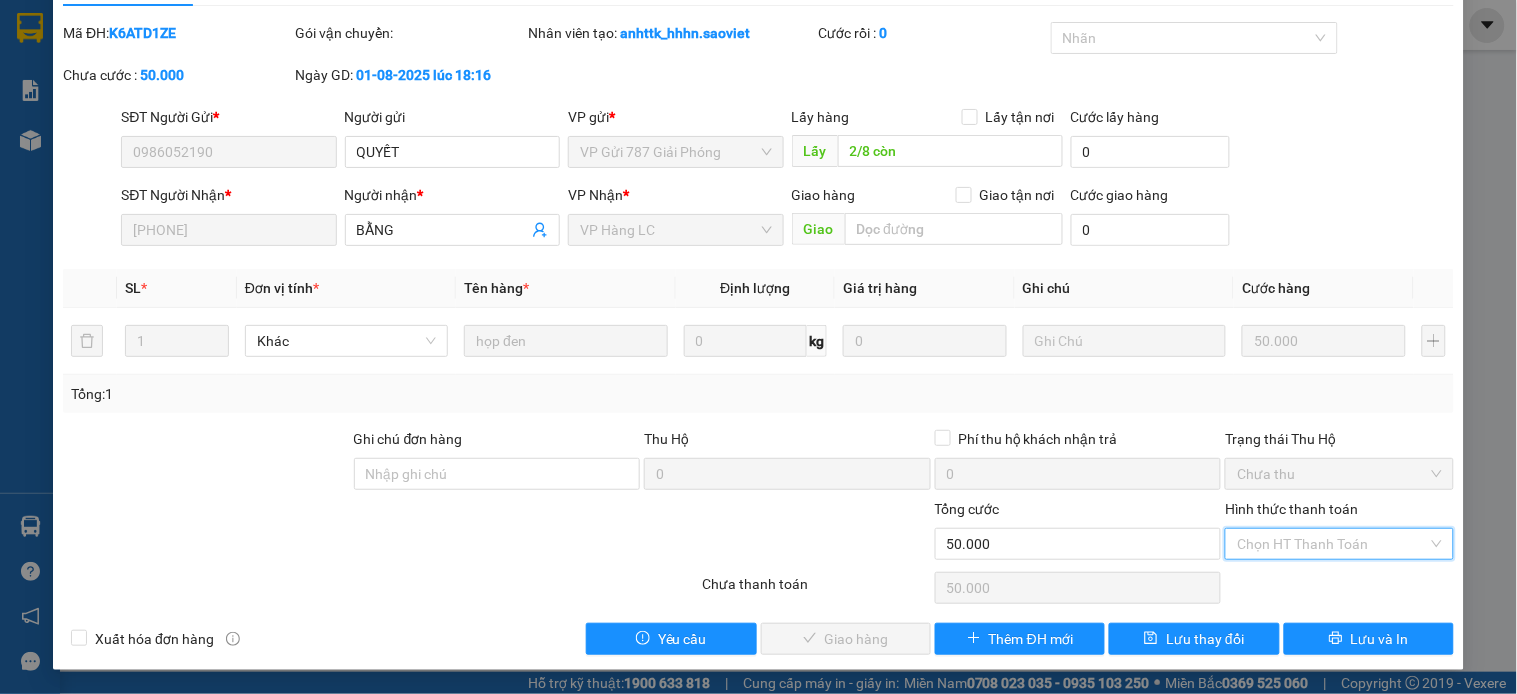 click on "Tại văn phòng" at bounding box center [1325, 584] 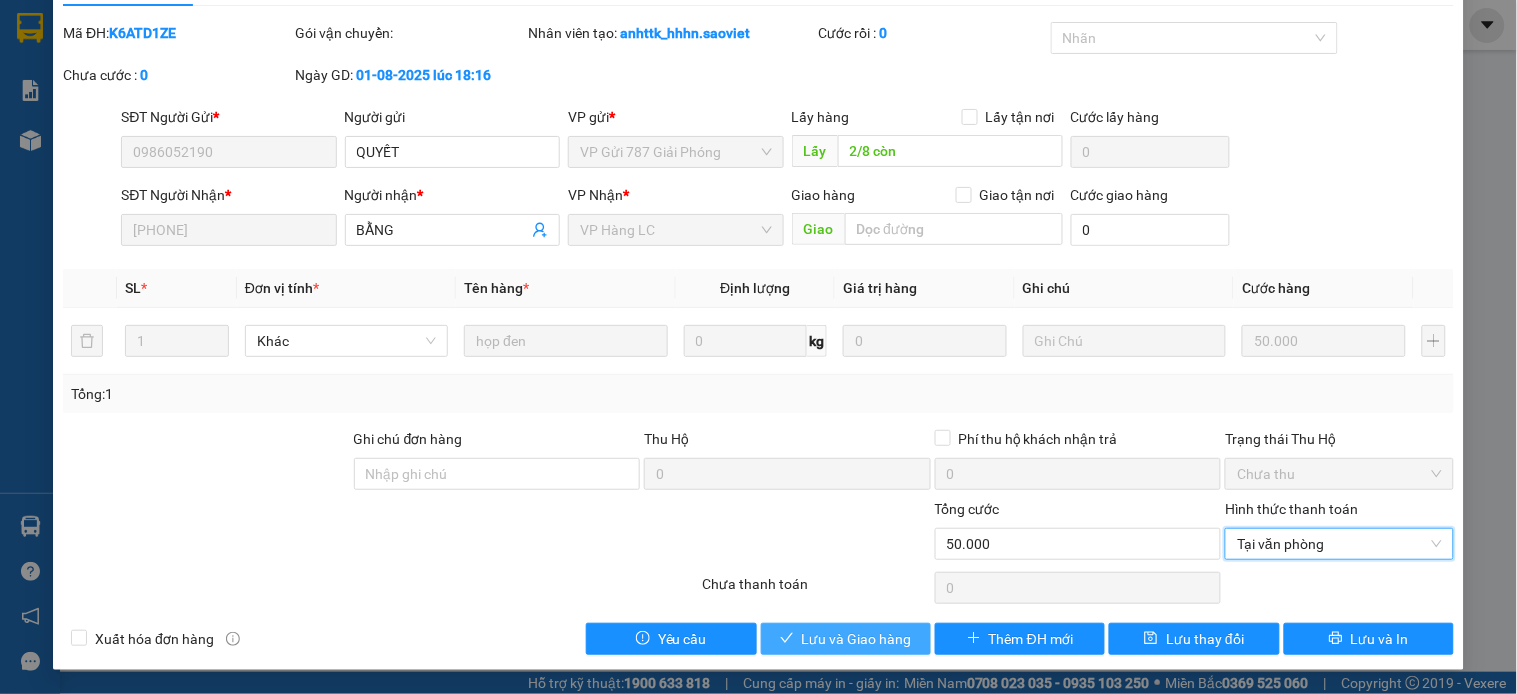 click on "Lưu và Giao hàng" at bounding box center [857, 639] 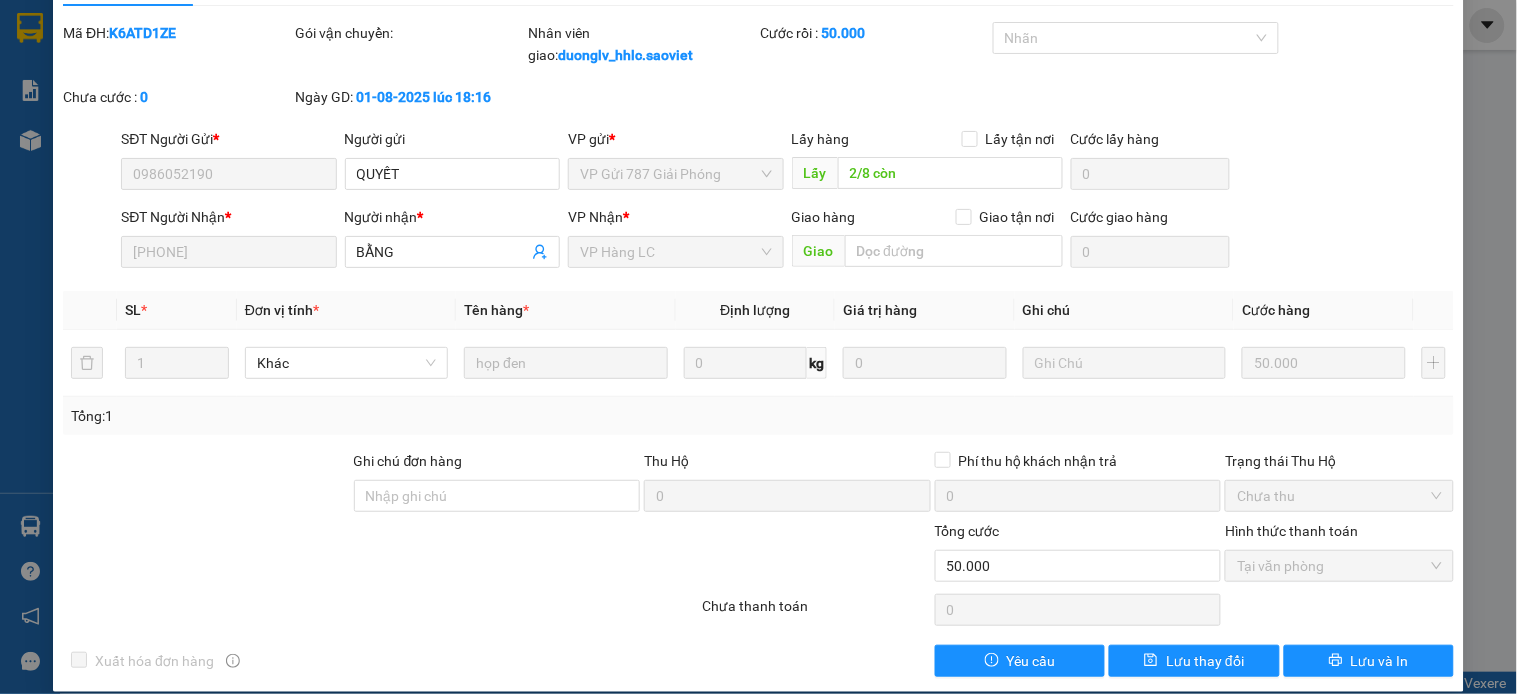 scroll, scrollTop: 0, scrollLeft: 0, axis: both 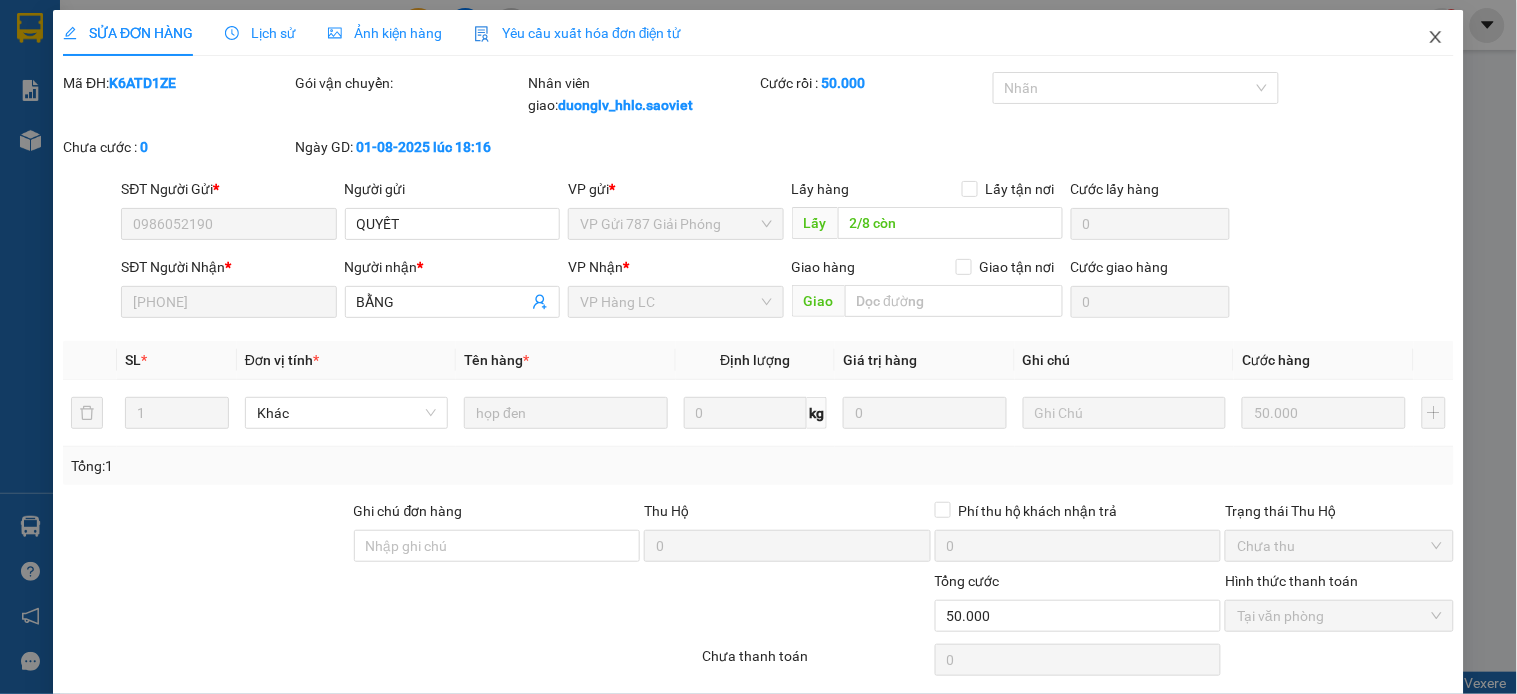 click 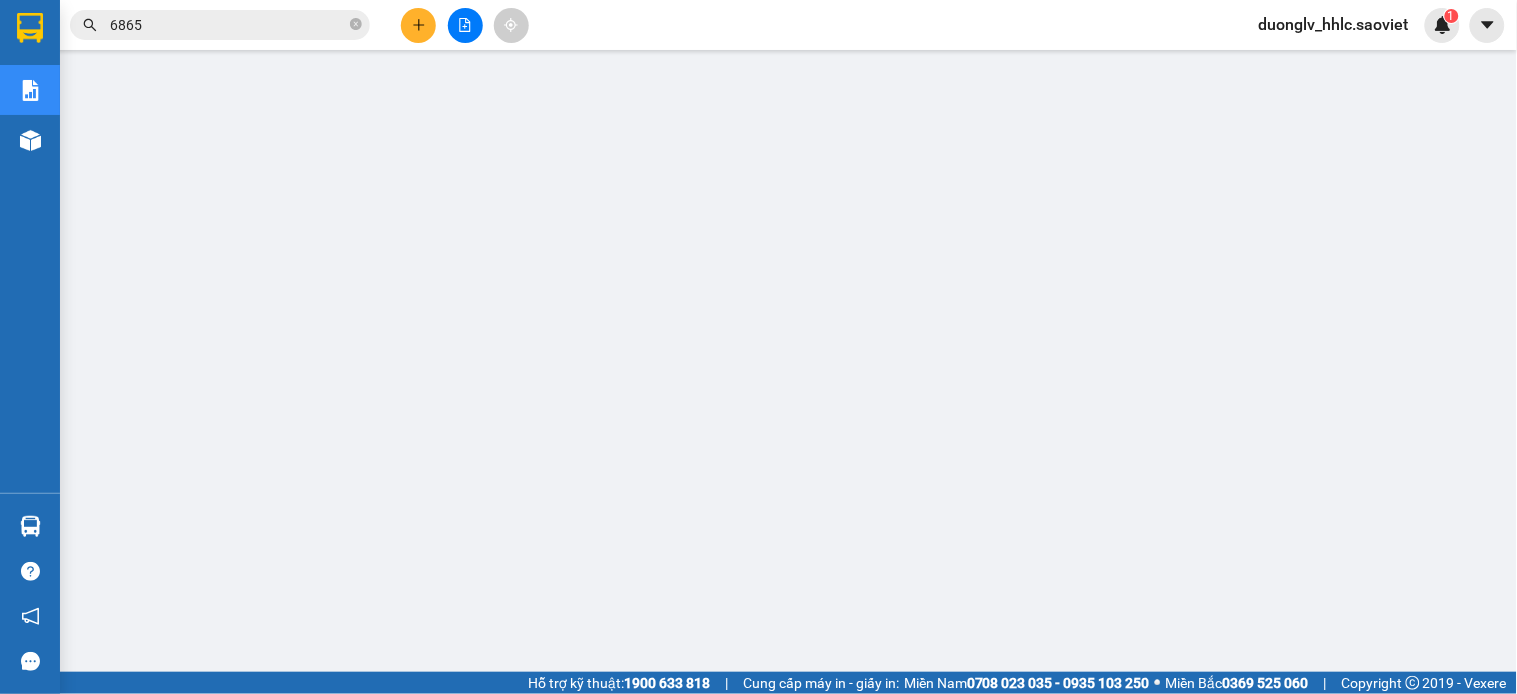 click on "6865" at bounding box center [228, 25] 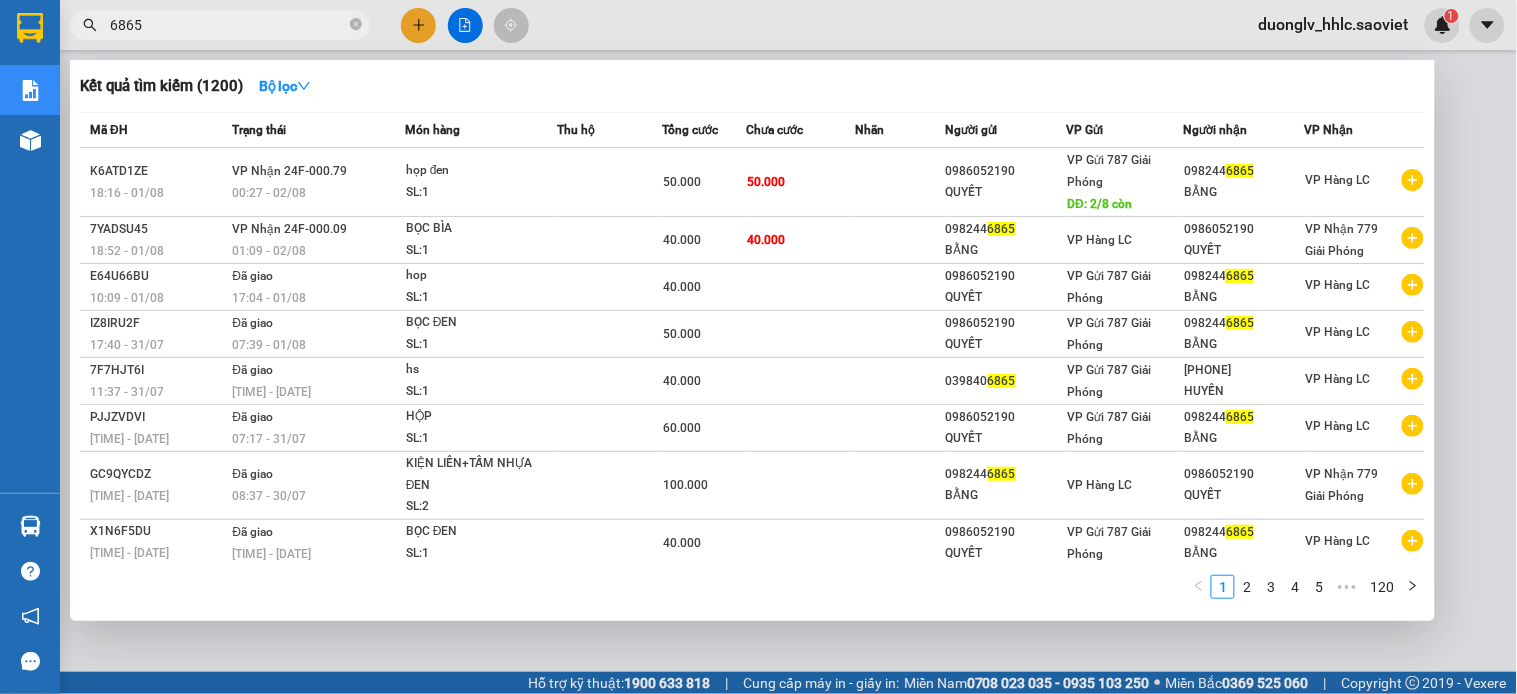 click on "6865" at bounding box center (228, 25) 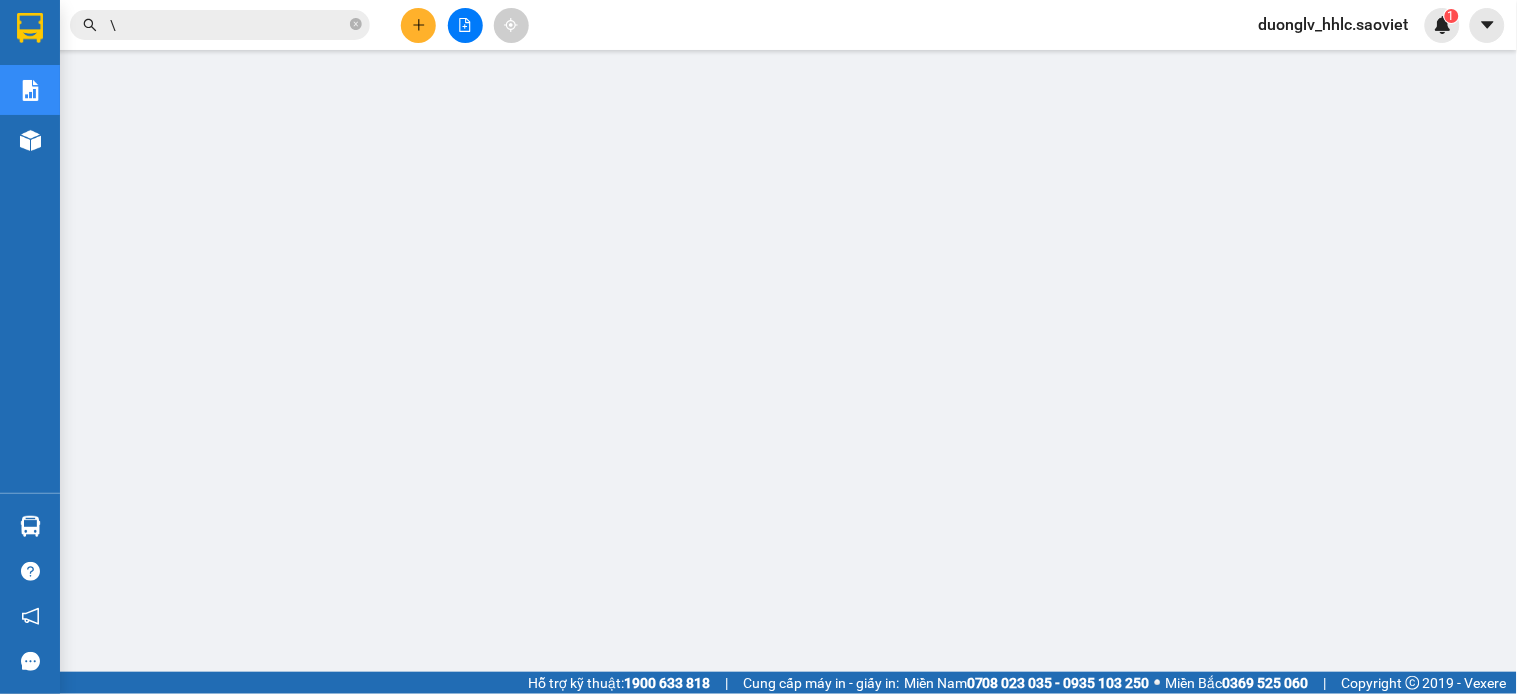 click on "\" at bounding box center (228, 25) 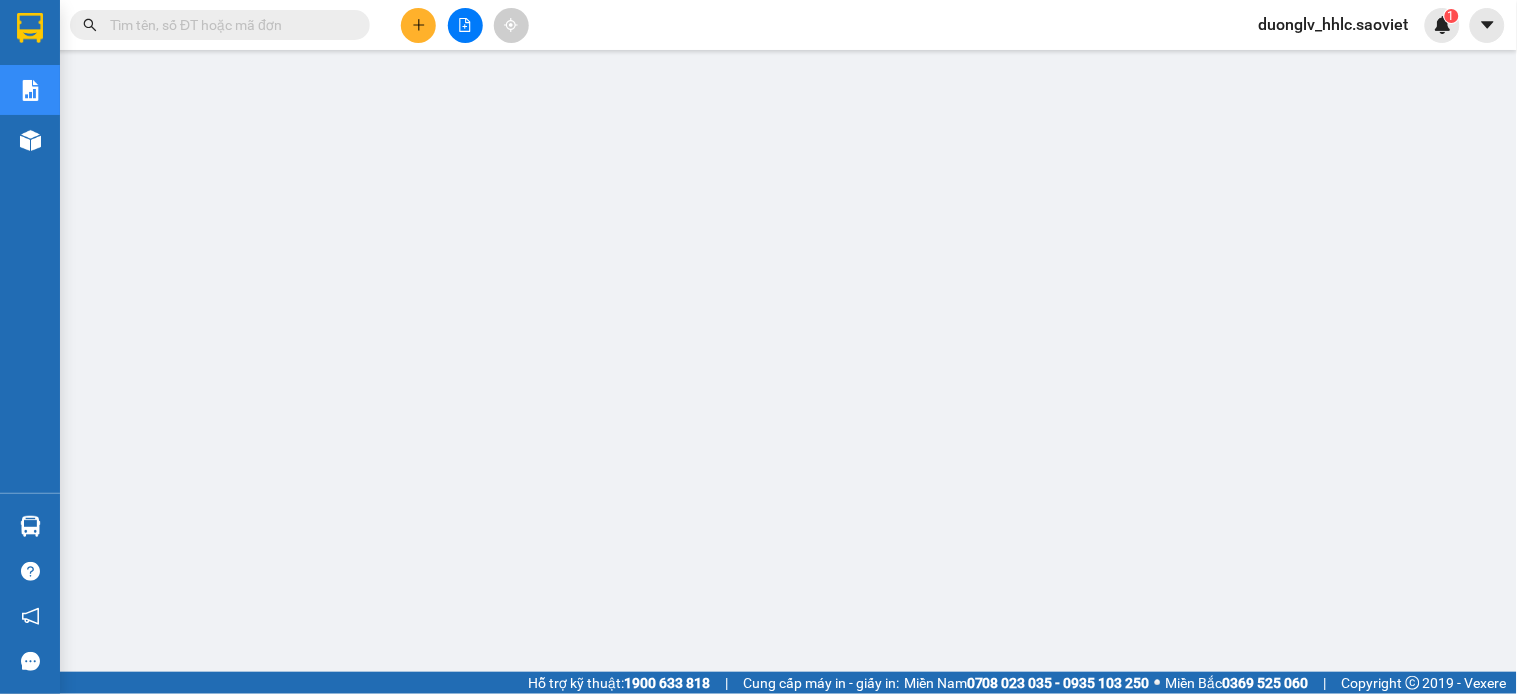 click at bounding box center (228, 25) 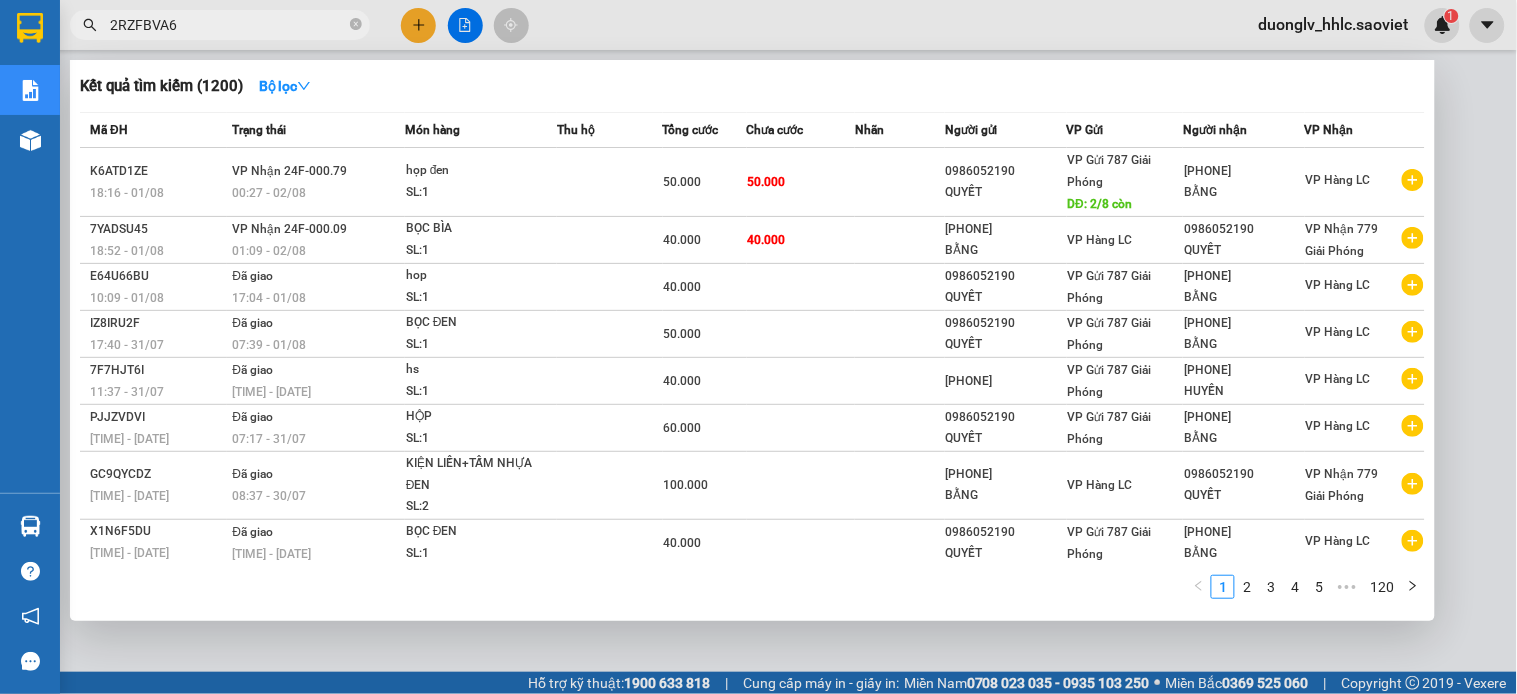 type on "2RZFBVA6" 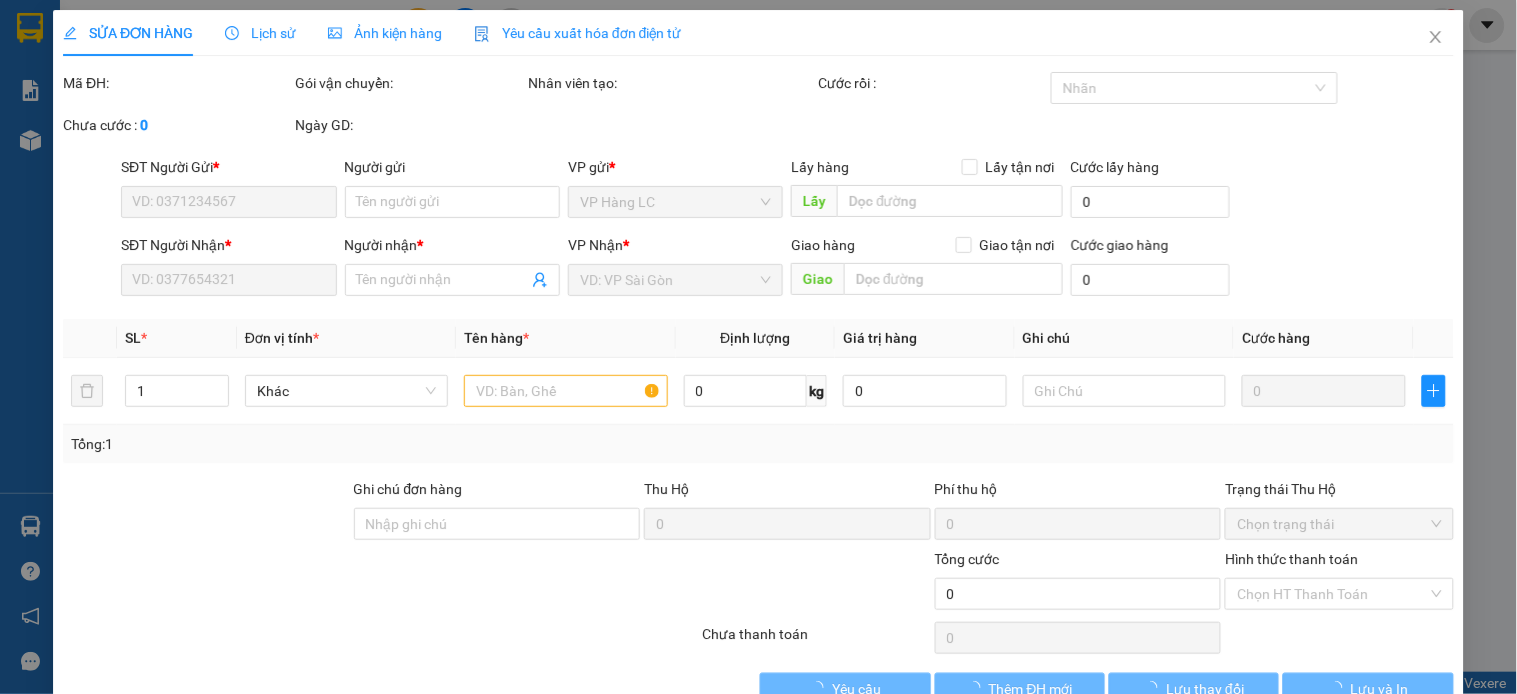 type on "0986052190" 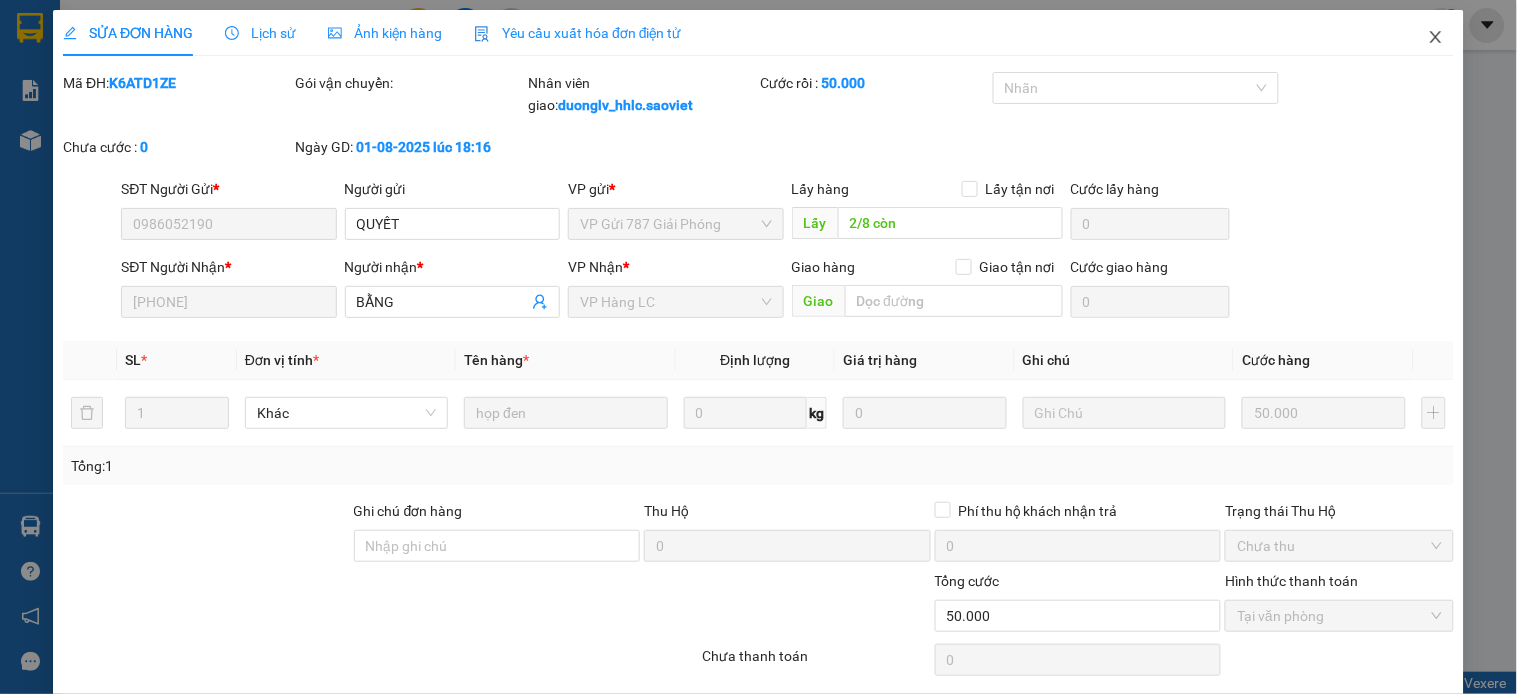click 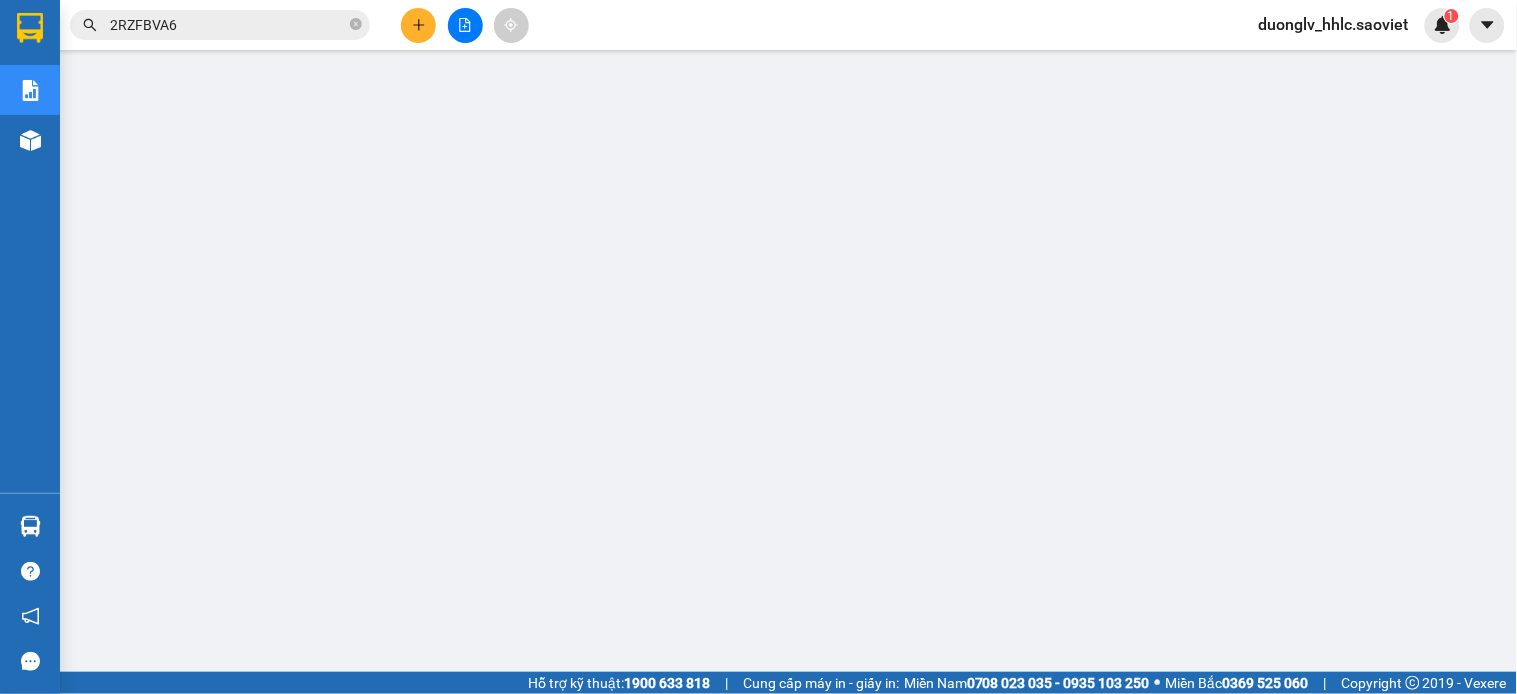 click on "2RZFBVA6" at bounding box center (228, 25) 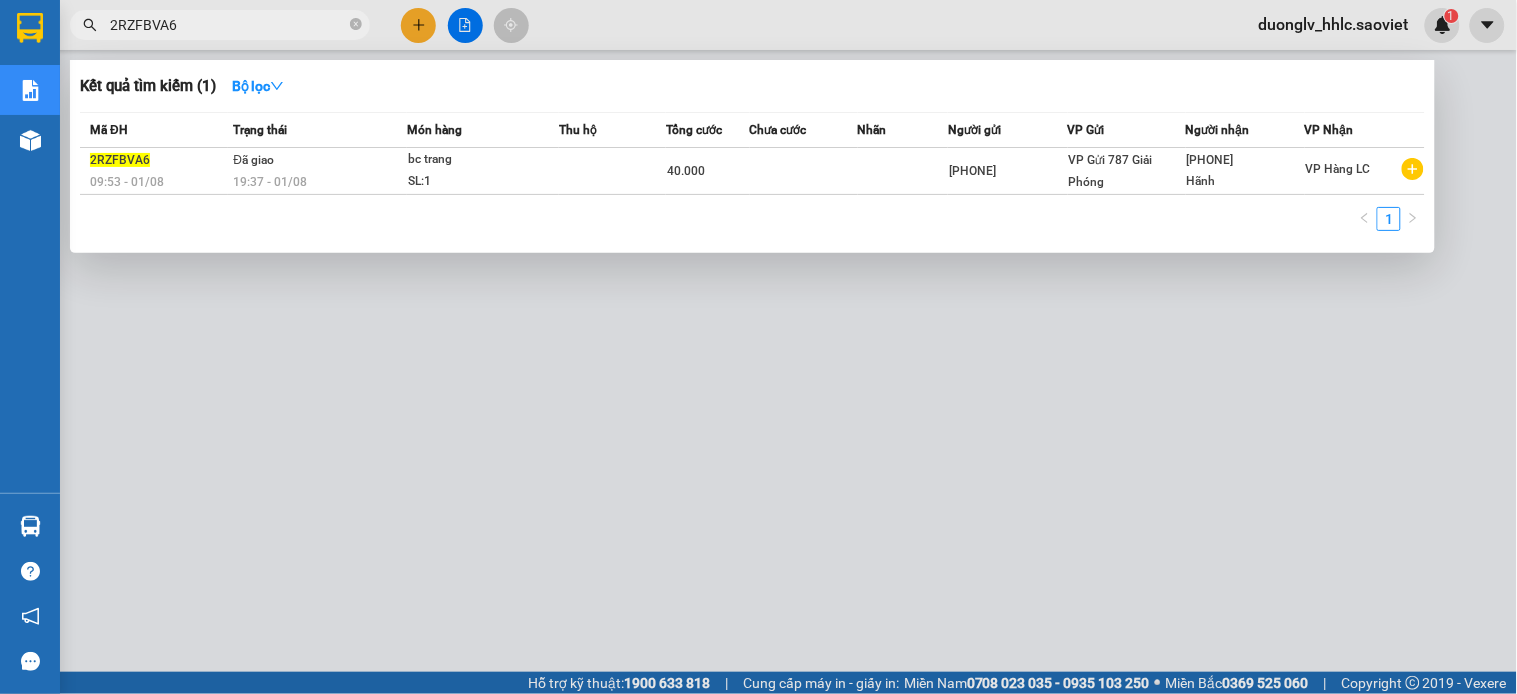 click at bounding box center [758, 347] 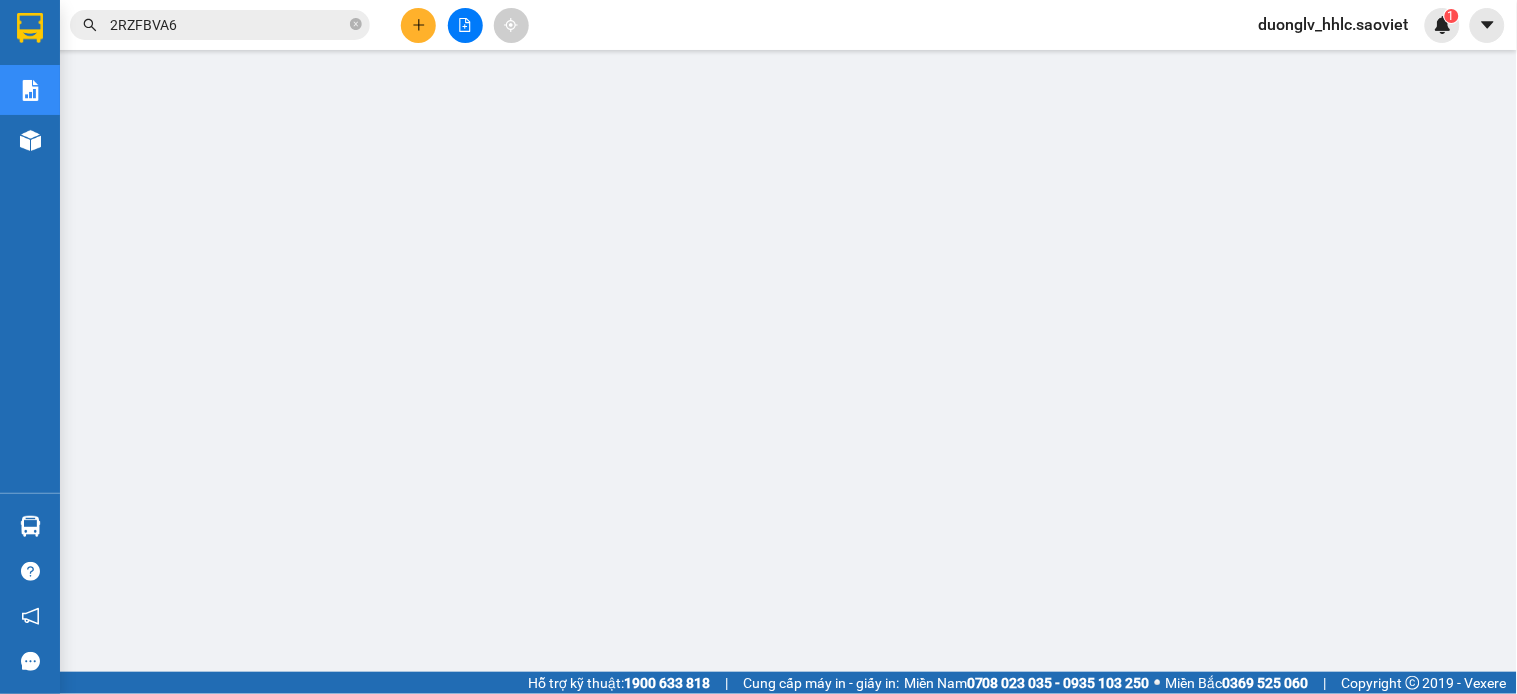 click on "2RZFBVA6" at bounding box center [228, 25] 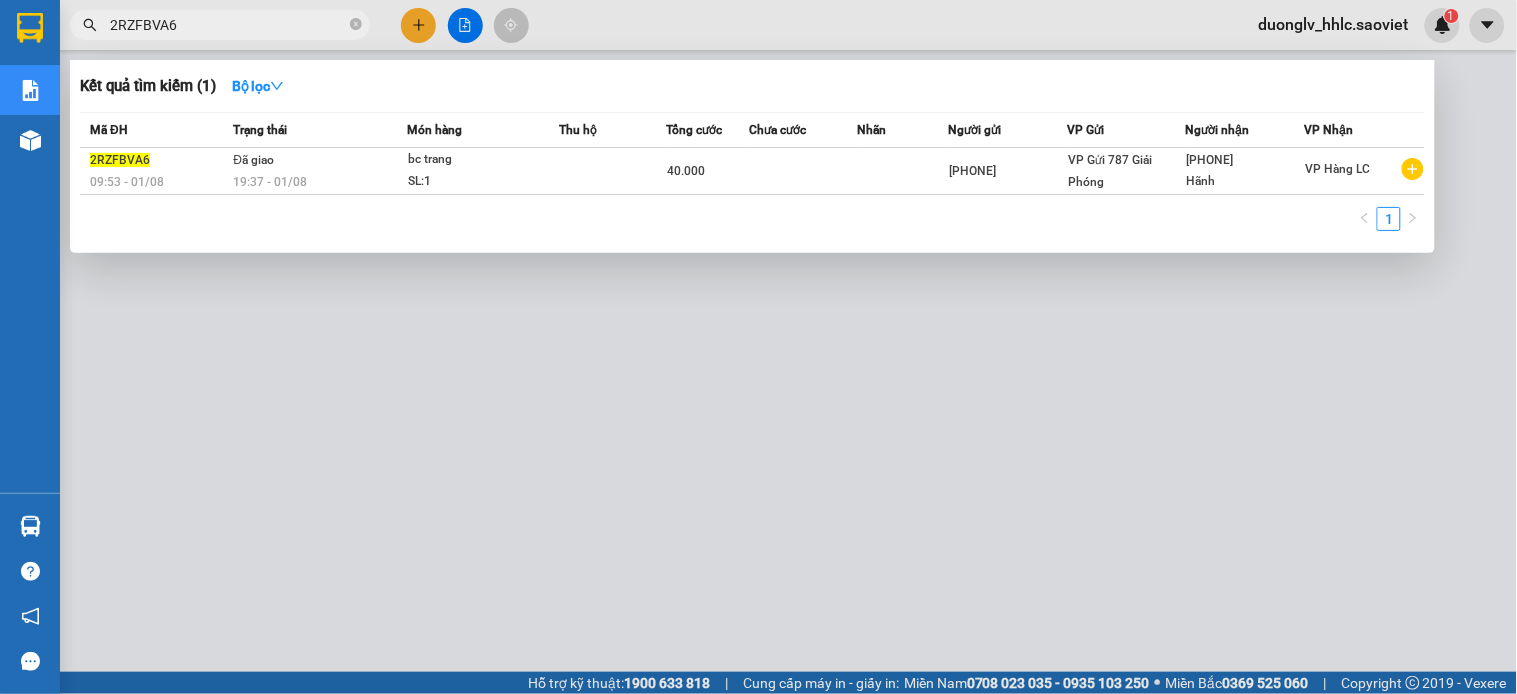 click on "2RZFBVA6" at bounding box center [228, 25] 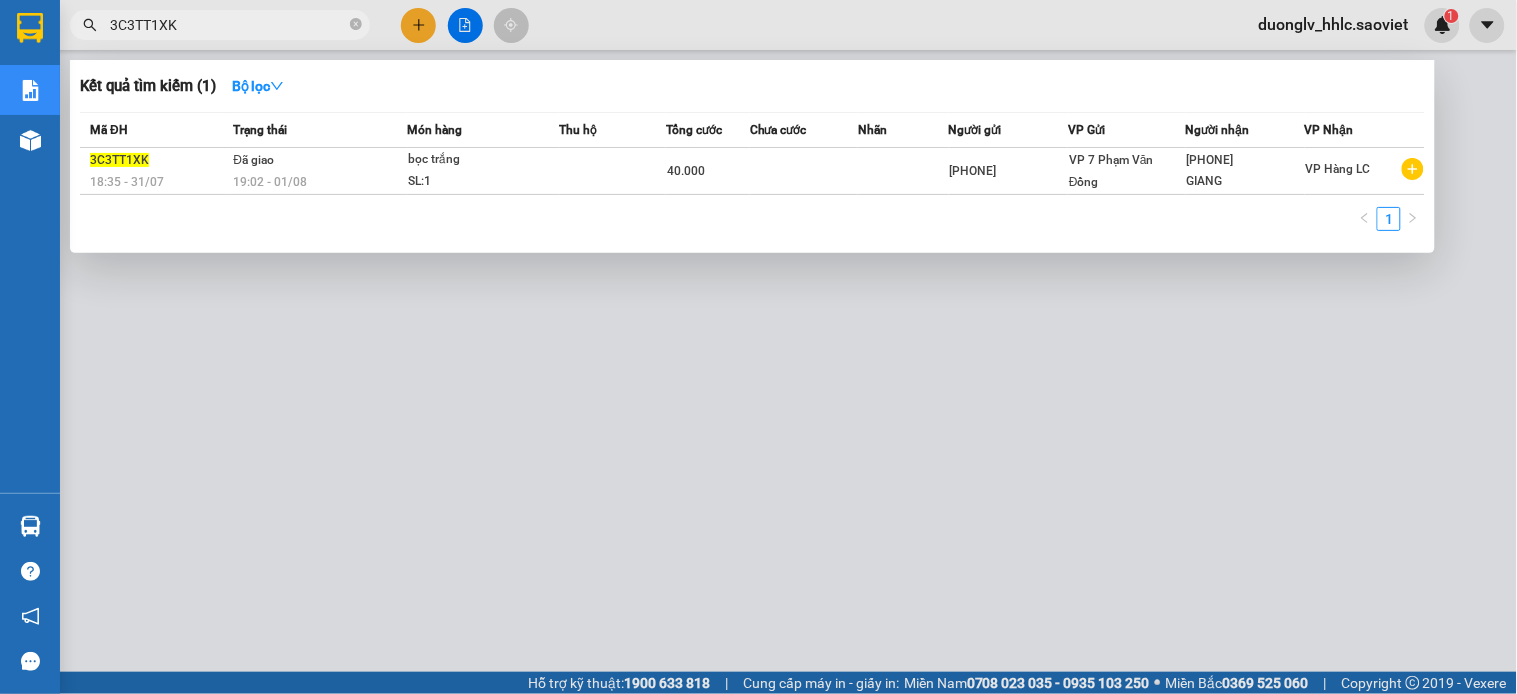click at bounding box center [758, 347] 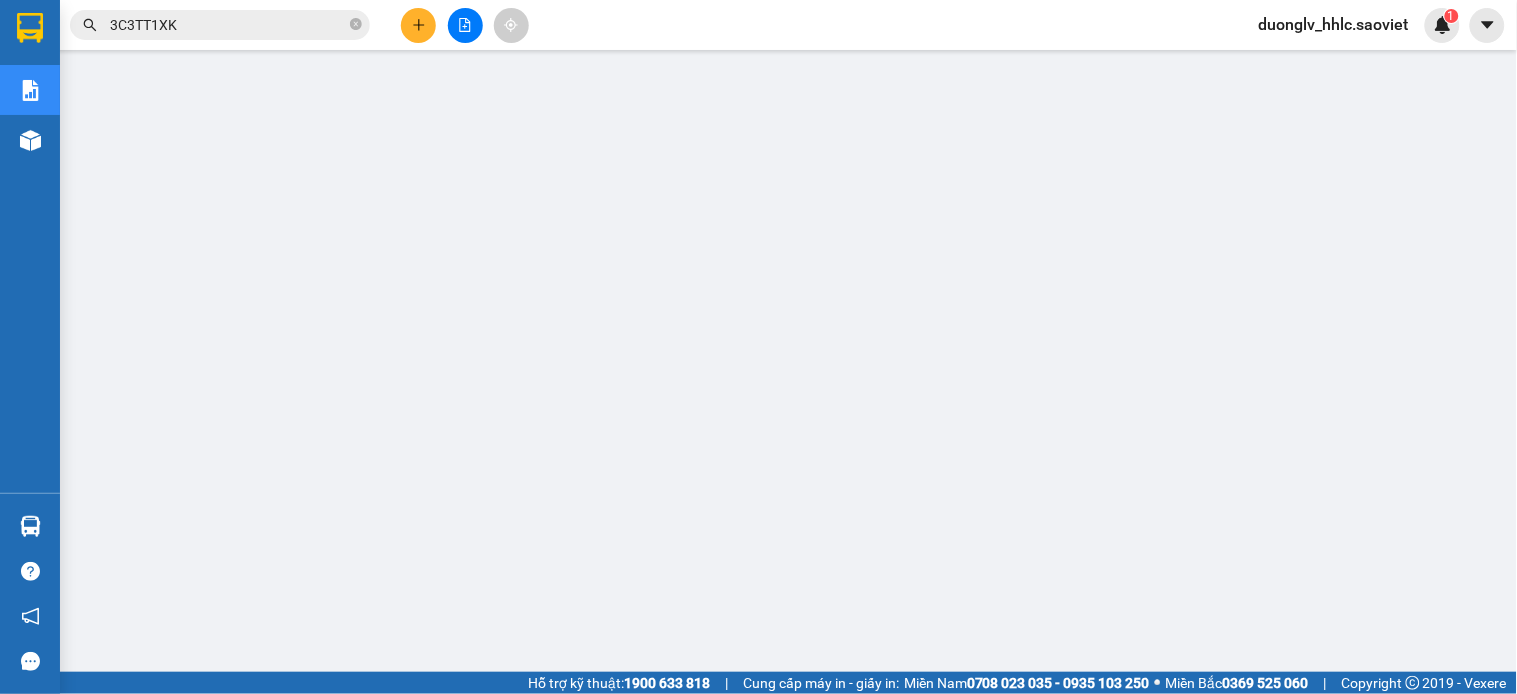 click on "3C3TT1XK" at bounding box center [228, 25] 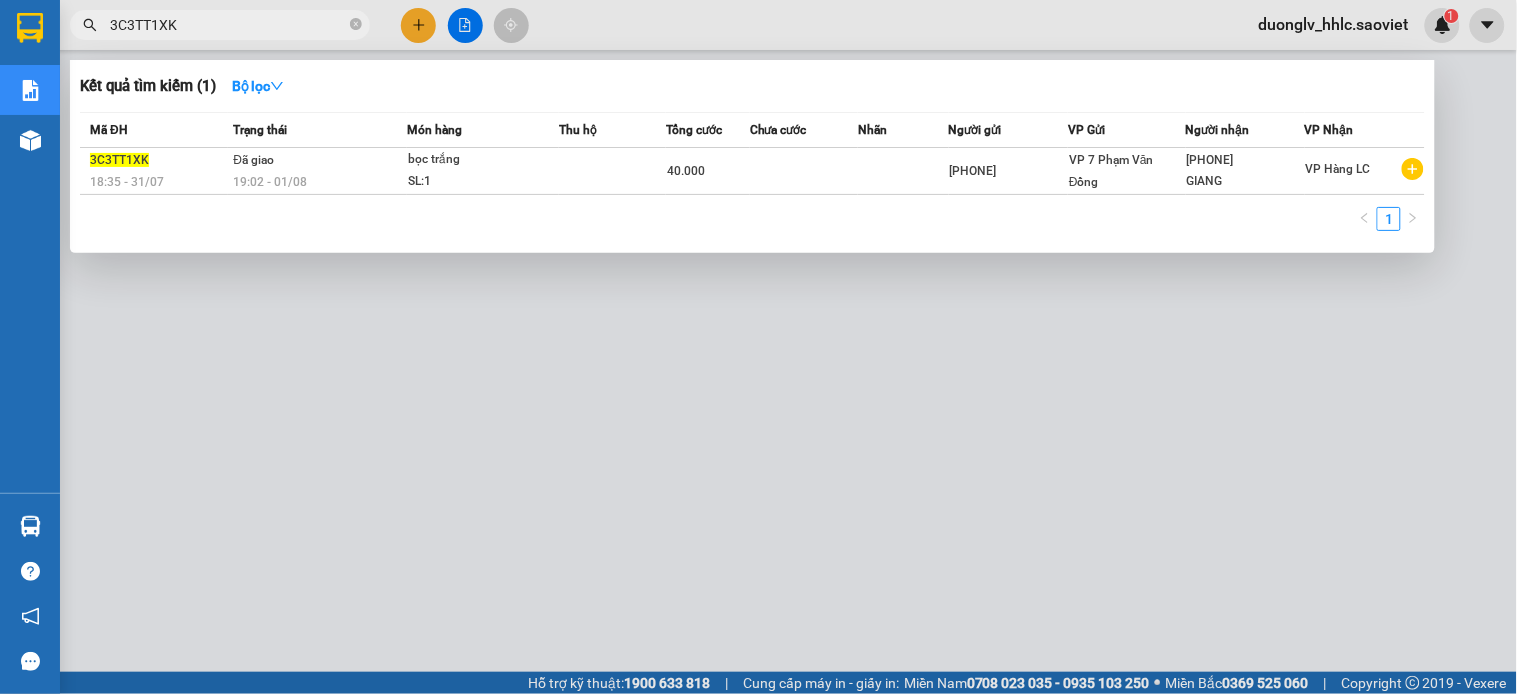 click on "3C3TT1XK" at bounding box center [228, 25] 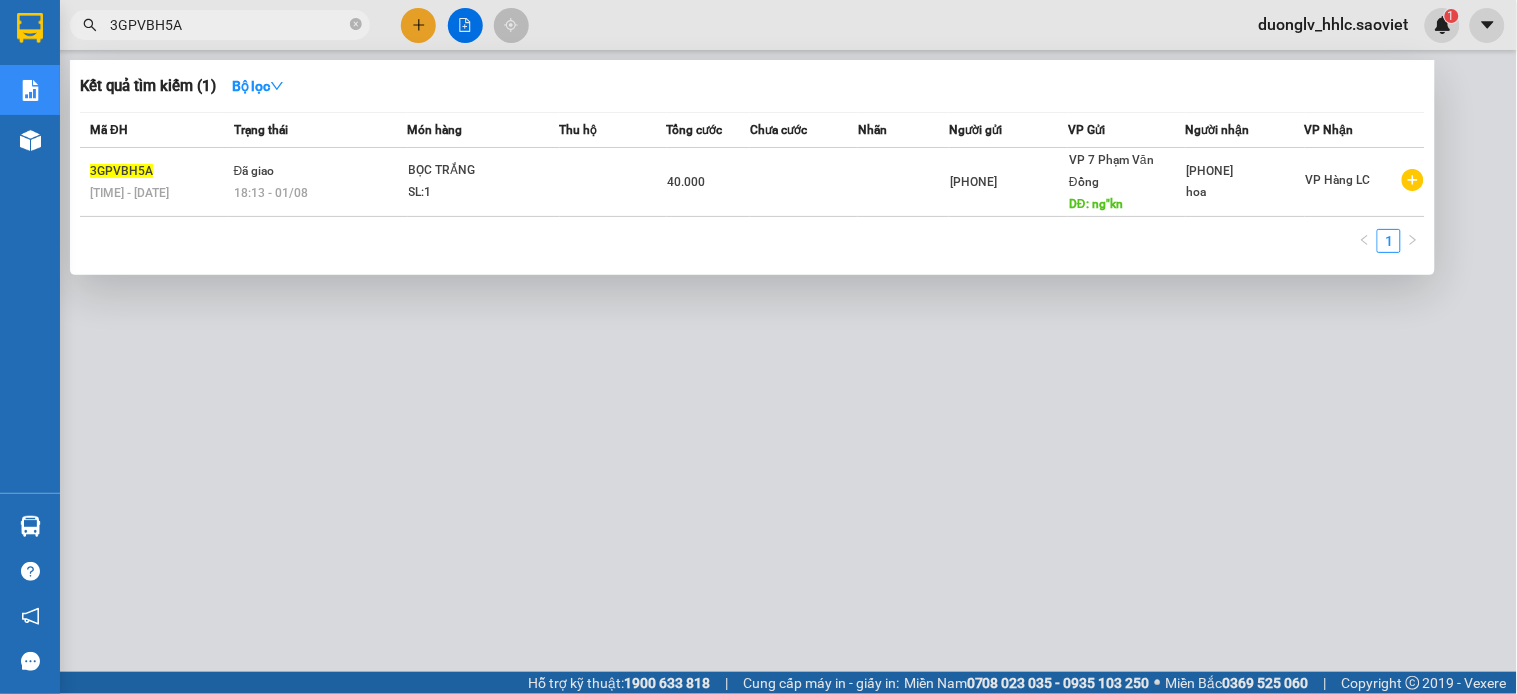 click at bounding box center [758, 347] 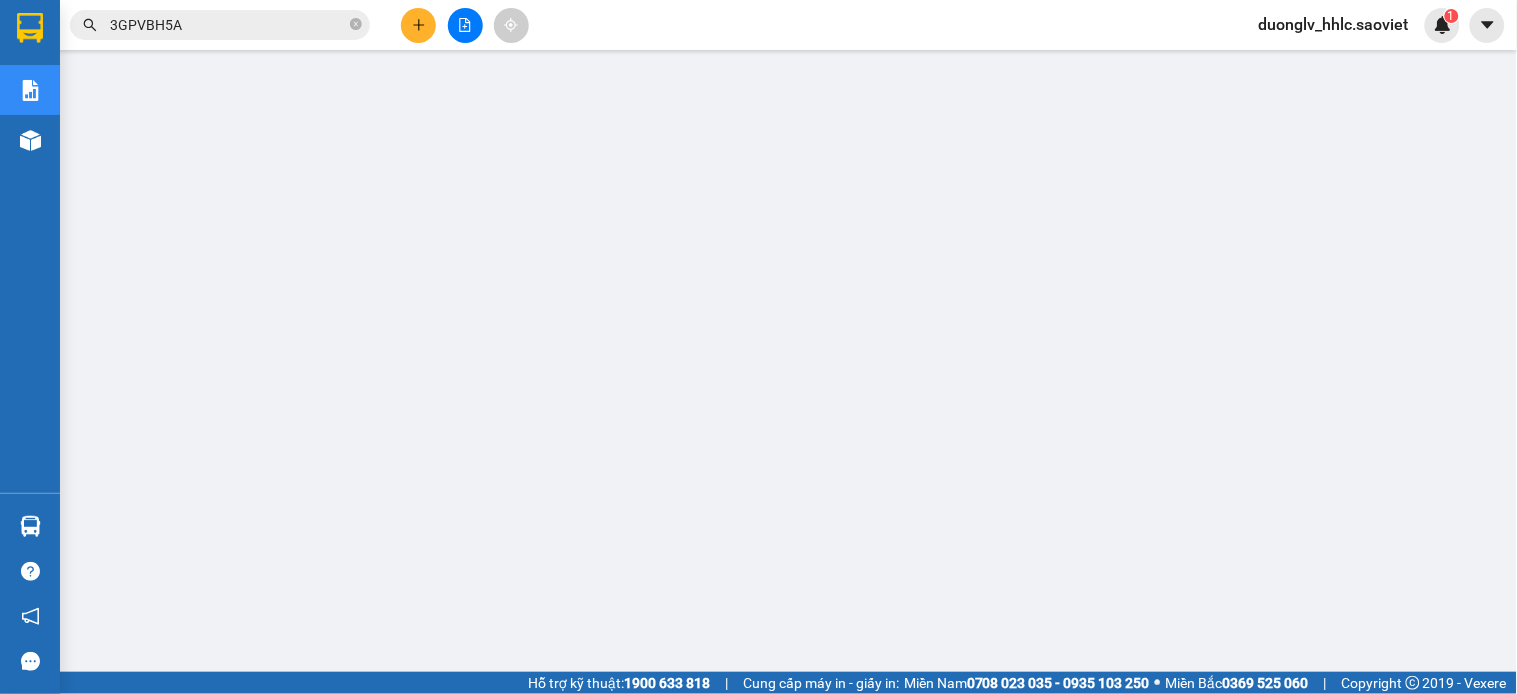 click on "3GPVBH5A" at bounding box center (228, 25) 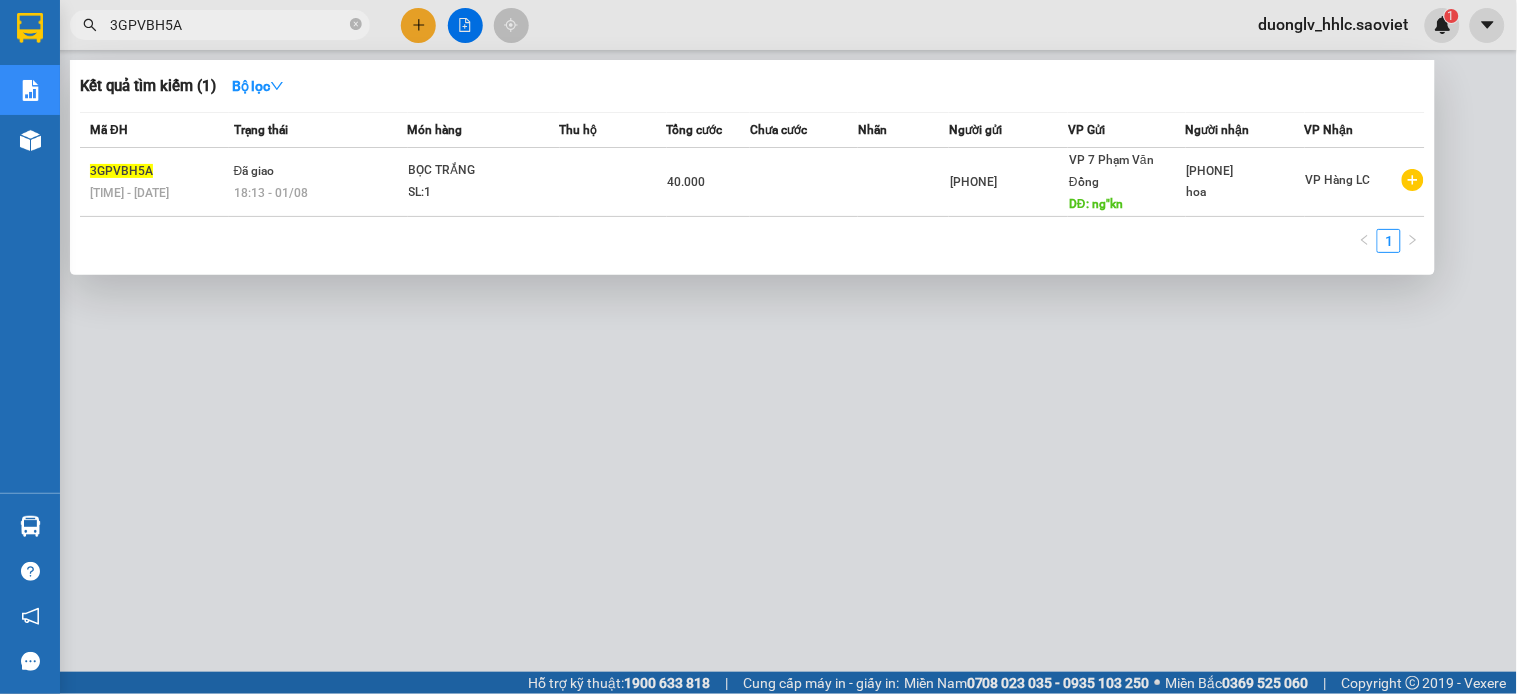 drag, startPoint x: 227, startPoint y: 34, endPoint x: 178, endPoint y: 34, distance: 49 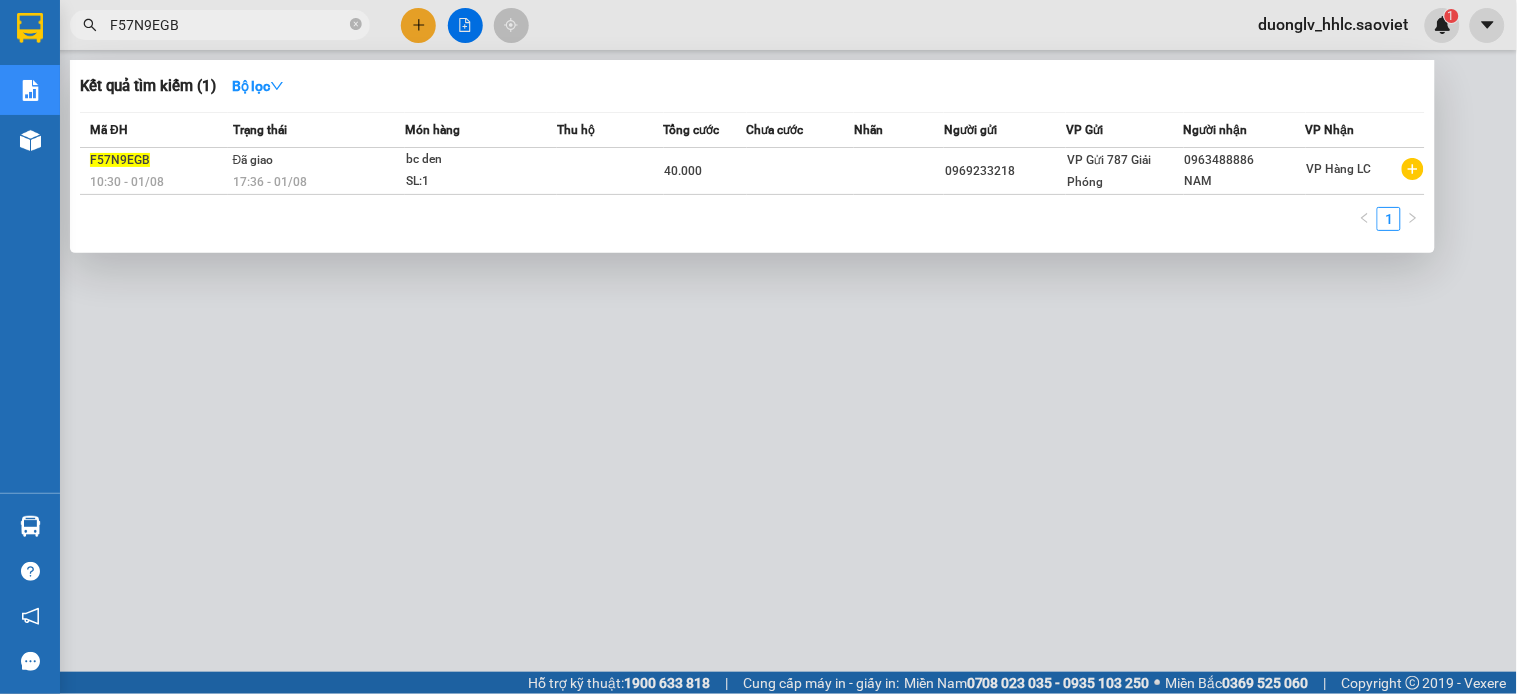 click at bounding box center (758, 347) 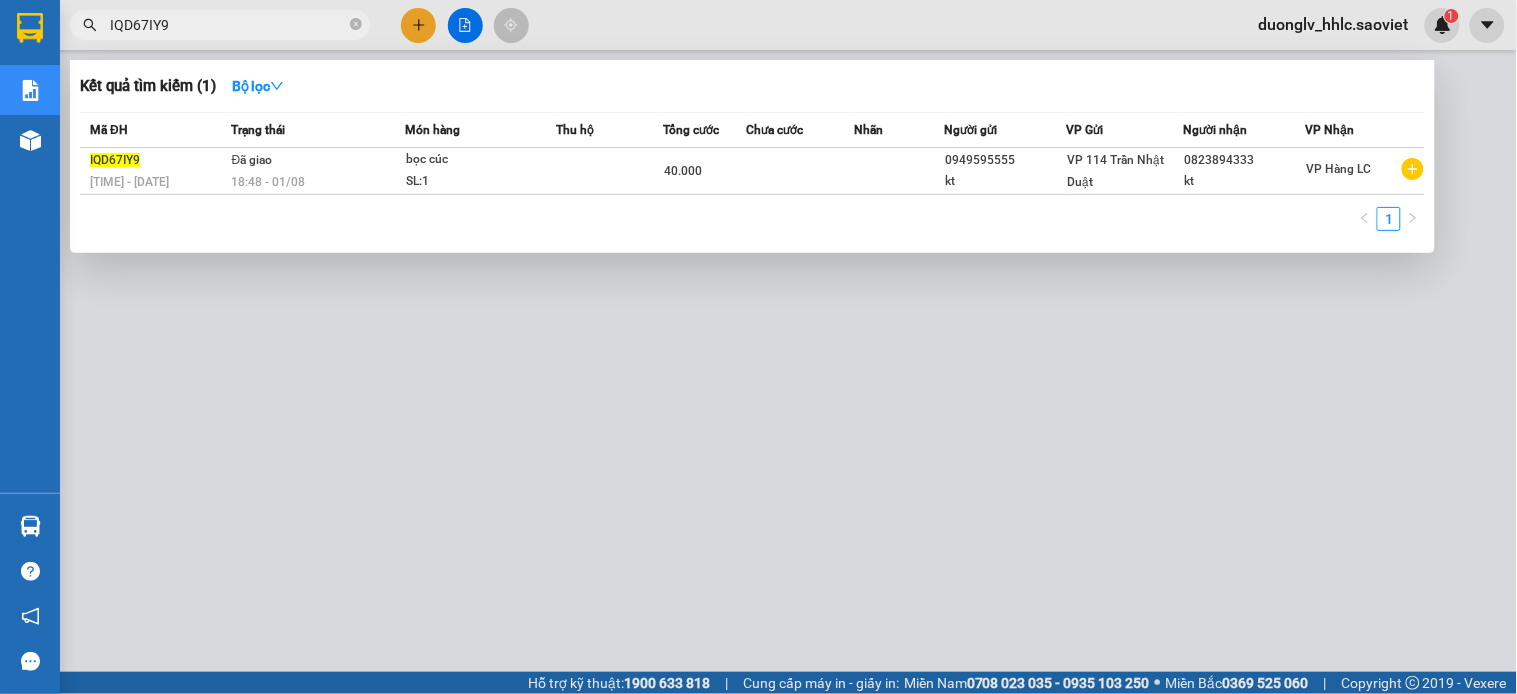 click at bounding box center (758, 347) 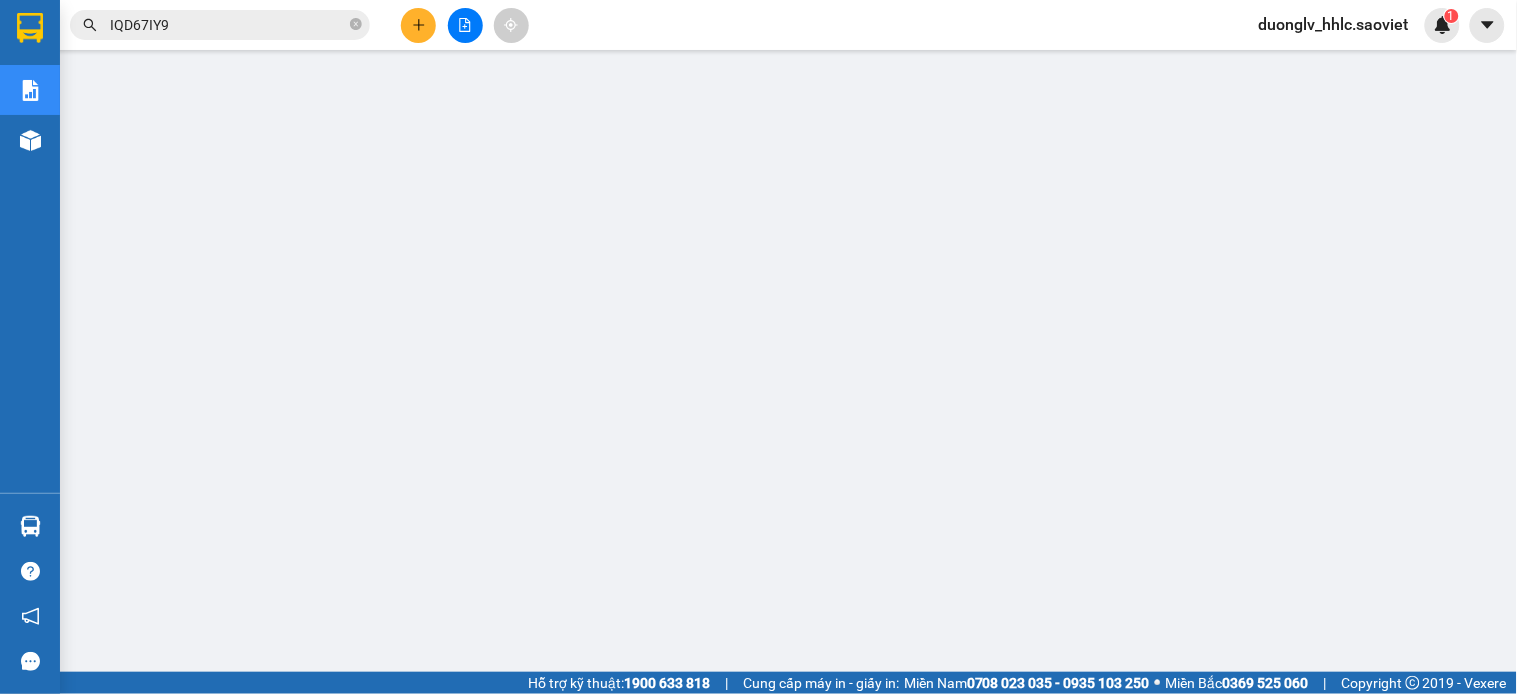 click on "IQD67IY9" at bounding box center (228, 25) 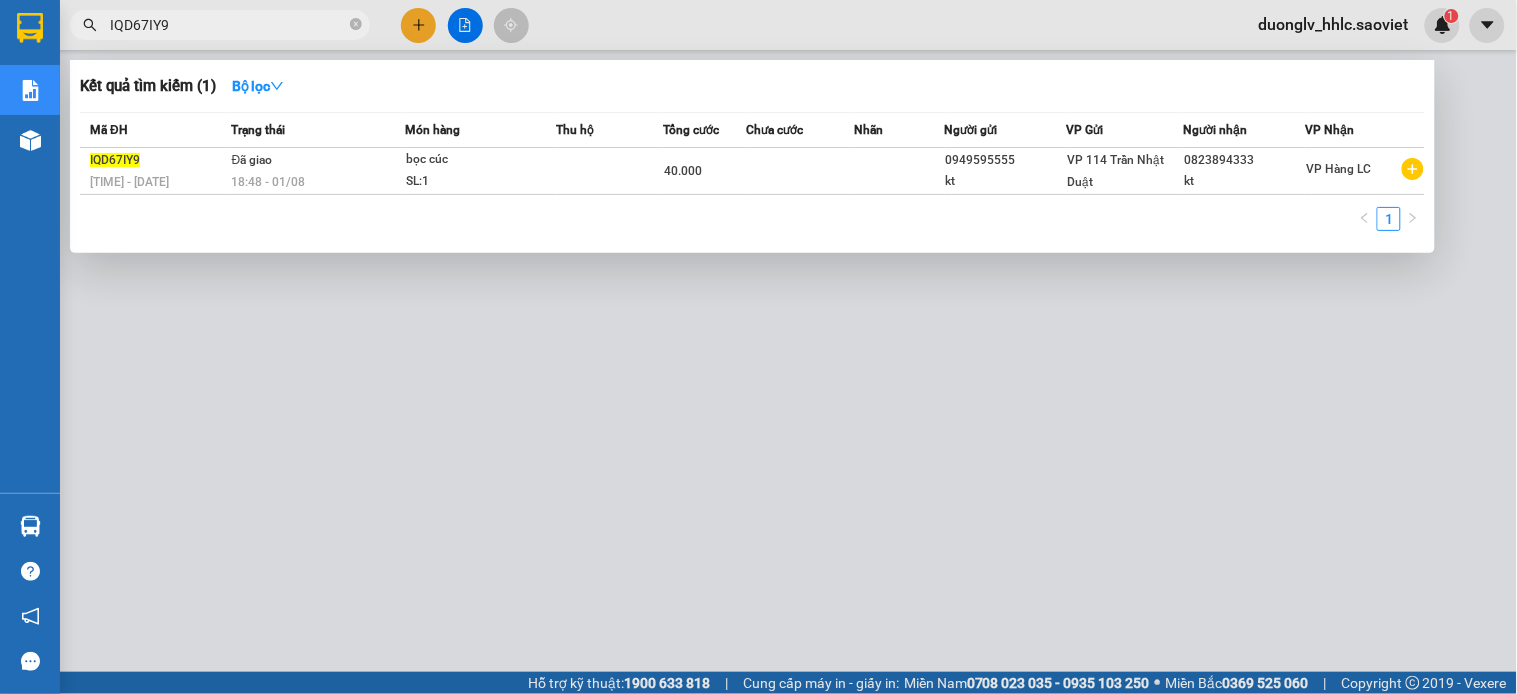 click on "IQD67IY9" at bounding box center [228, 25] 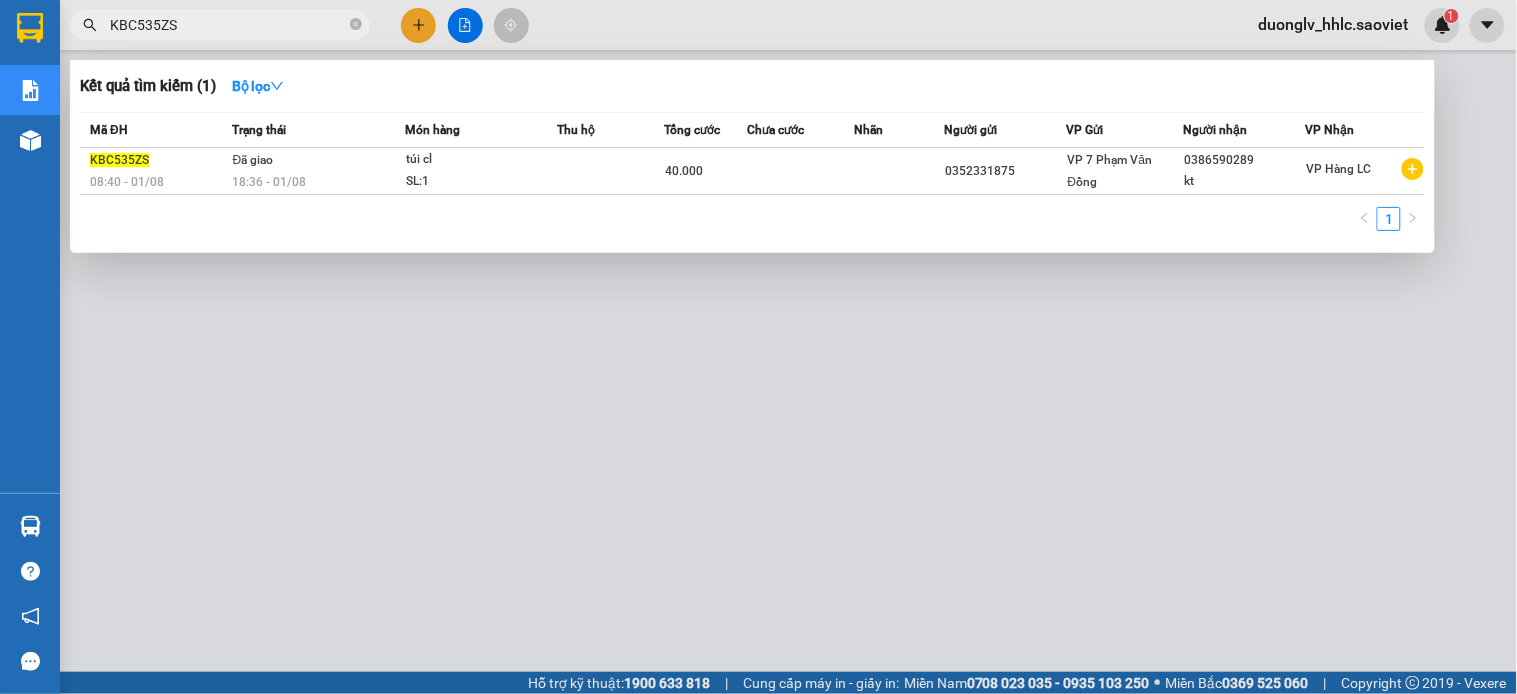 click at bounding box center [758, 347] 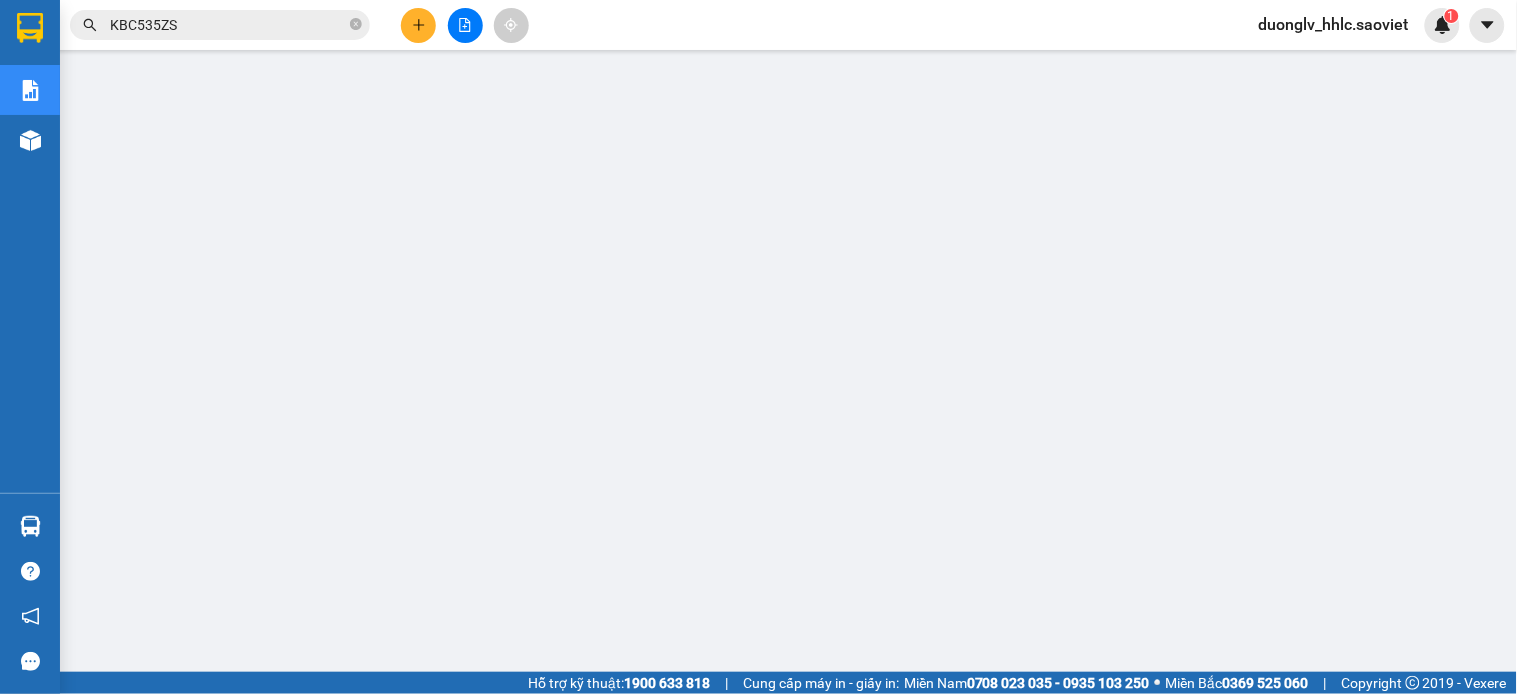 click on "KBC535ZS" at bounding box center (228, 25) 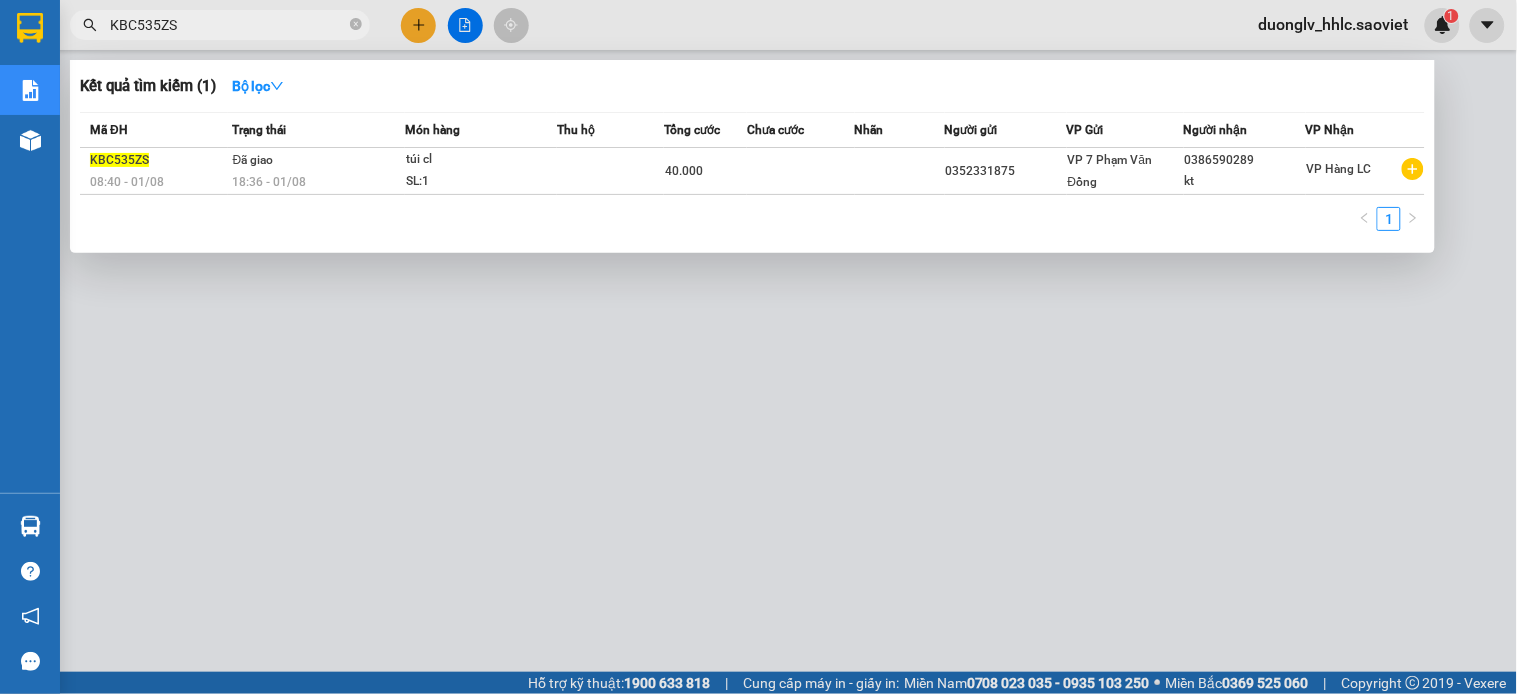 click on "KBC535ZS" at bounding box center (228, 25) 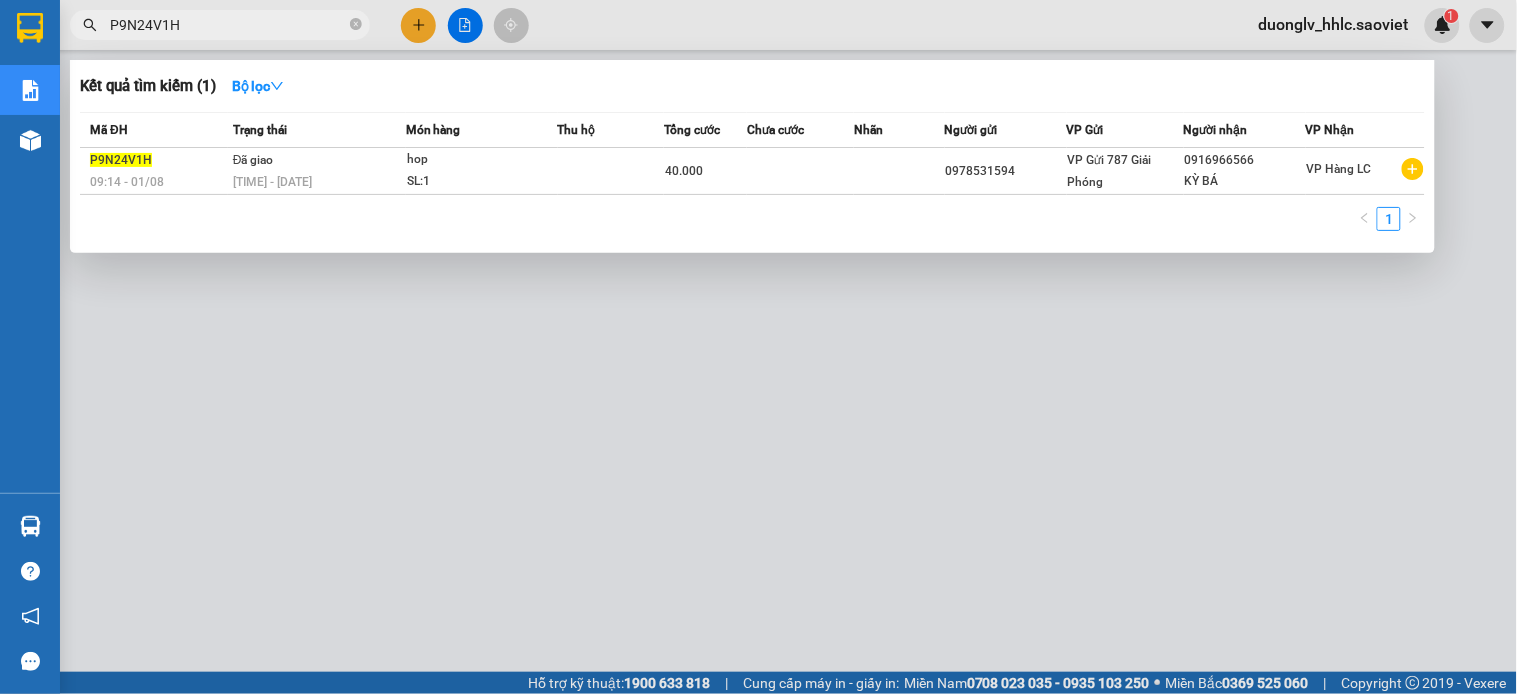 click at bounding box center [758, 347] 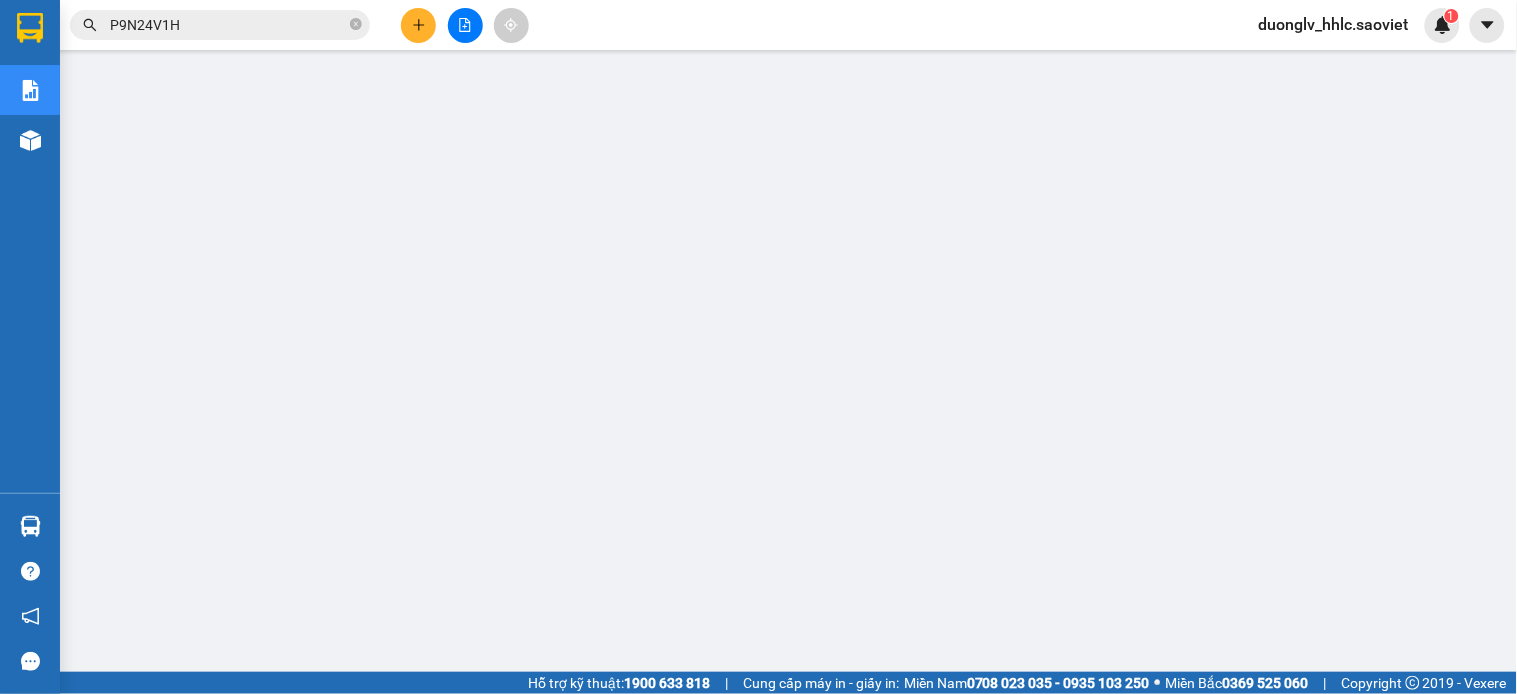 click on "P9N24V1H" at bounding box center (220, 25) 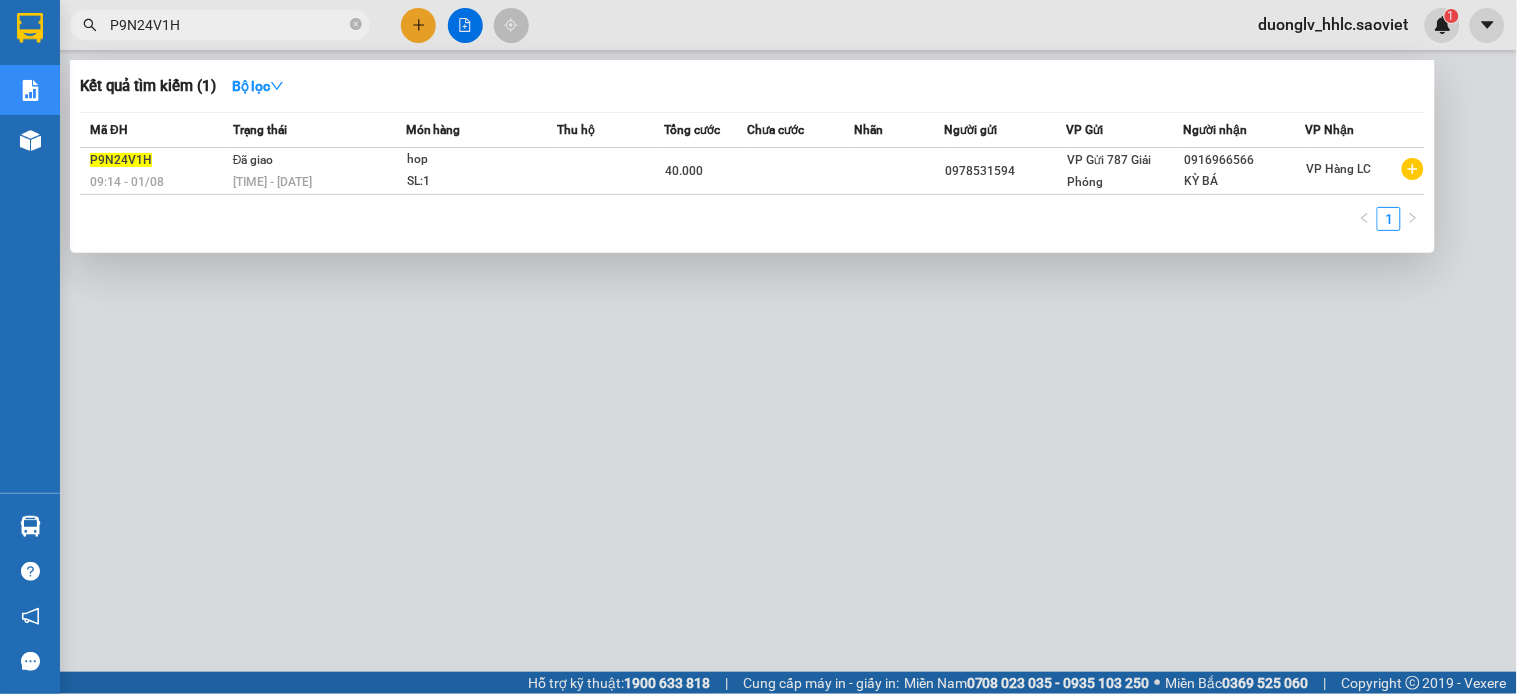 click on "P9N24V1H" at bounding box center (228, 25) 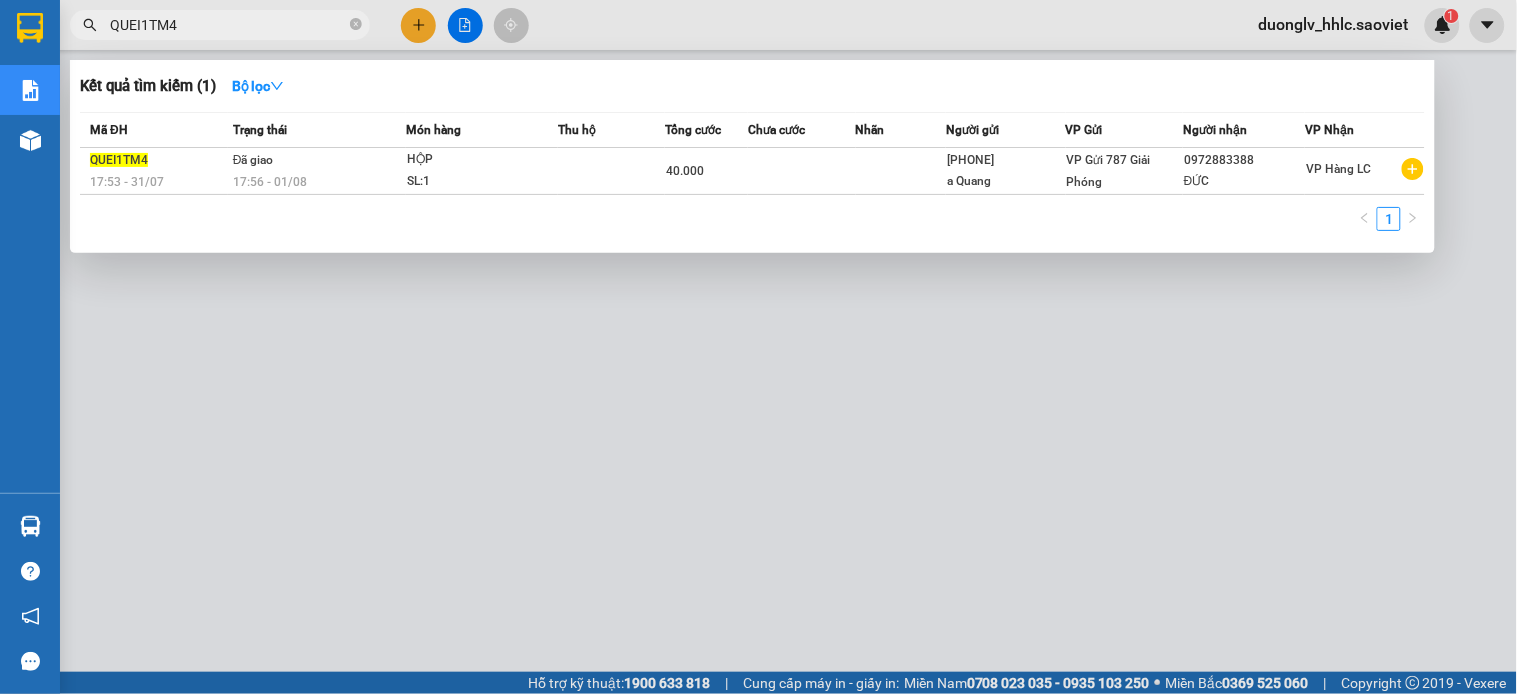 click at bounding box center [758, 347] 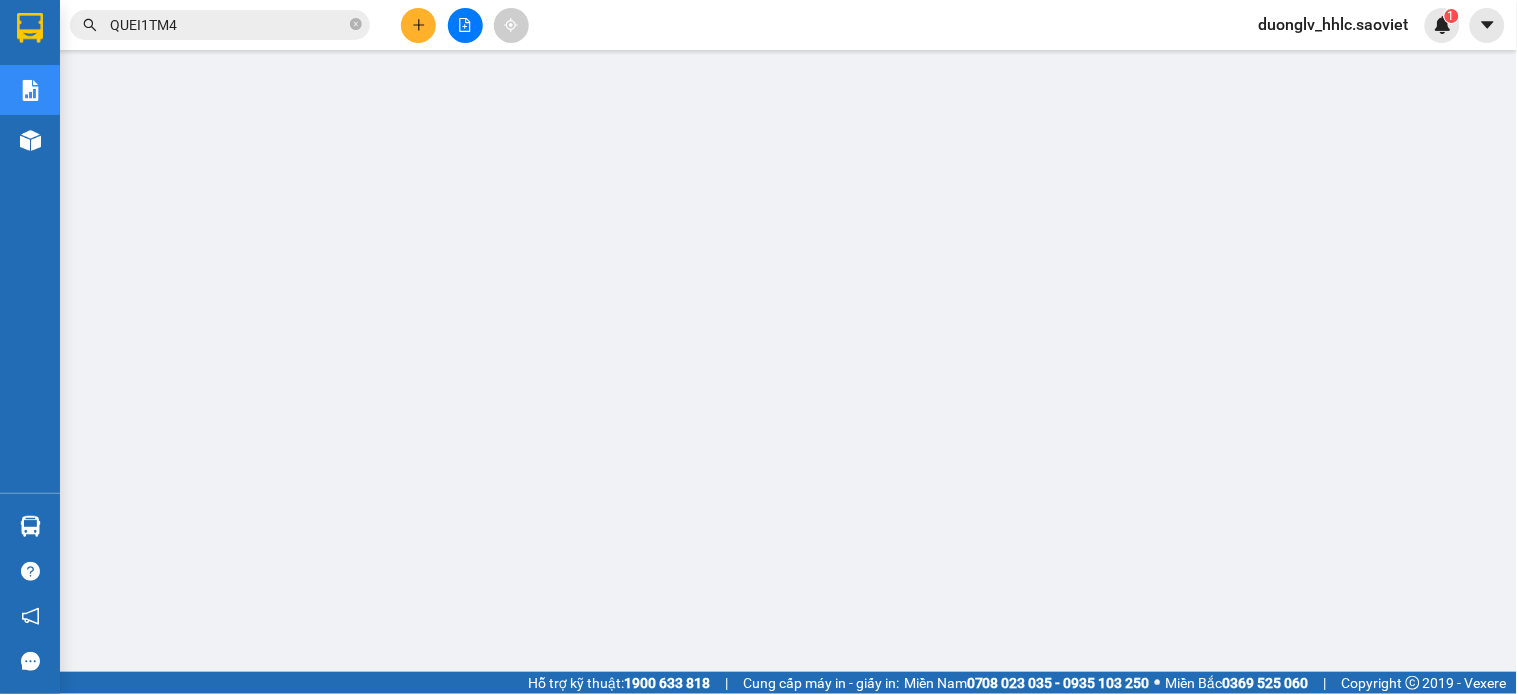 click on "QUEI1TM4" at bounding box center [228, 25] 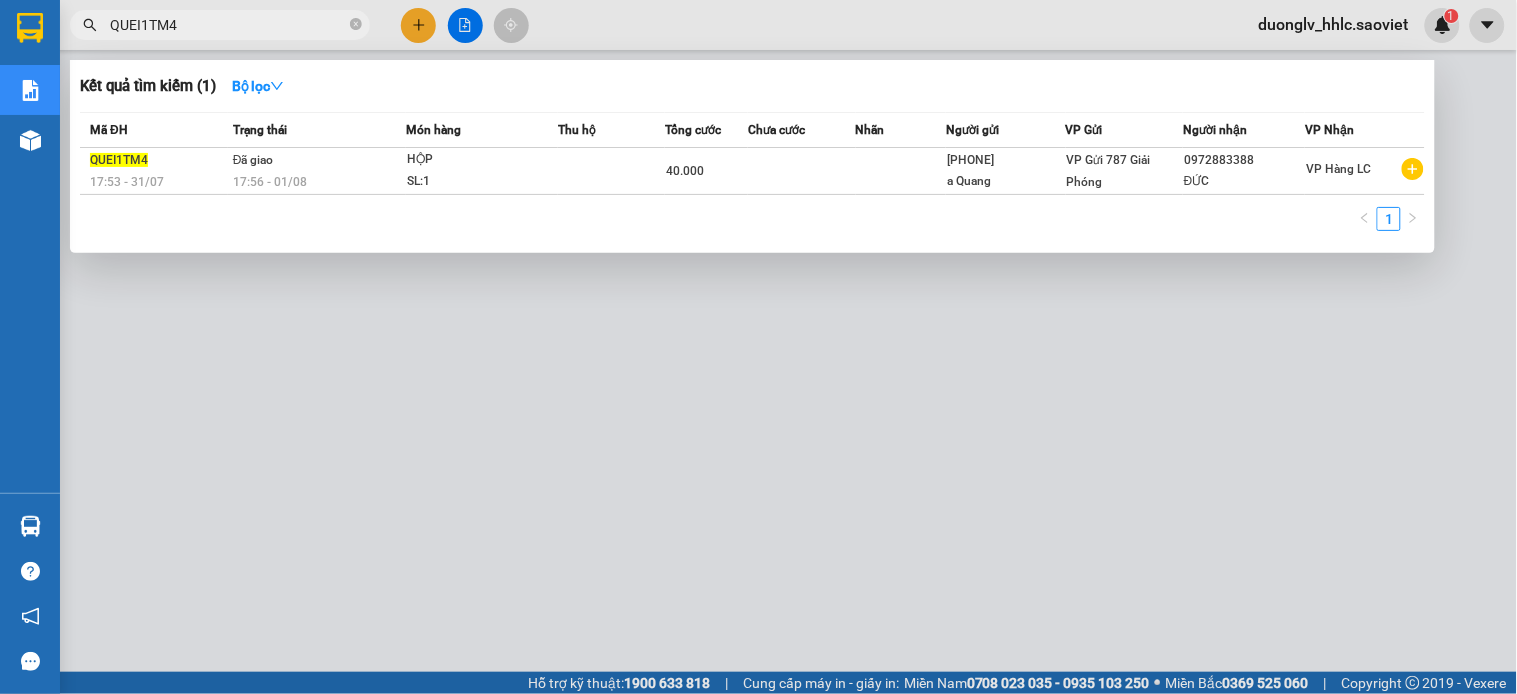 click on "QUEI1TM4" at bounding box center [228, 25] 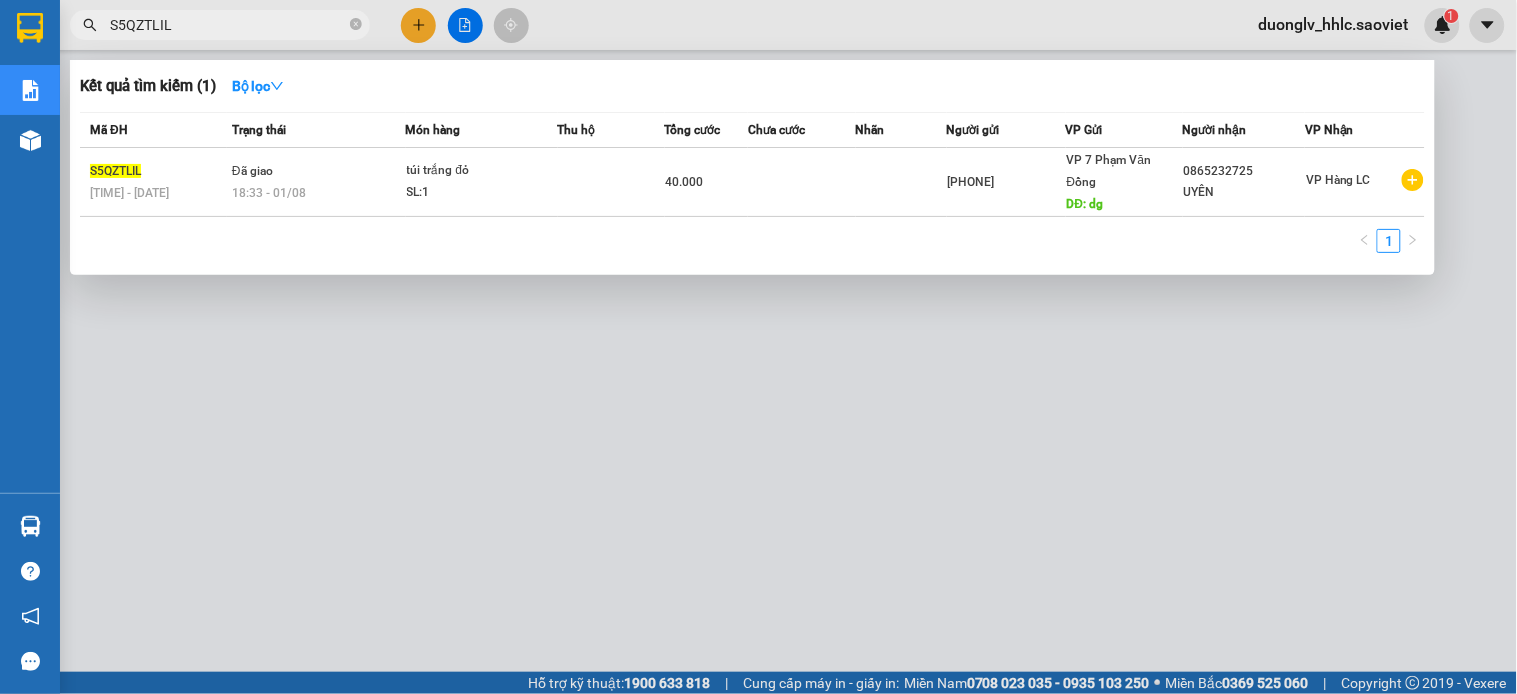 click at bounding box center [758, 347] 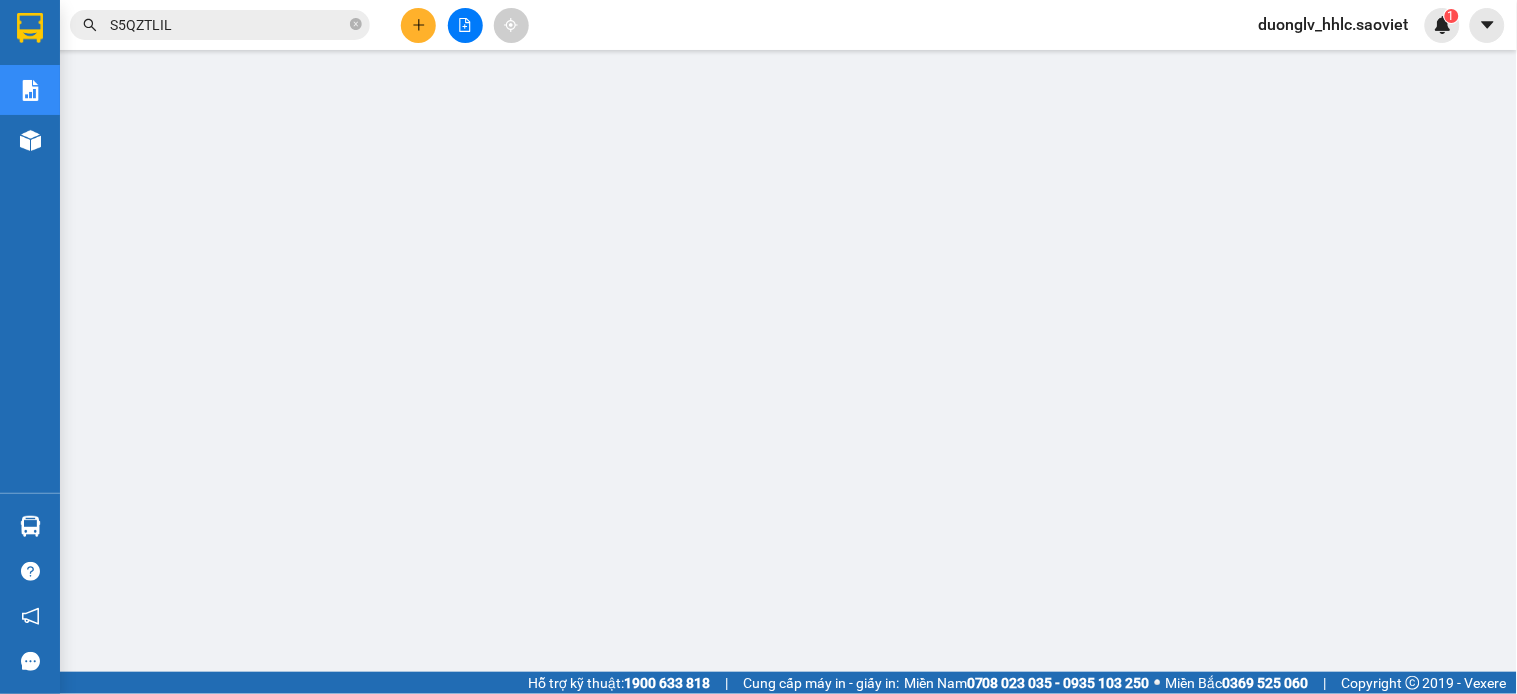 click on "Kết quả tìm kiếm ( 1 ) Bộ lọc Mã ĐH Trạng thái Món hàng Thu hộ Tổng cước Chưa cước Nhãn Người gửi VP Gửi Người nhận VP Nhận S5QZTLIL [TIME] - [DATE] Đã giao [TIME] - [DATE] túi trắng đỏ SL: 1 40.000 [PHONE] VP 7 Phạm Văn Đồng DĐ: dg [PHONE] UYÊN VP Hàng LC 1 S5QZTLIL" at bounding box center [195, 25] 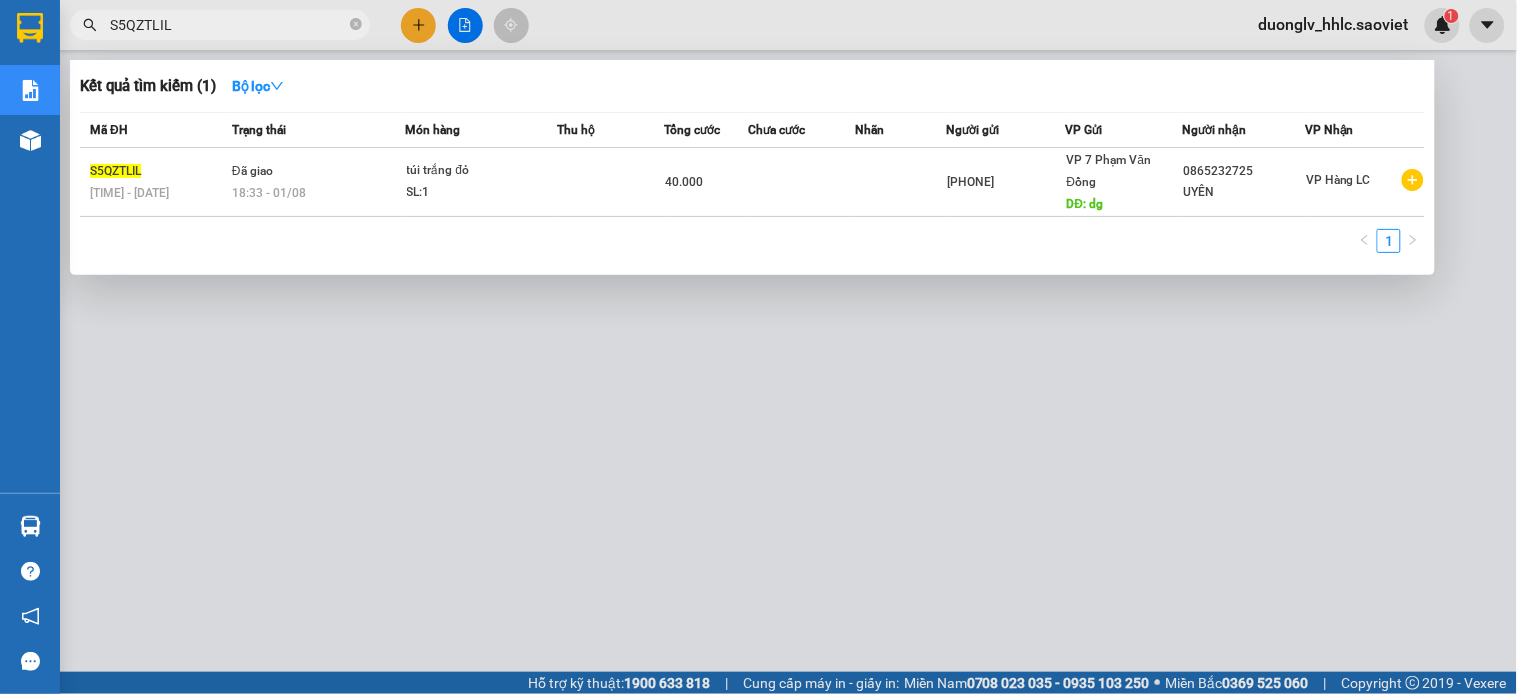 click on "S5QZTLIL" at bounding box center [228, 25] 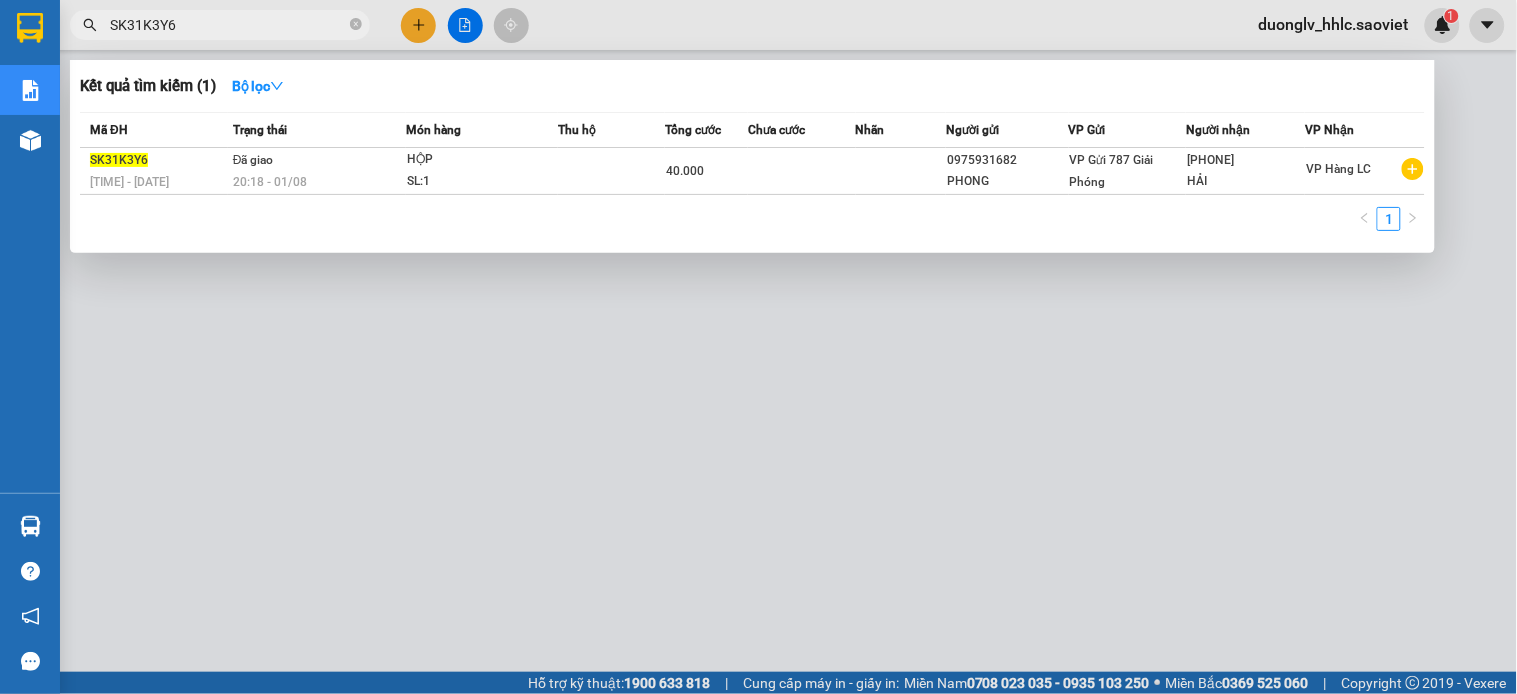 click at bounding box center (758, 347) 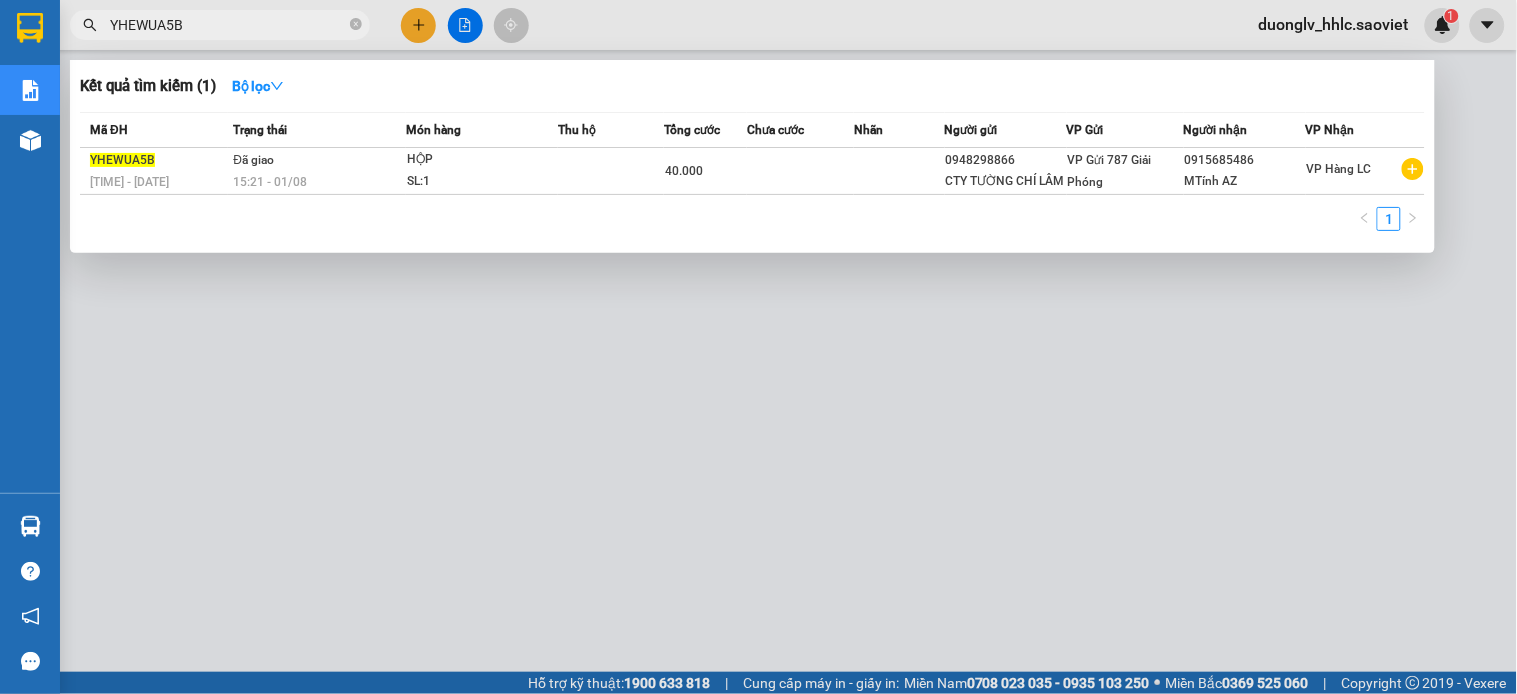 click at bounding box center (758, 347) 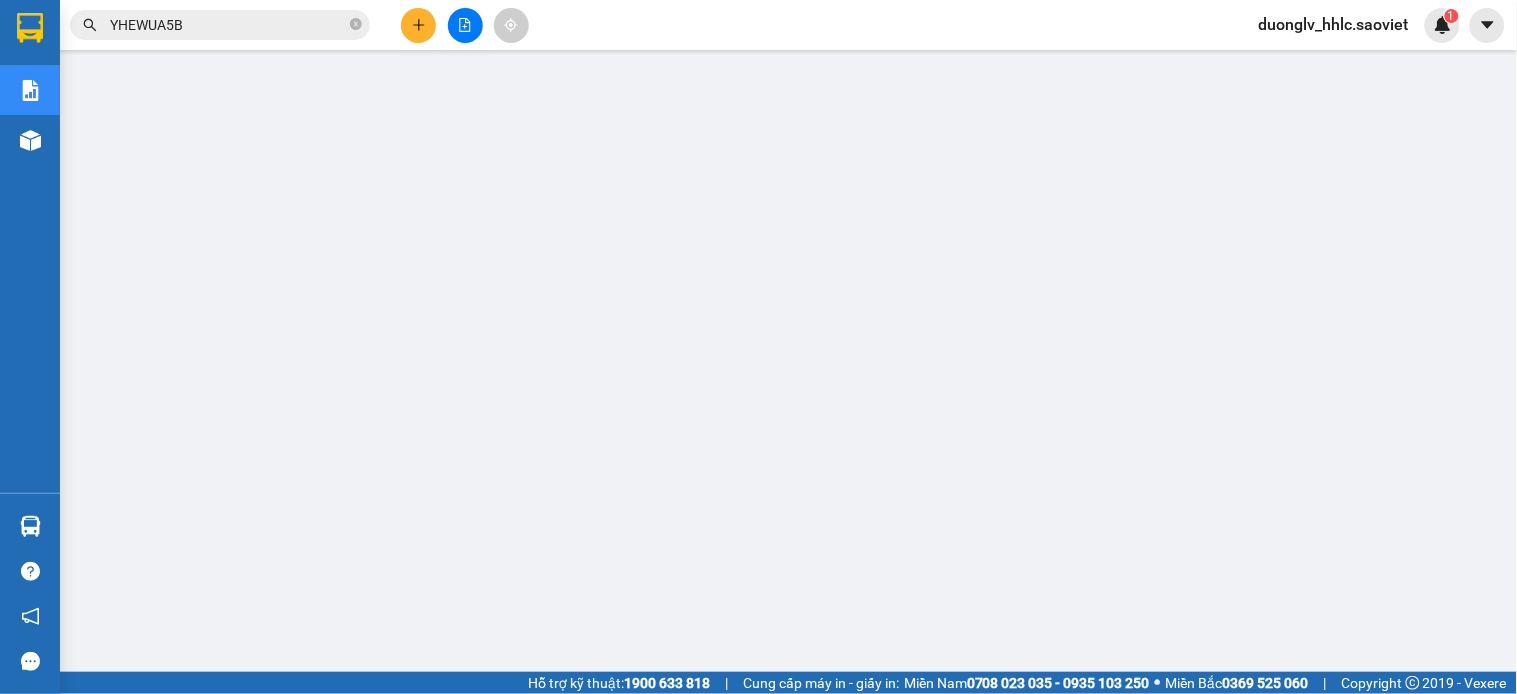 click on "YHEWUA5B" at bounding box center [228, 25] 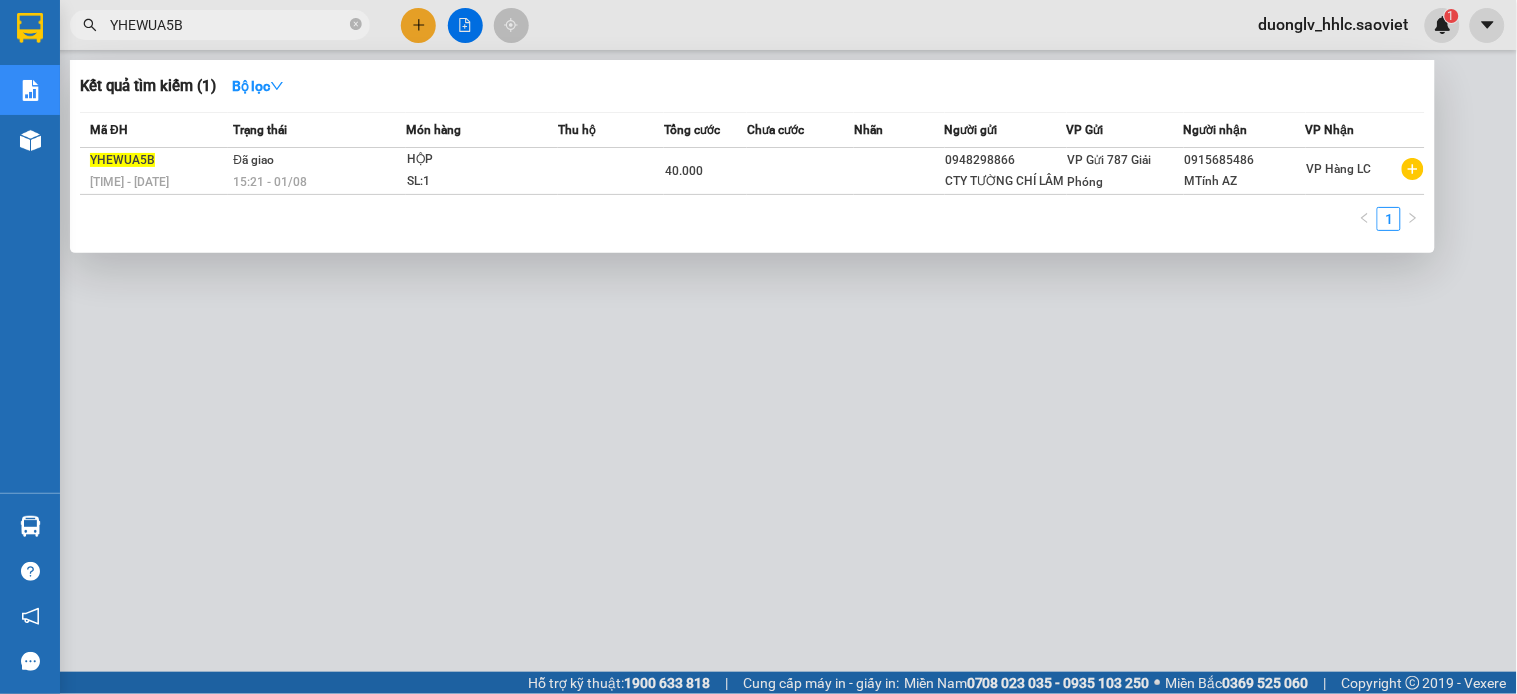 click on "YHEWUA5B" at bounding box center (228, 25) 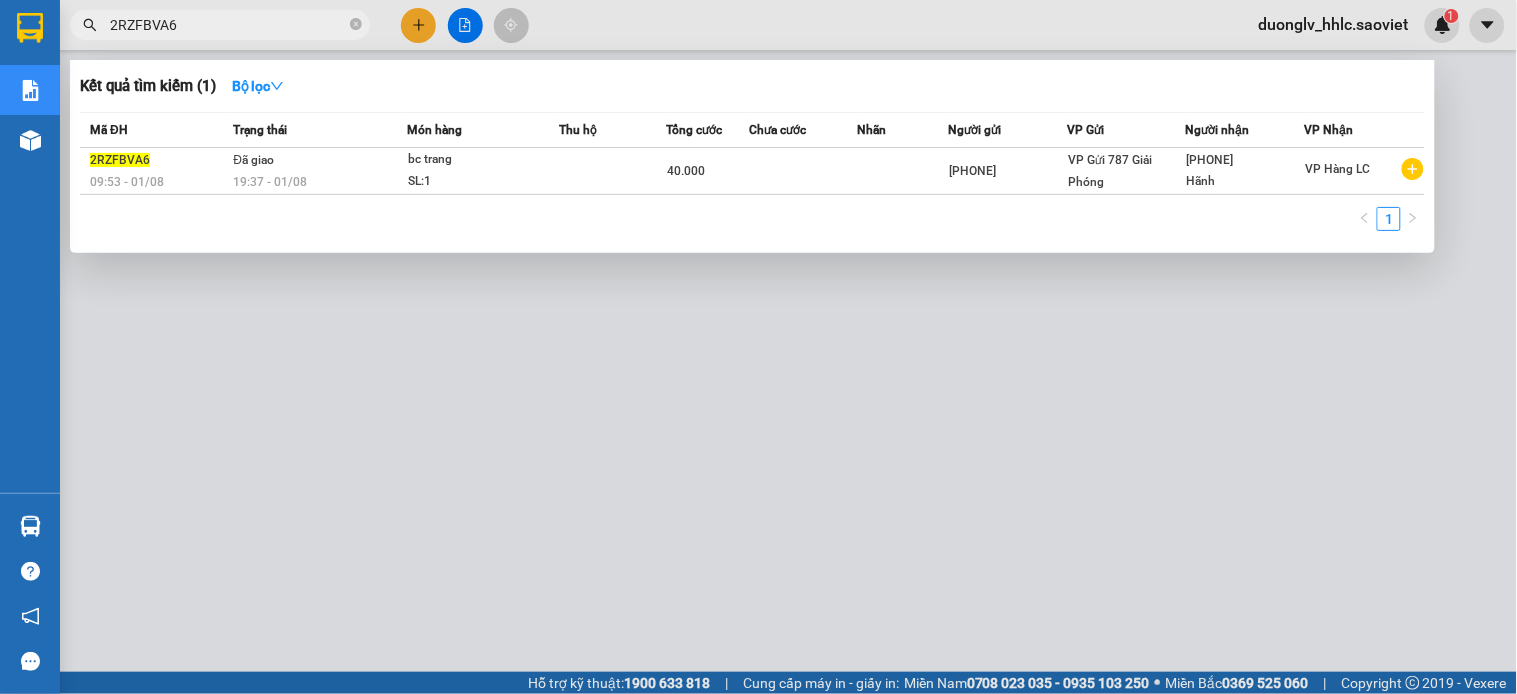 click at bounding box center [758, 347] 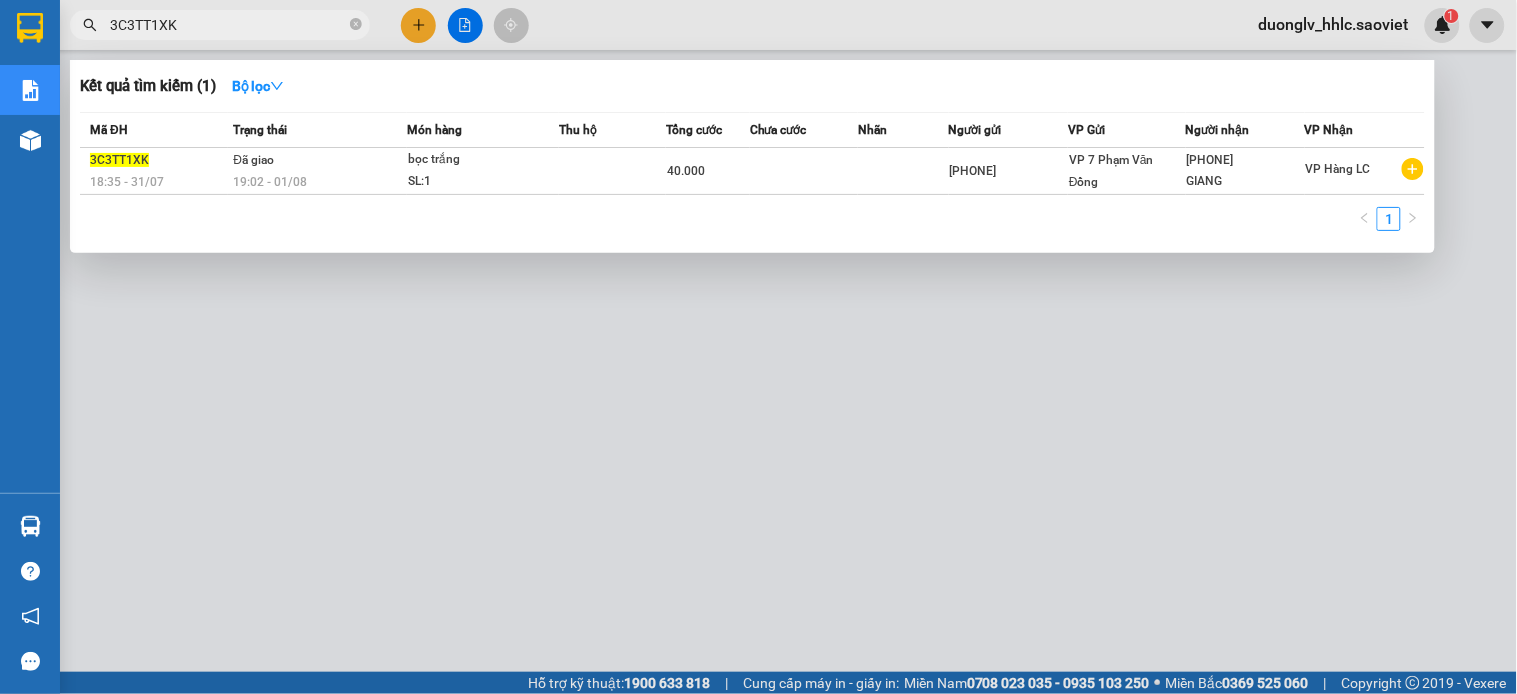 click at bounding box center [758, 347] 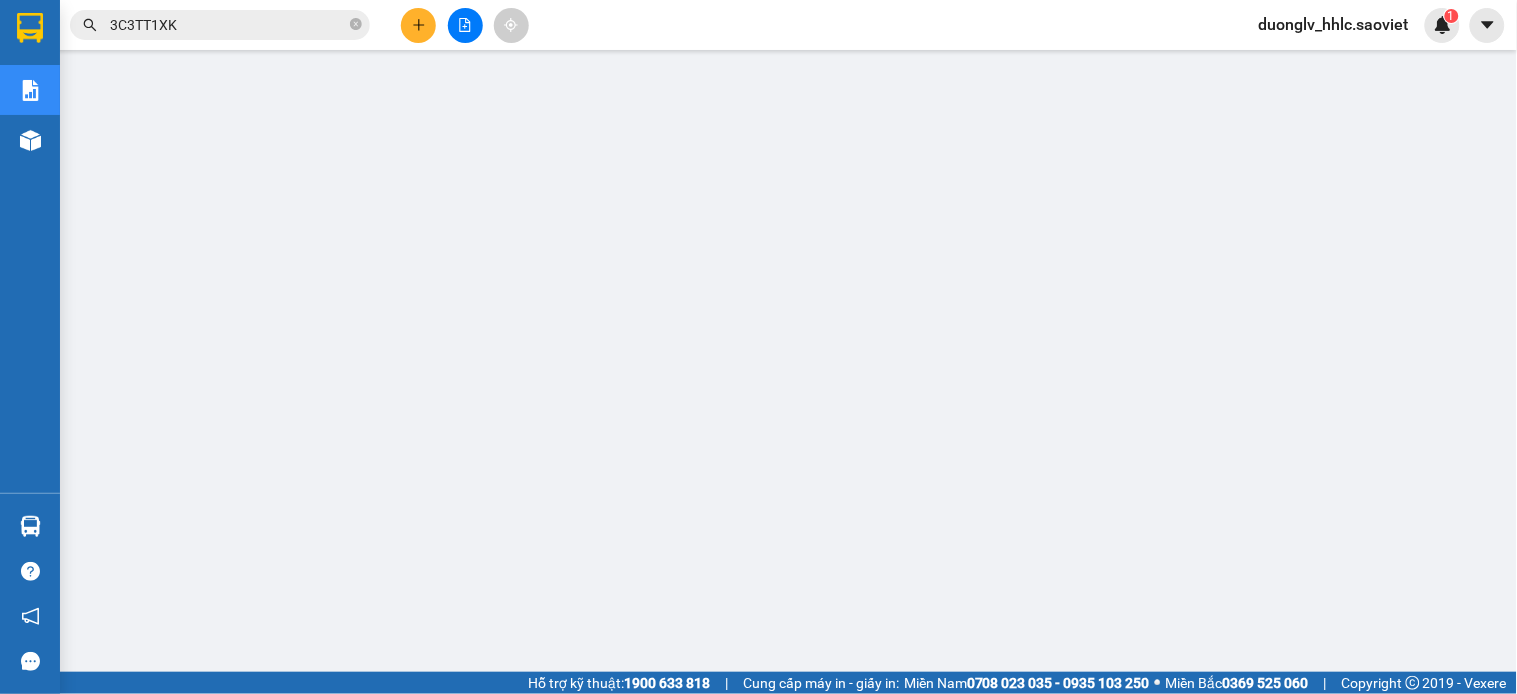 click on "3C3TT1XK" at bounding box center [228, 25] 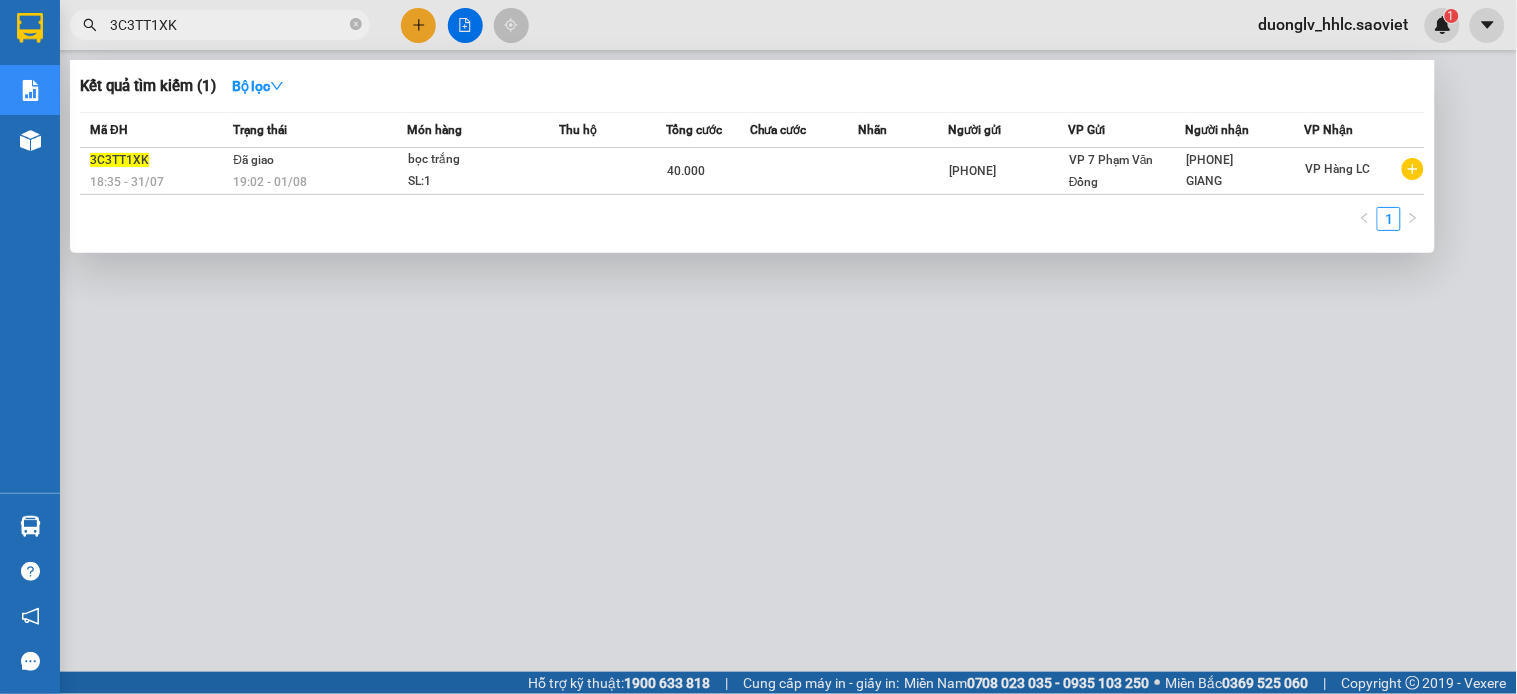 click on "3C3TT1XK" at bounding box center [228, 25] 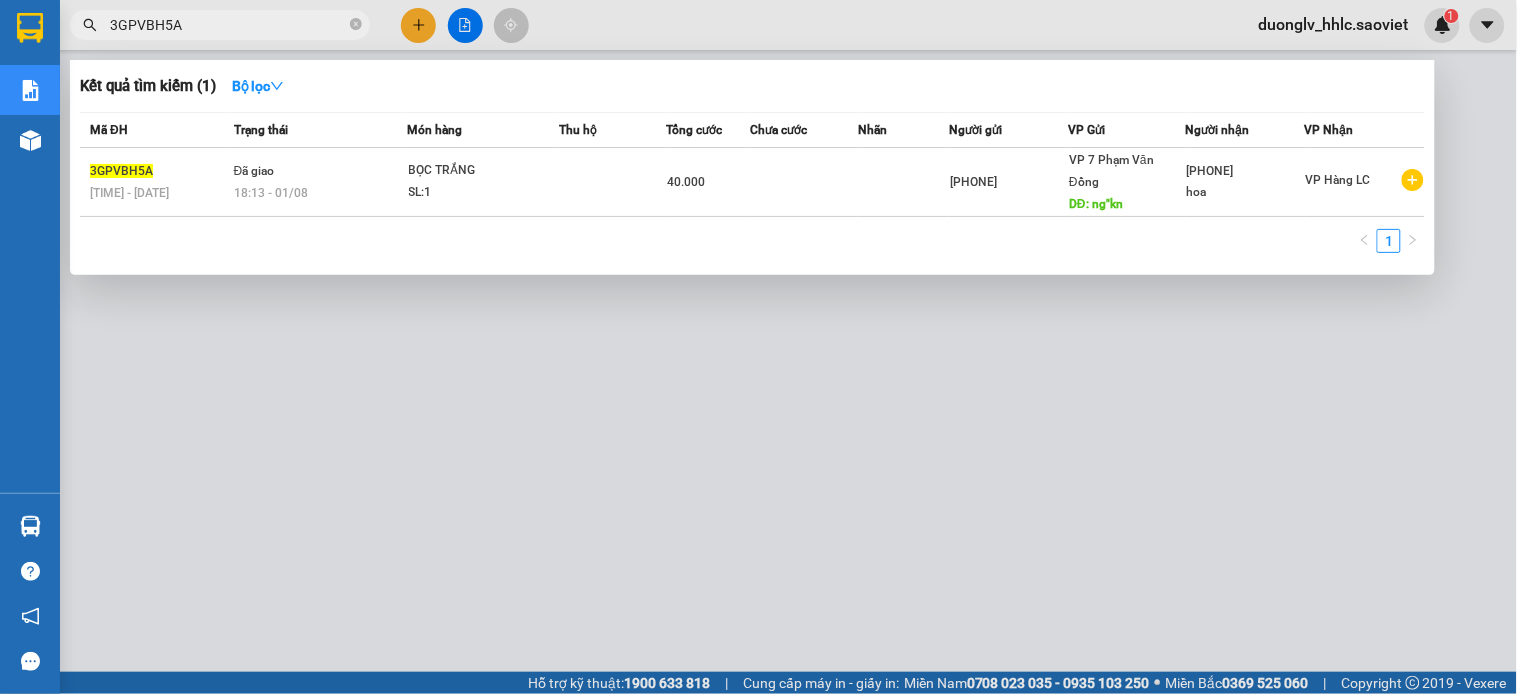 click at bounding box center (758, 347) 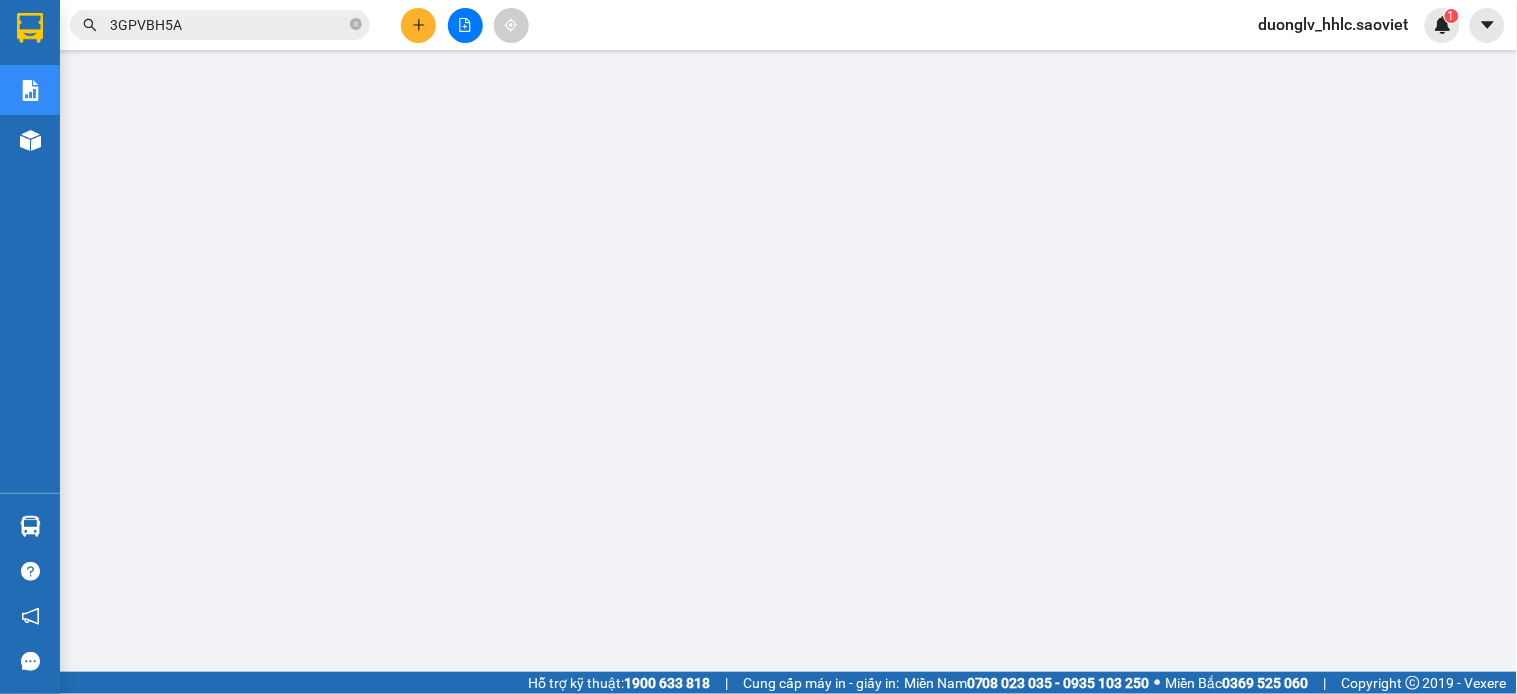 click on "3GPVBH5A" at bounding box center [228, 25] 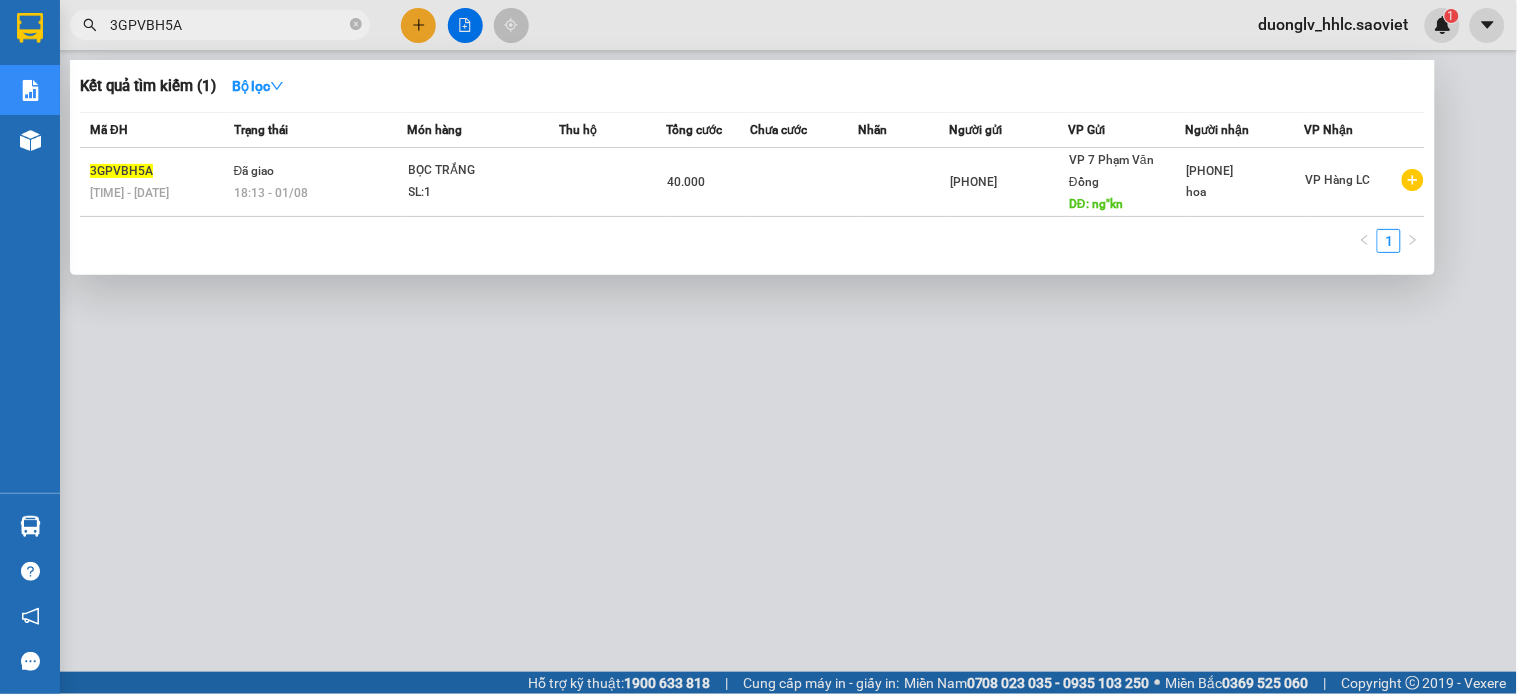click on "3GPVBH5A" at bounding box center (228, 25) 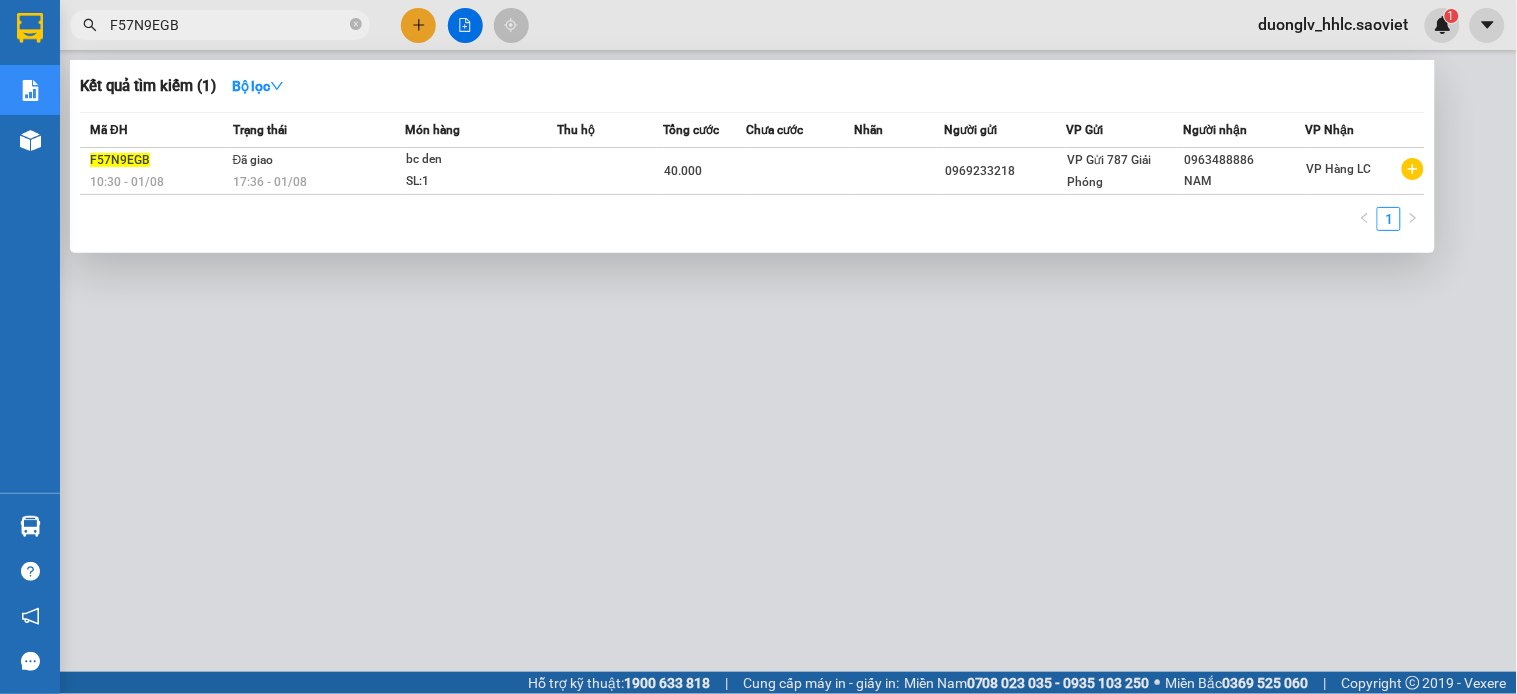 click at bounding box center (758, 347) 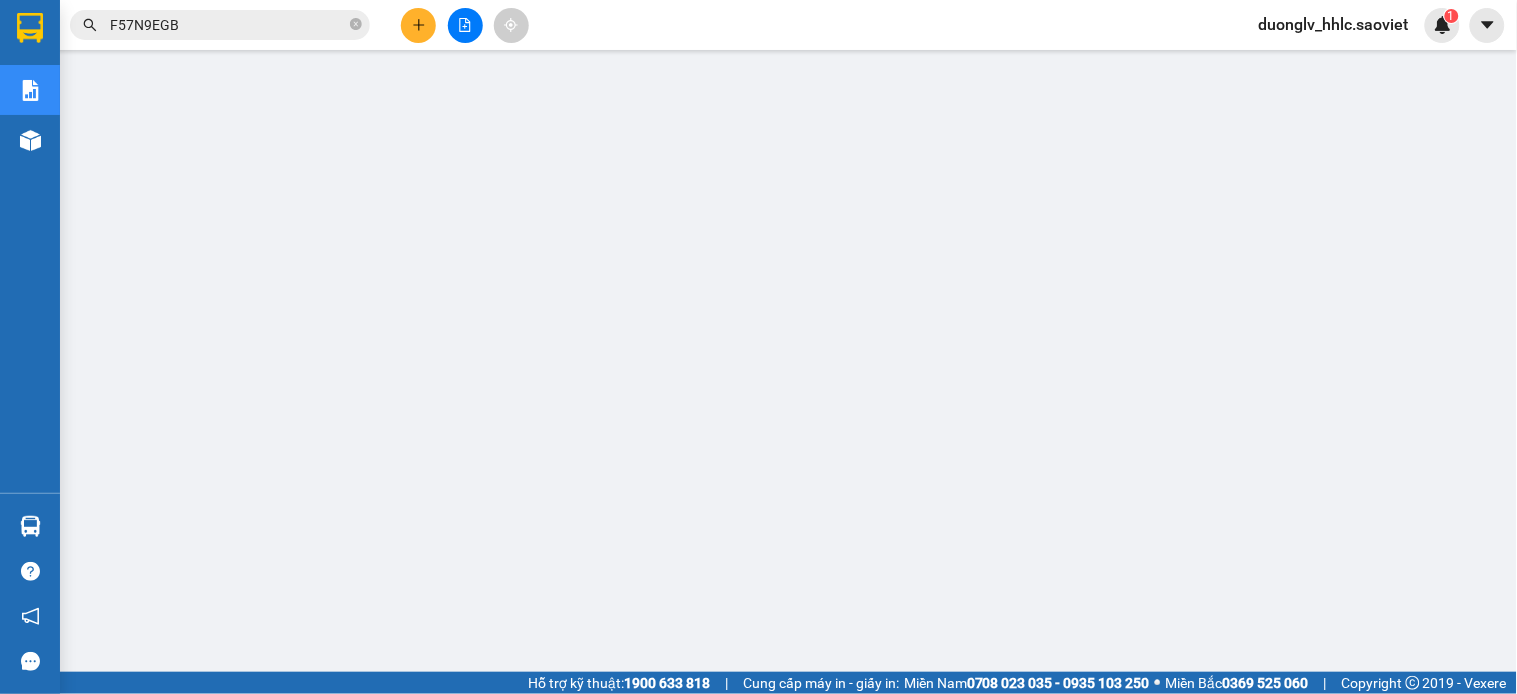 click on "F57N9EGB" at bounding box center [228, 25] 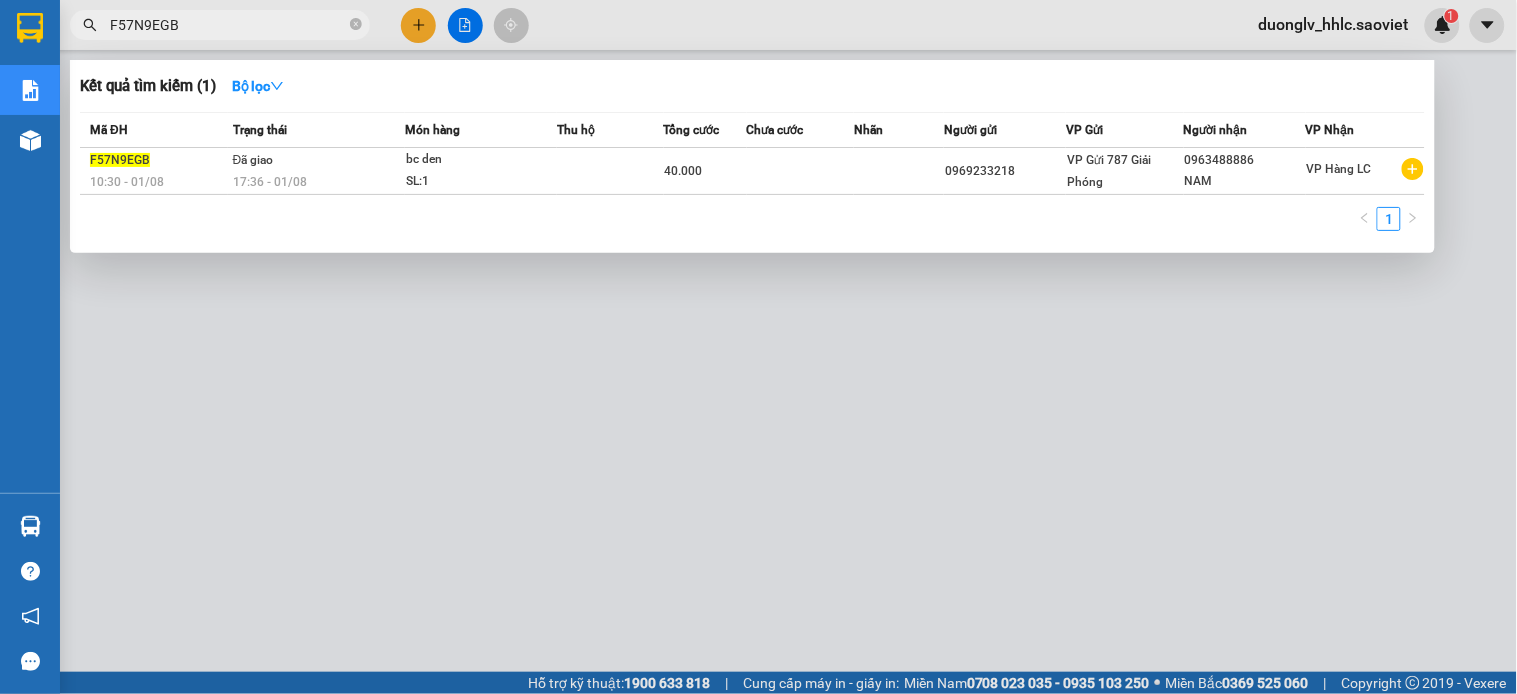 click on "F57N9EGB" at bounding box center (228, 25) 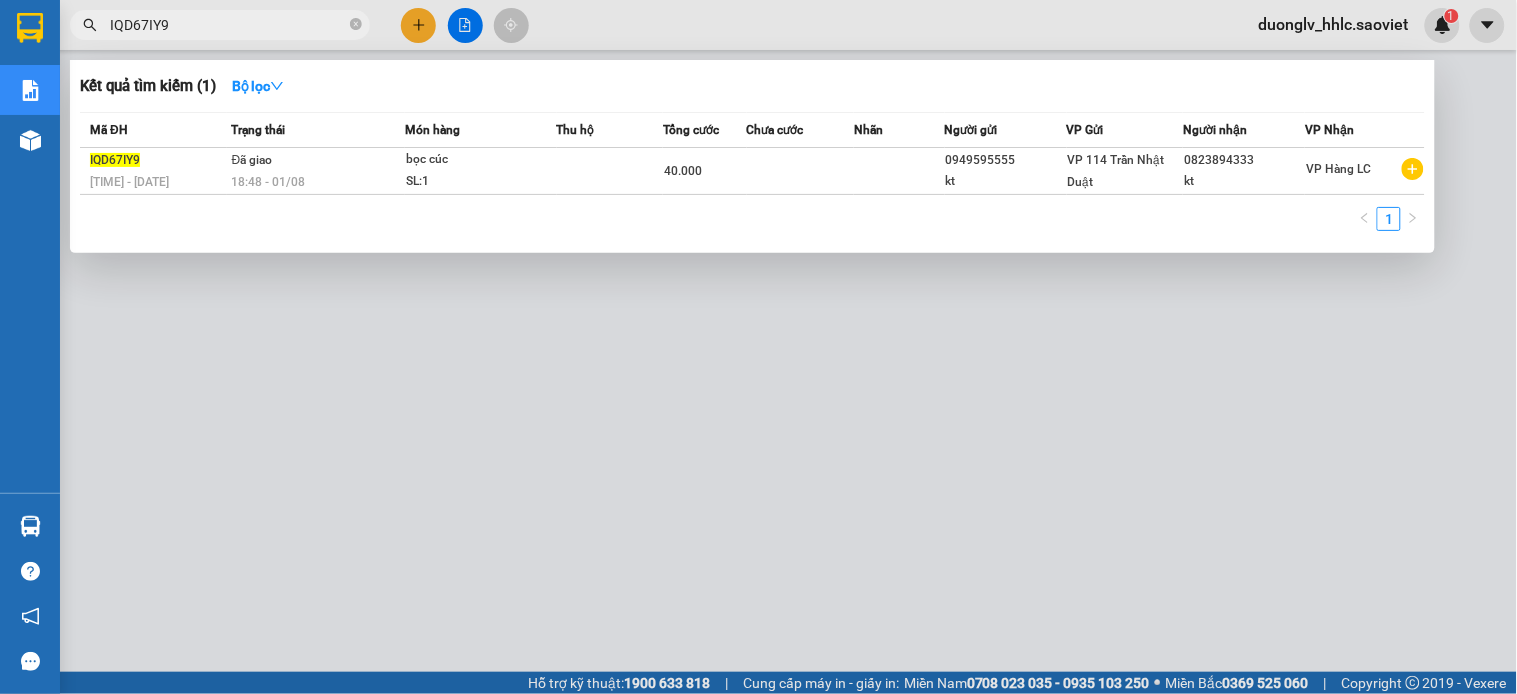 click on "IQD67IY9" at bounding box center [228, 25] 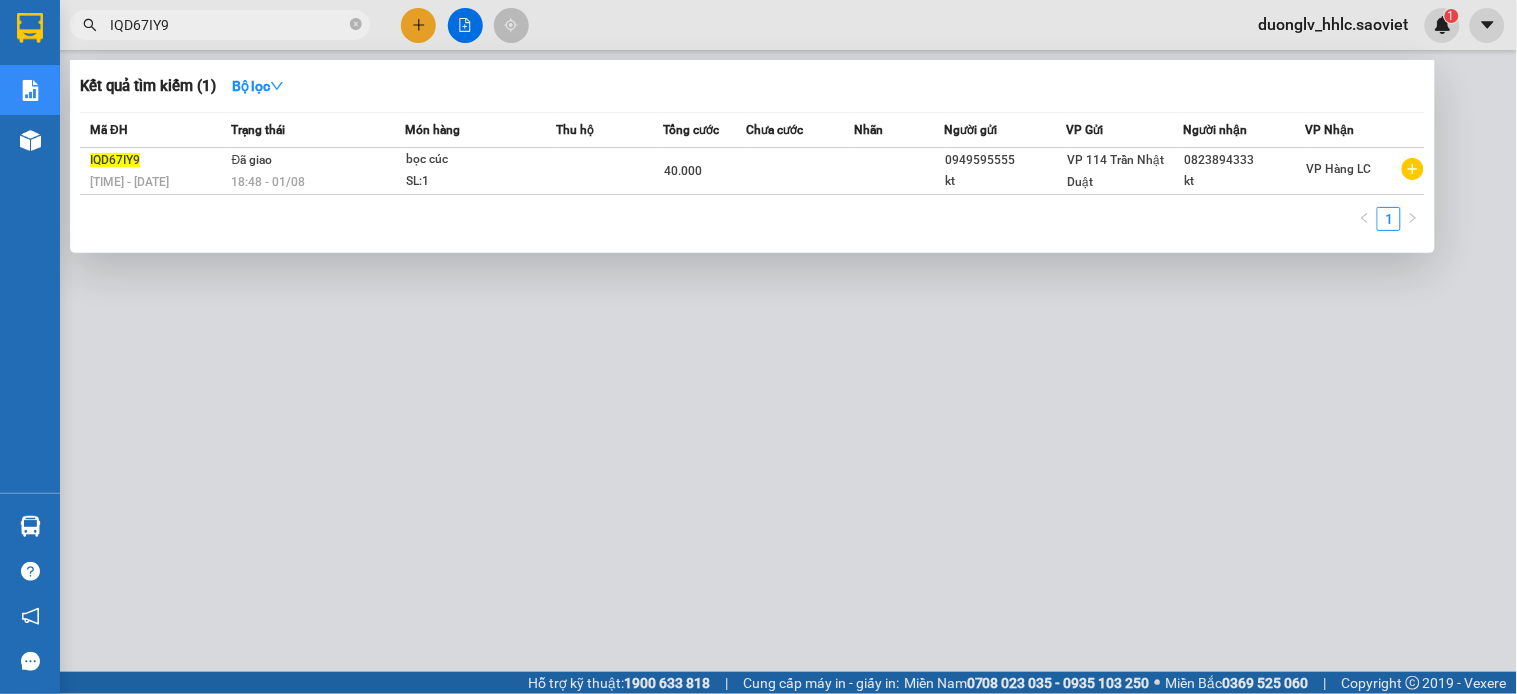 click at bounding box center [758, 347] 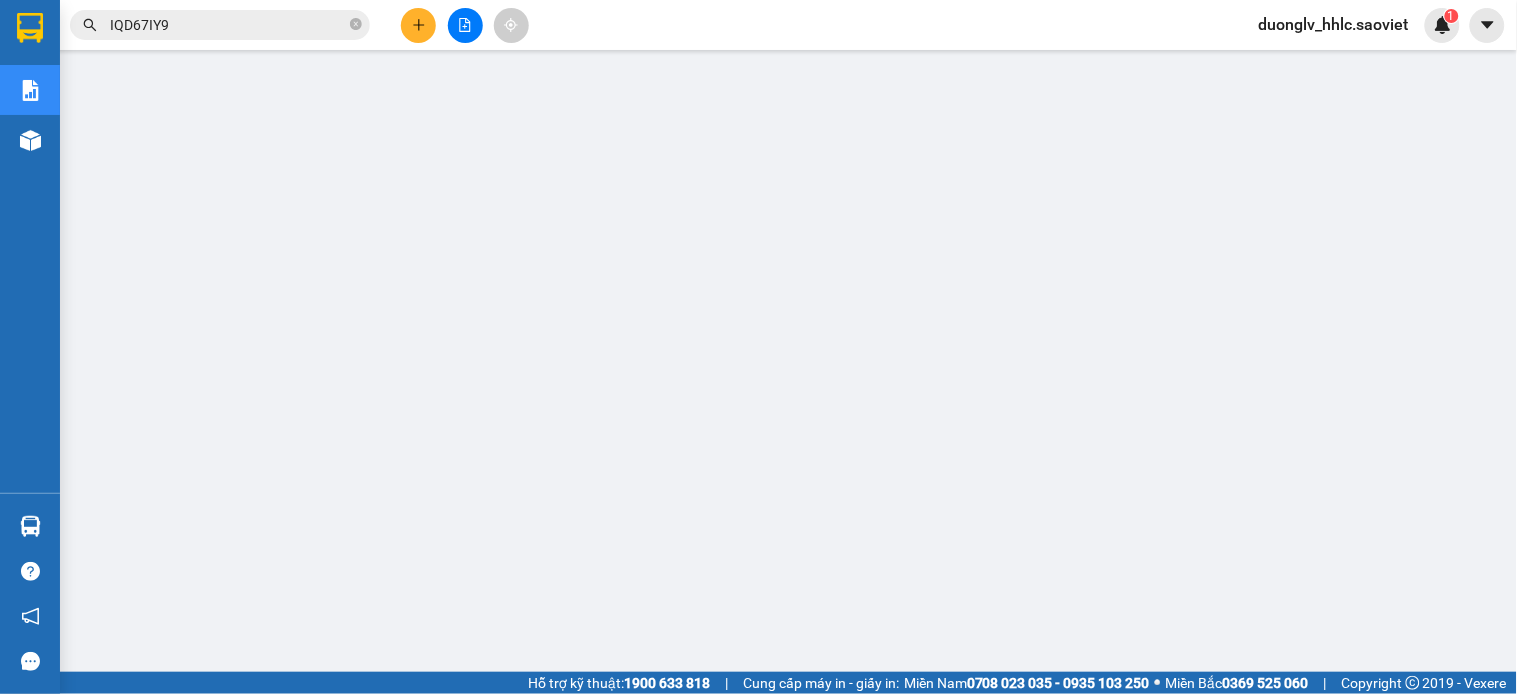 click on "IQD67IY9" at bounding box center [228, 25] 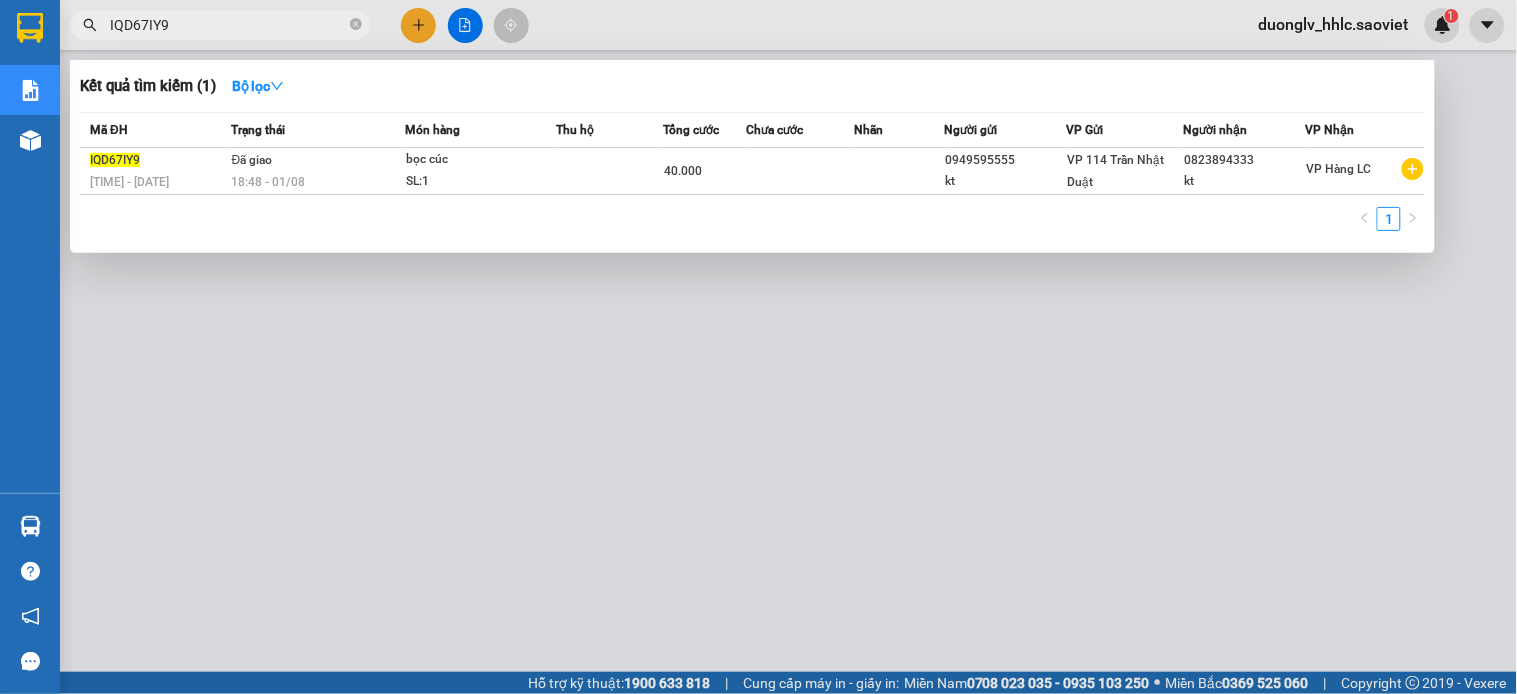 click on "IQD67IY9" at bounding box center [228, 25] 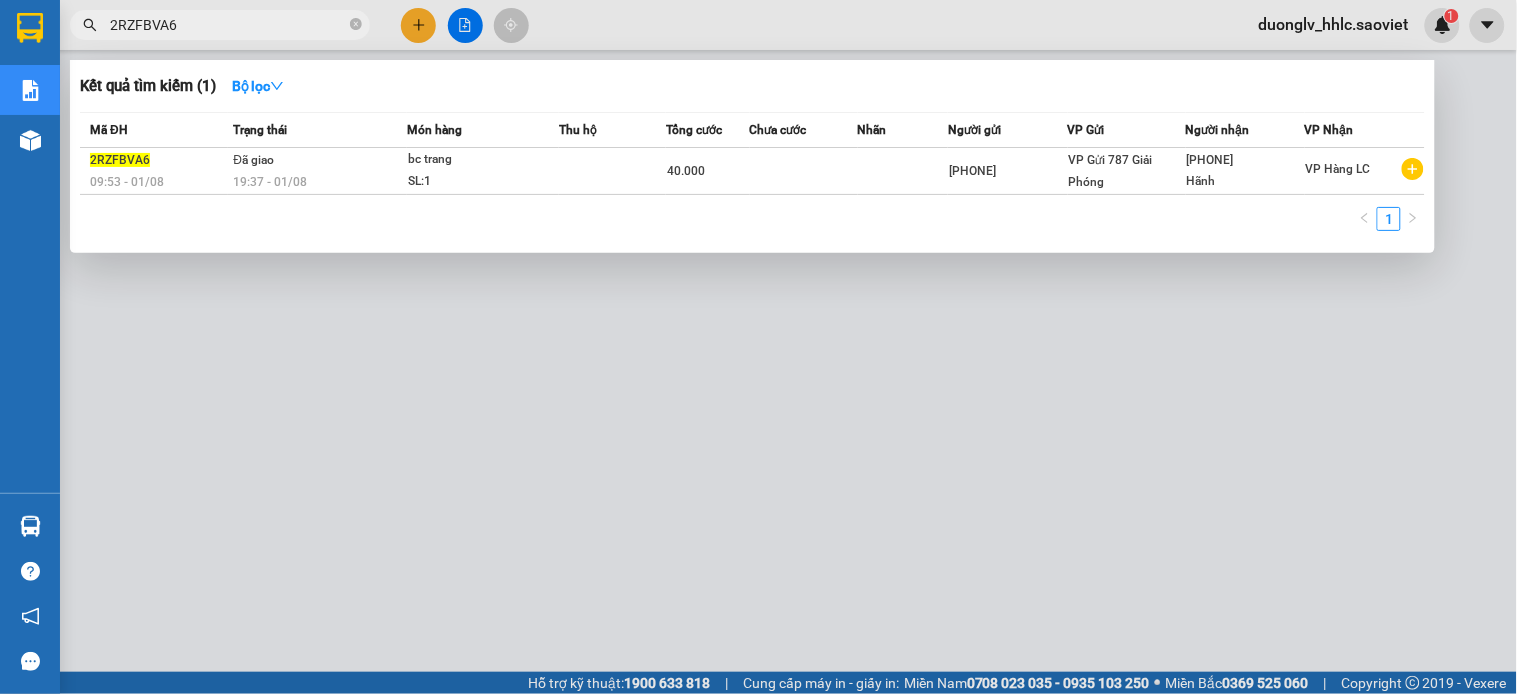 click at bounding box center [758, 347] 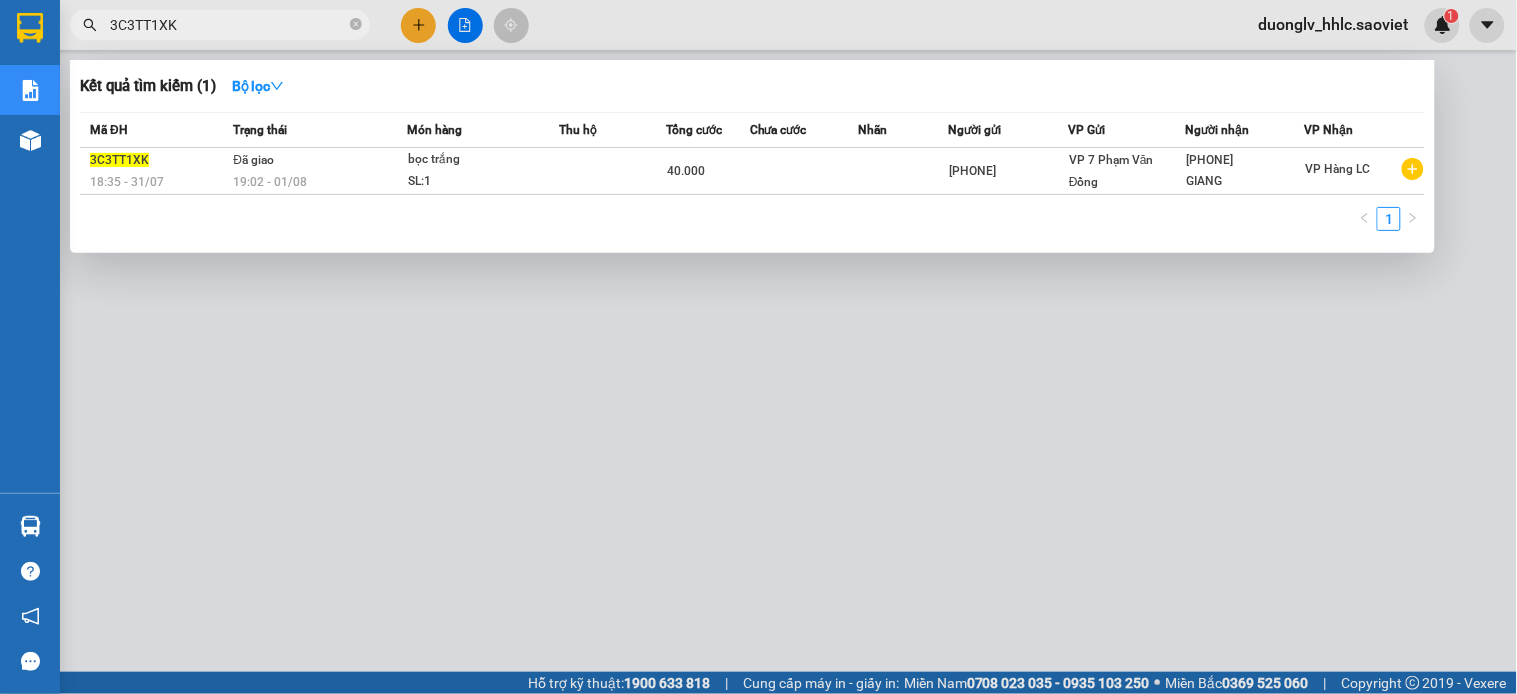 click at bounding box center (758, 347) 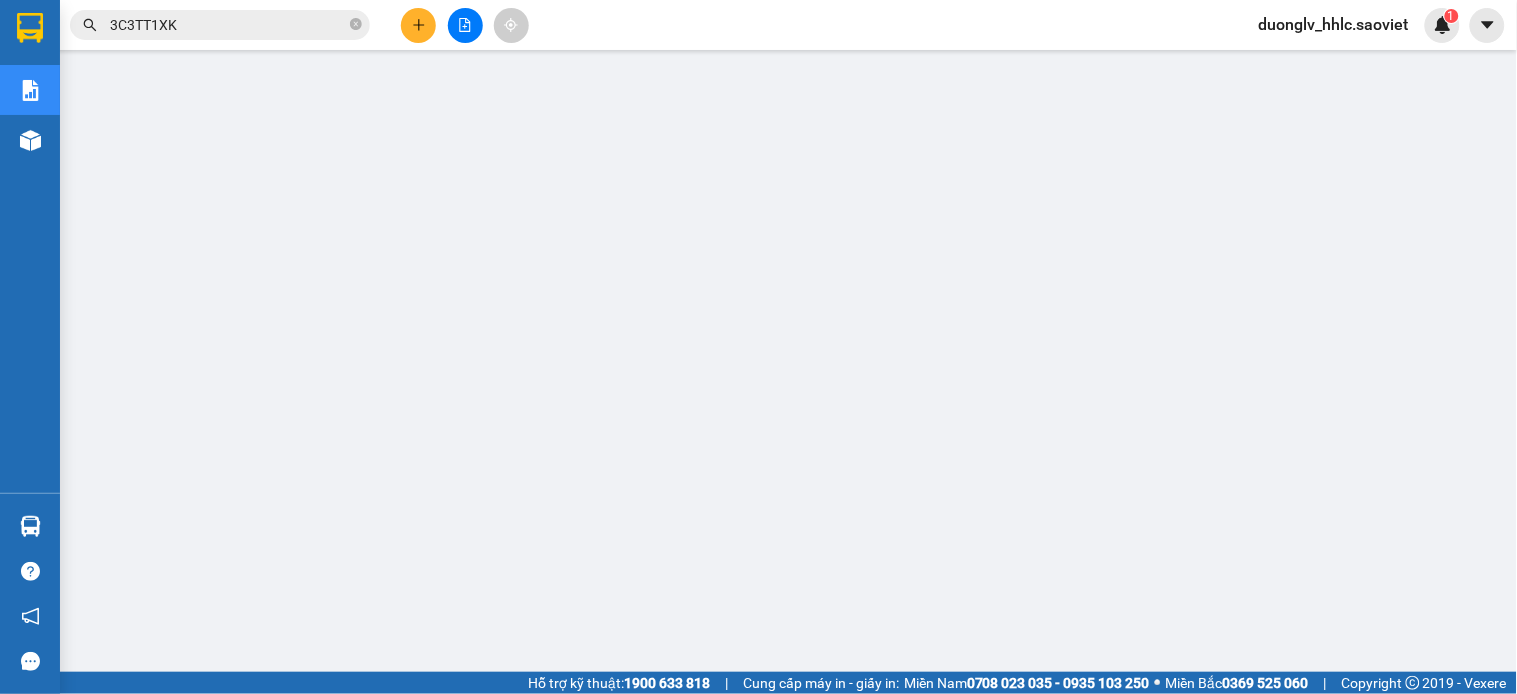 click on "3C3TT1XK" at bounding box center (228, 25) 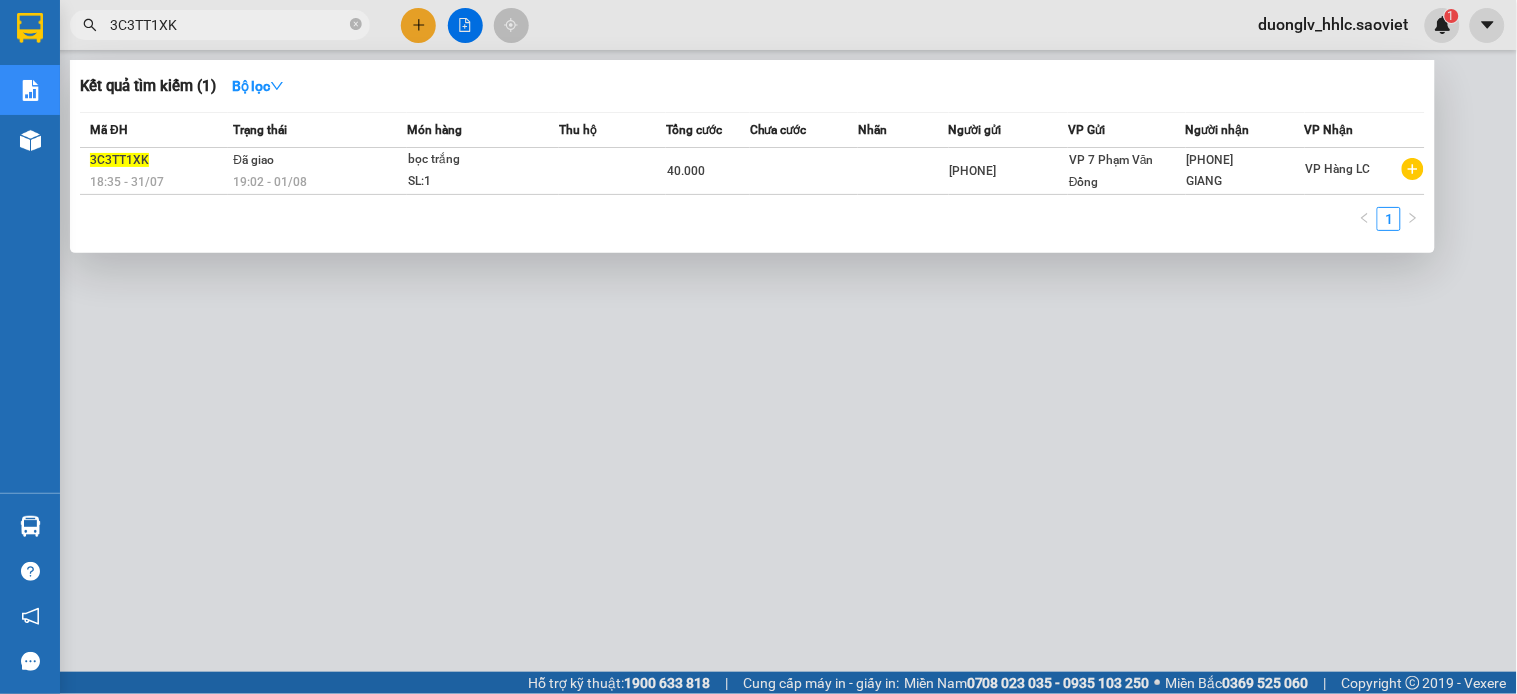 click on "3C3TT1XK" at bounding box center (228, 25) 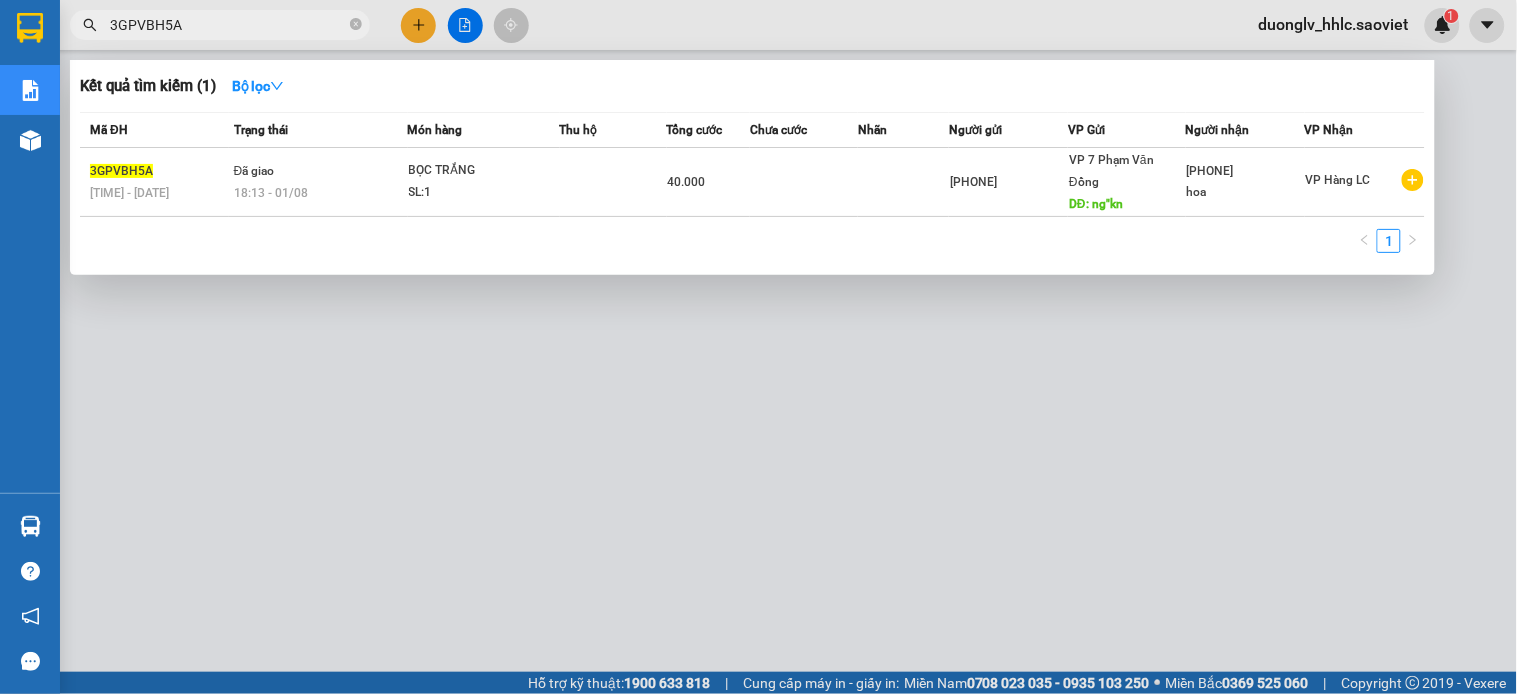click at bounding box center [758, 347] 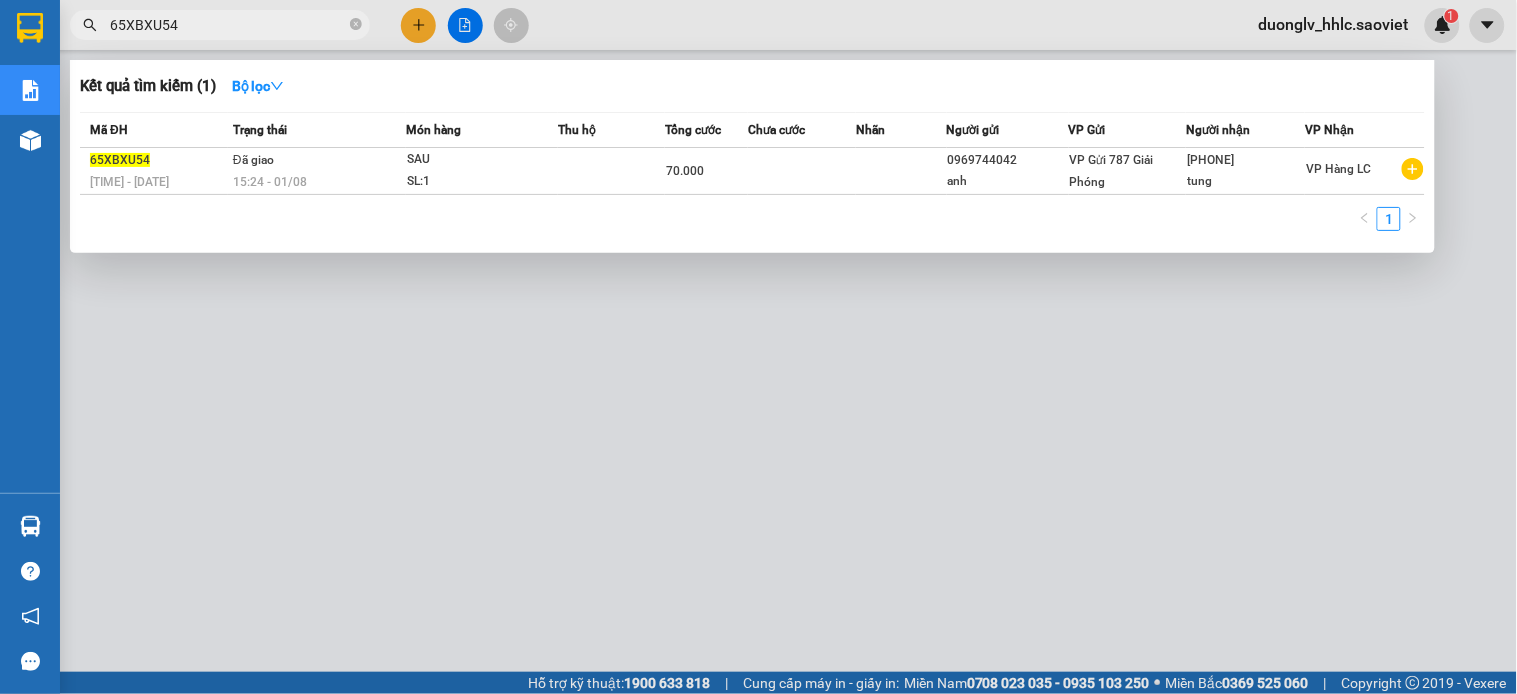 click at bounding box center (758, 347) 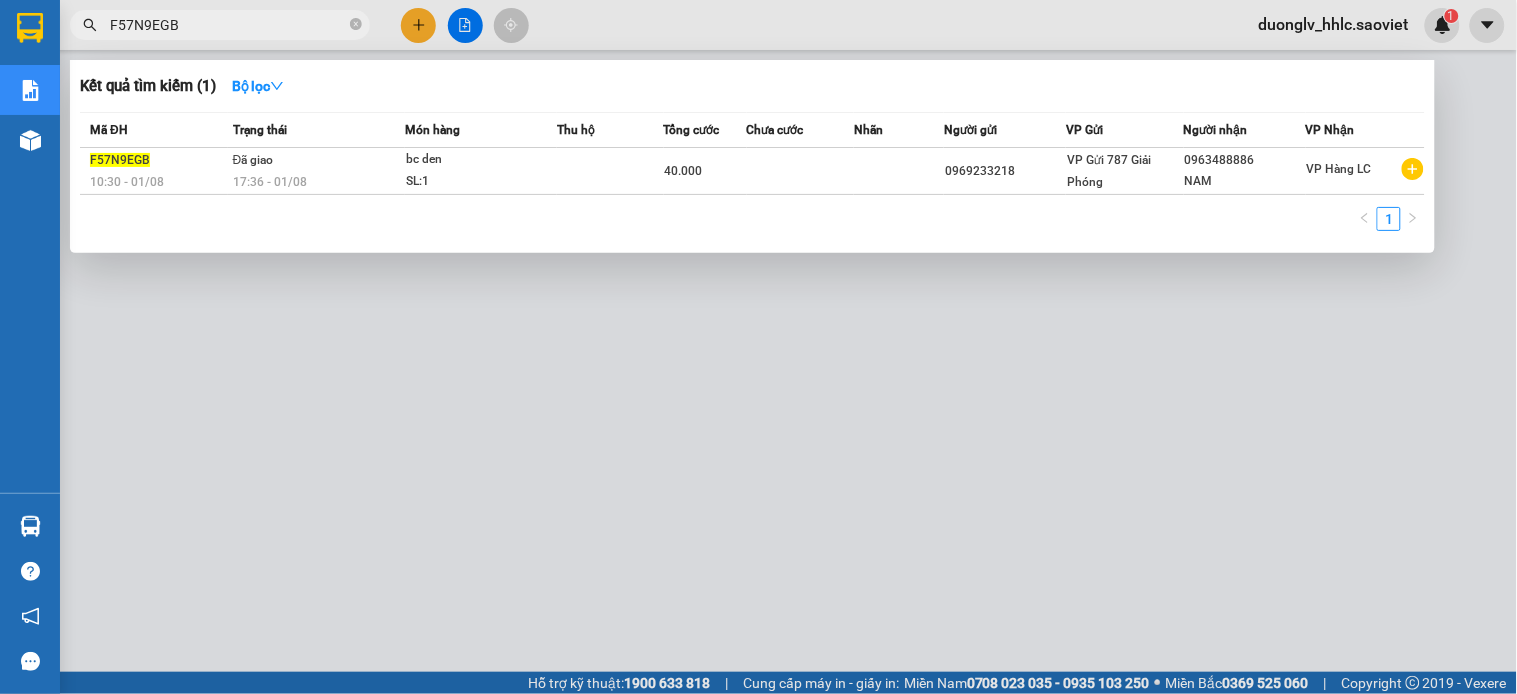 click at bounding box center [758, 347] 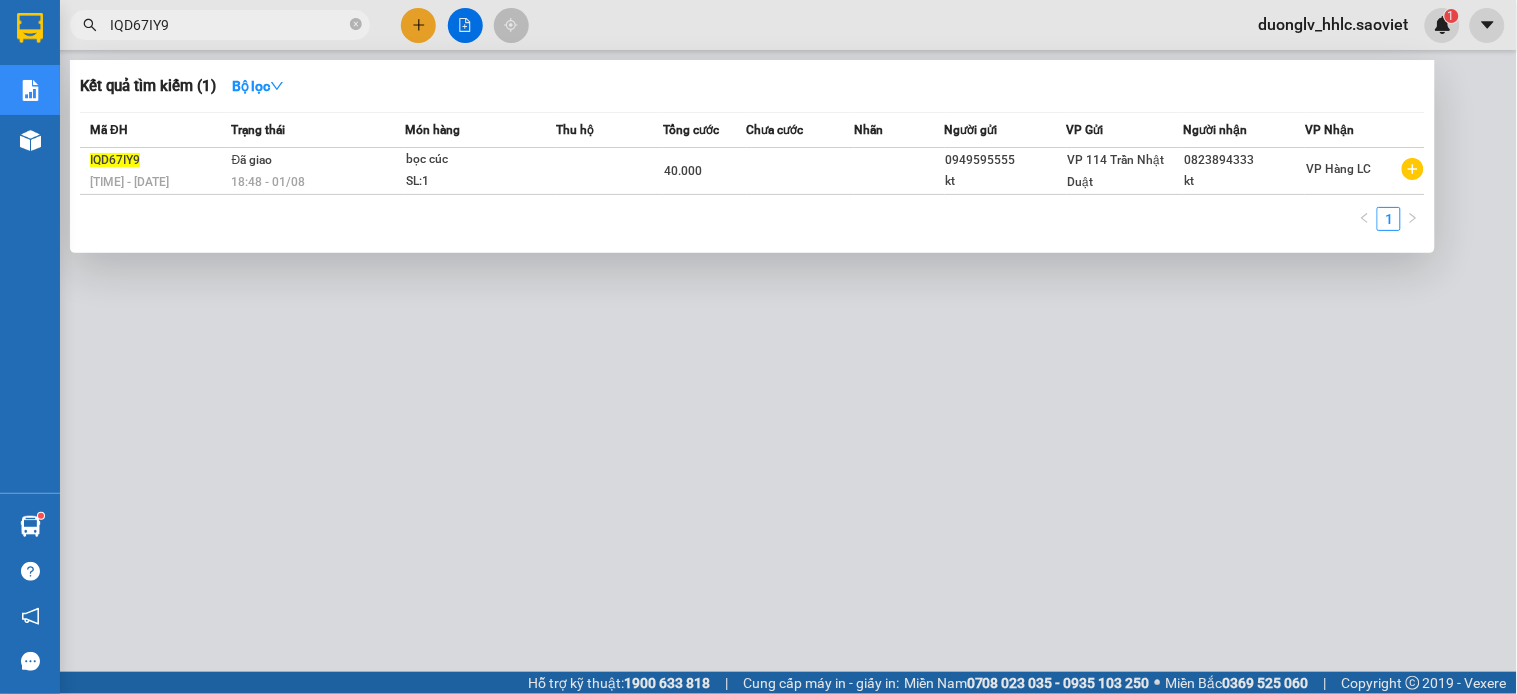 type on "IQD67IY9" 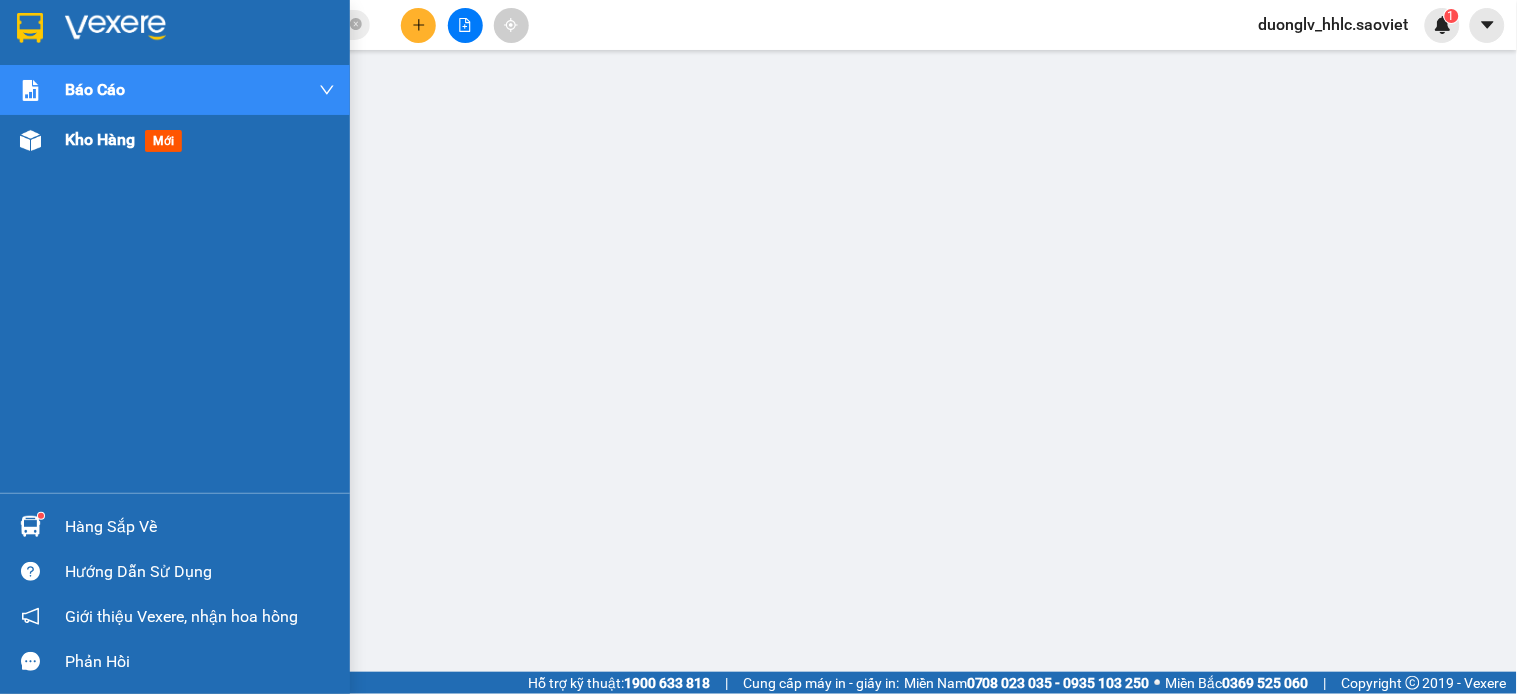 click on "Kho hàng mới" at bounding box center [200, 140] 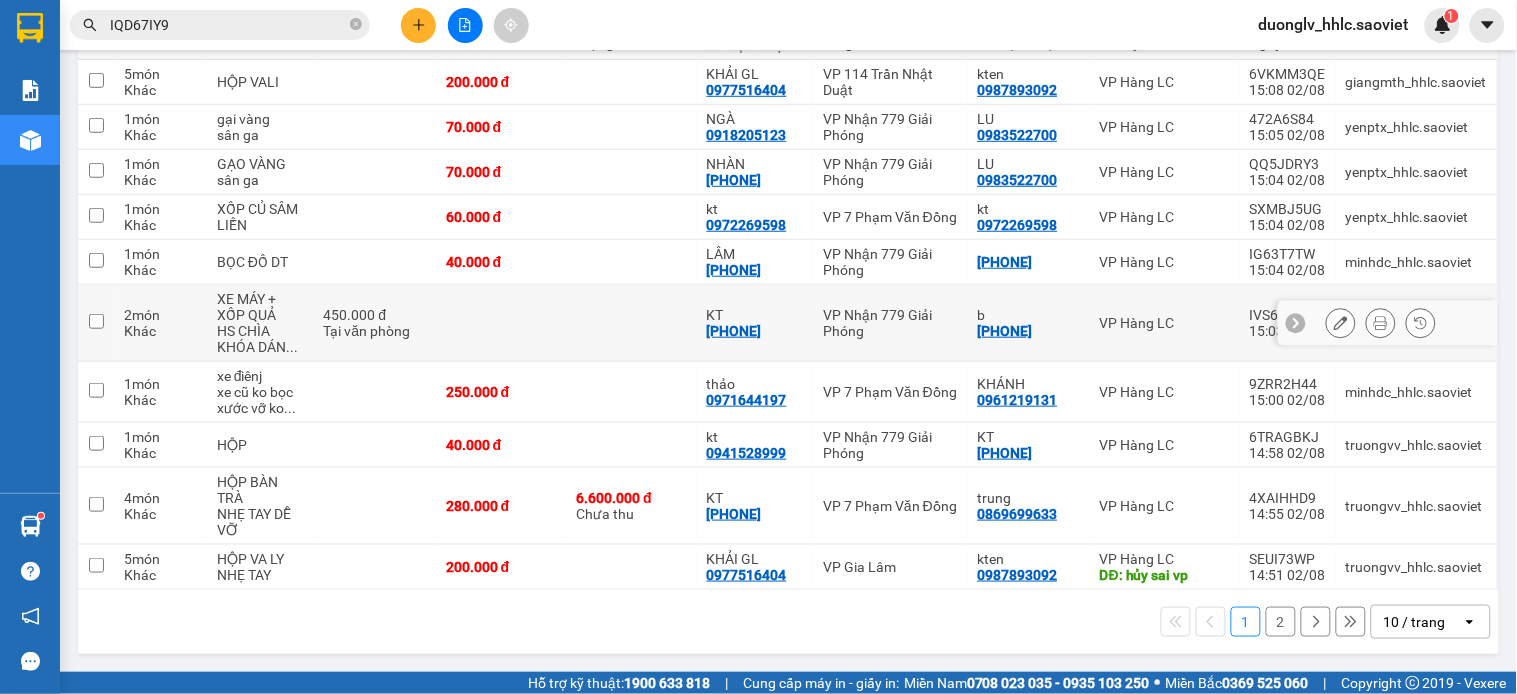 scroll, scrollTop: 0, scrollLeft: 0, axis: both 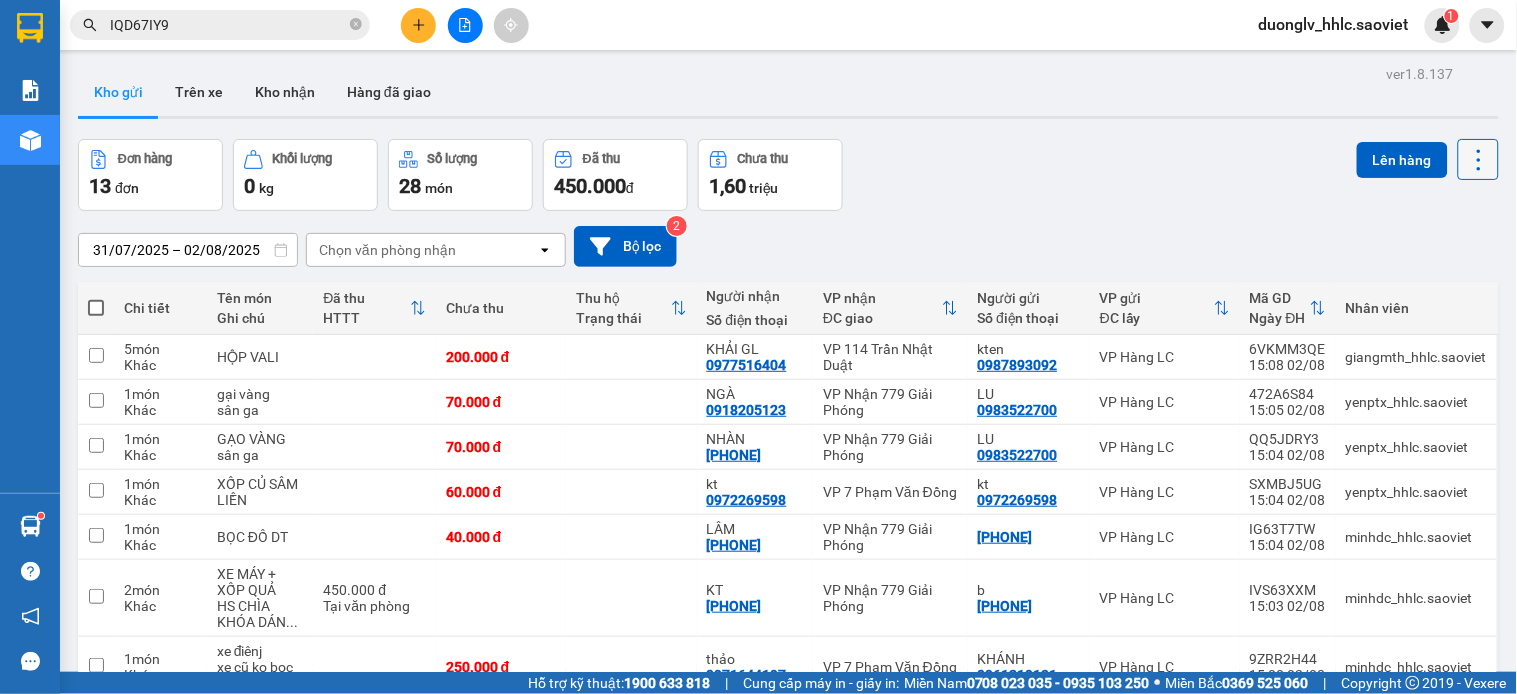 click 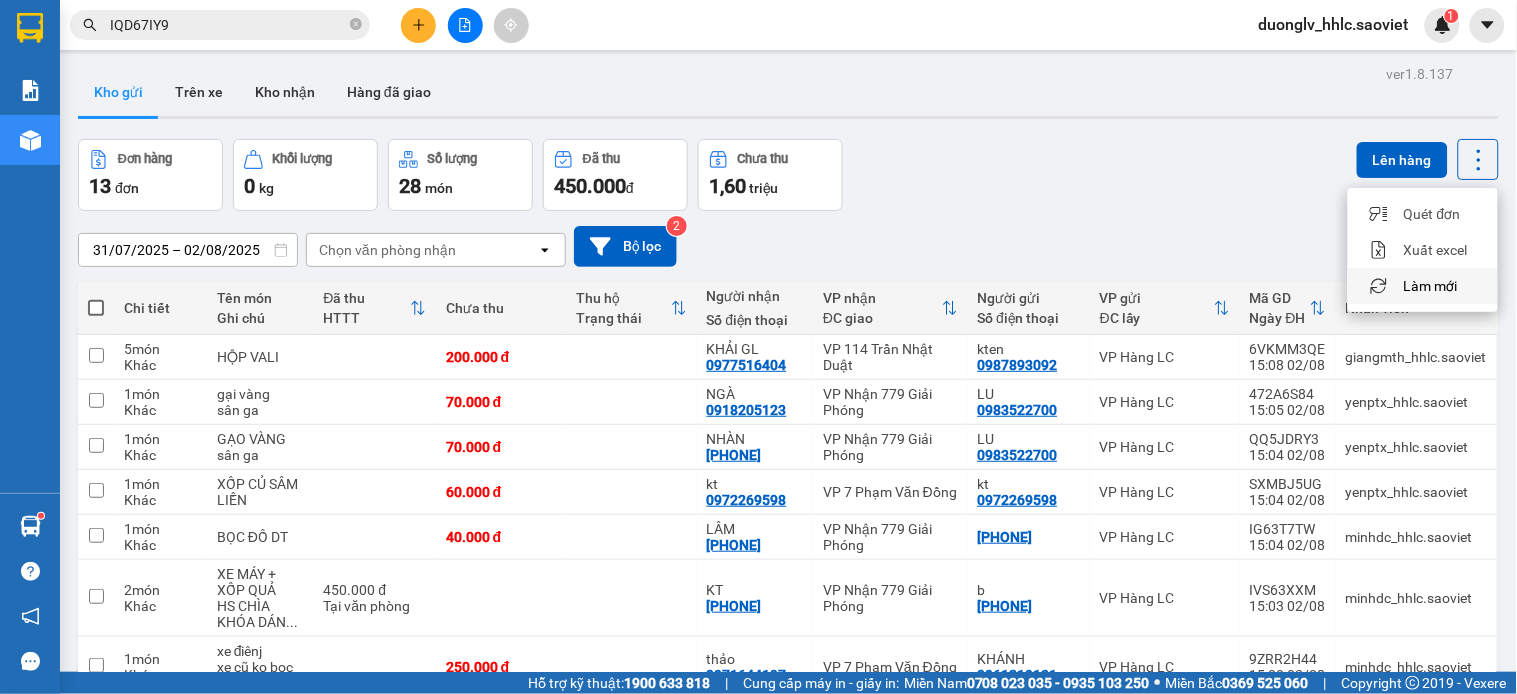 click on "Làm mới" at bounding box center [1431, 286] 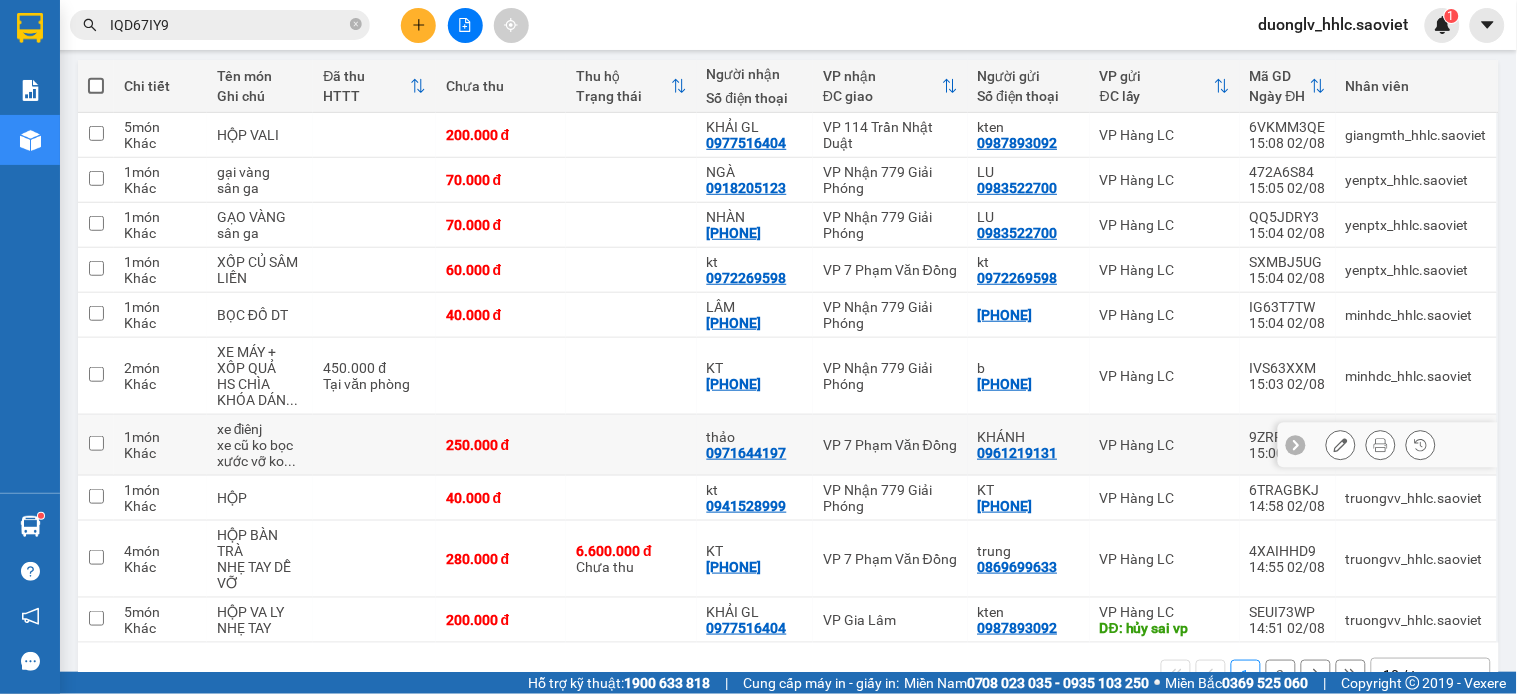 scroll, scrollTop: 0, scrollLeft: 0, axis: both 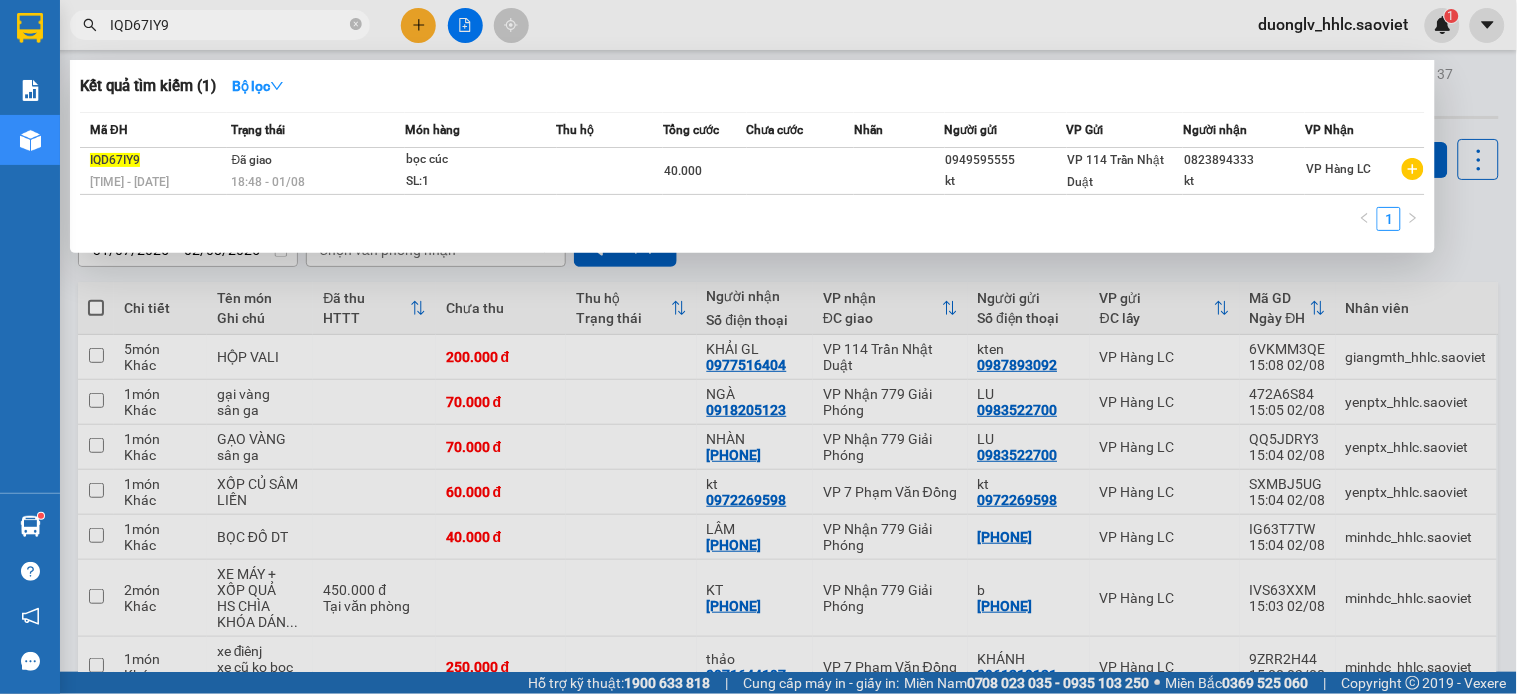 click on "IQD67IY9" at bounding box center (228, 25) 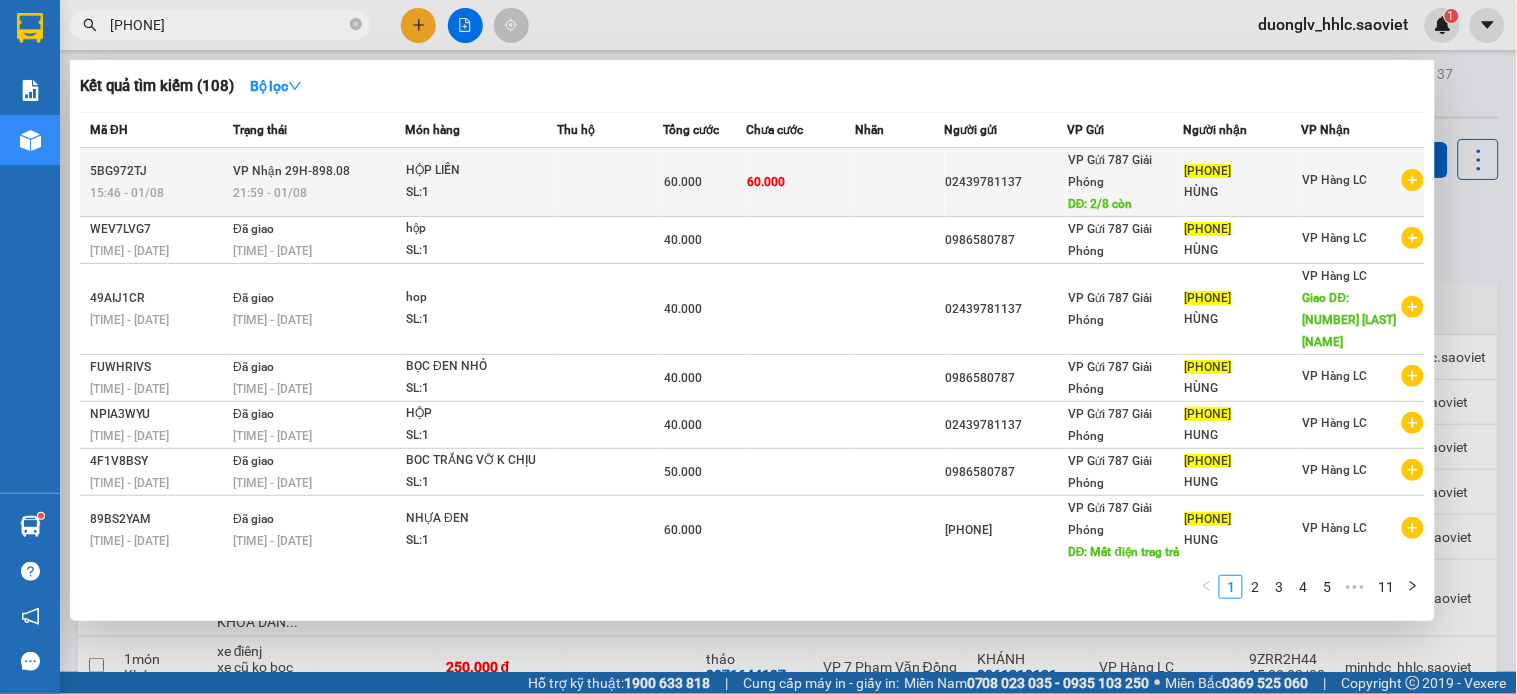 type on "[PHONE]" 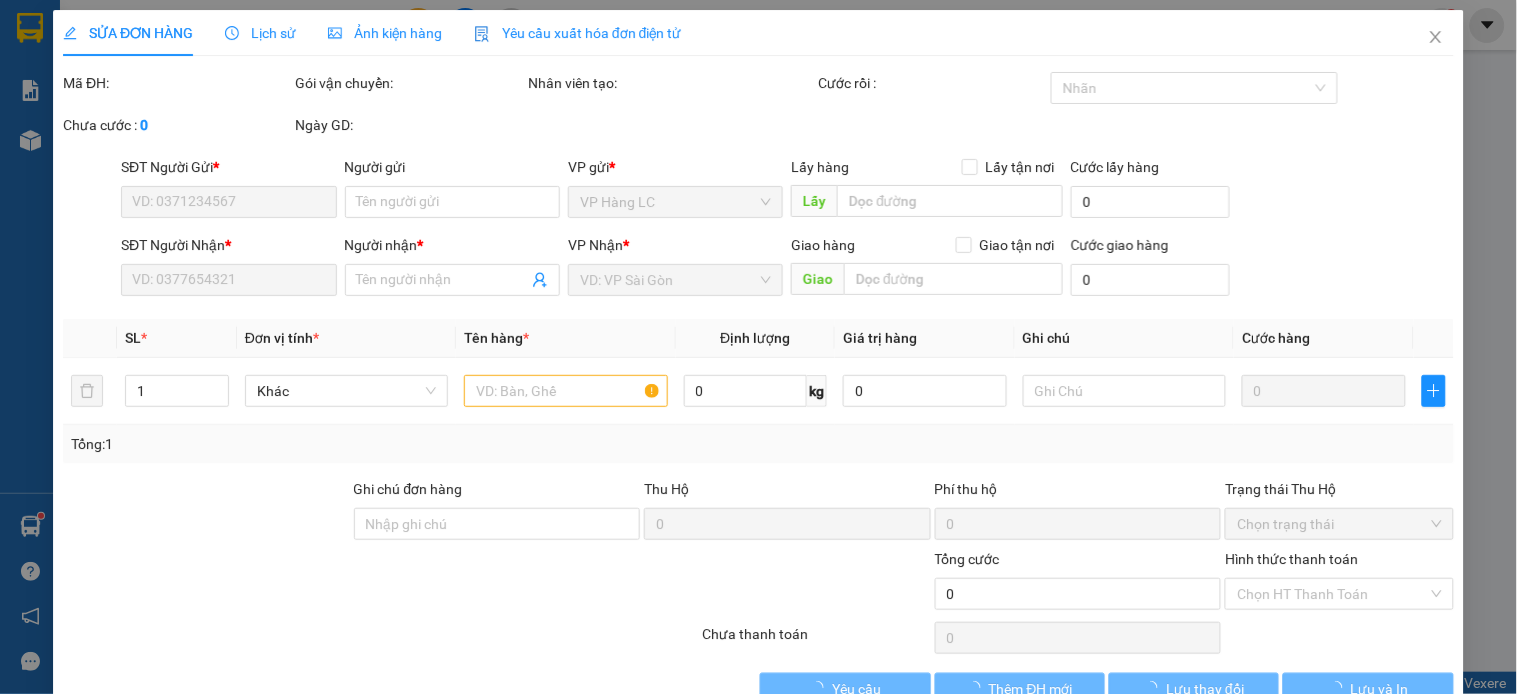 type on "02439781137" 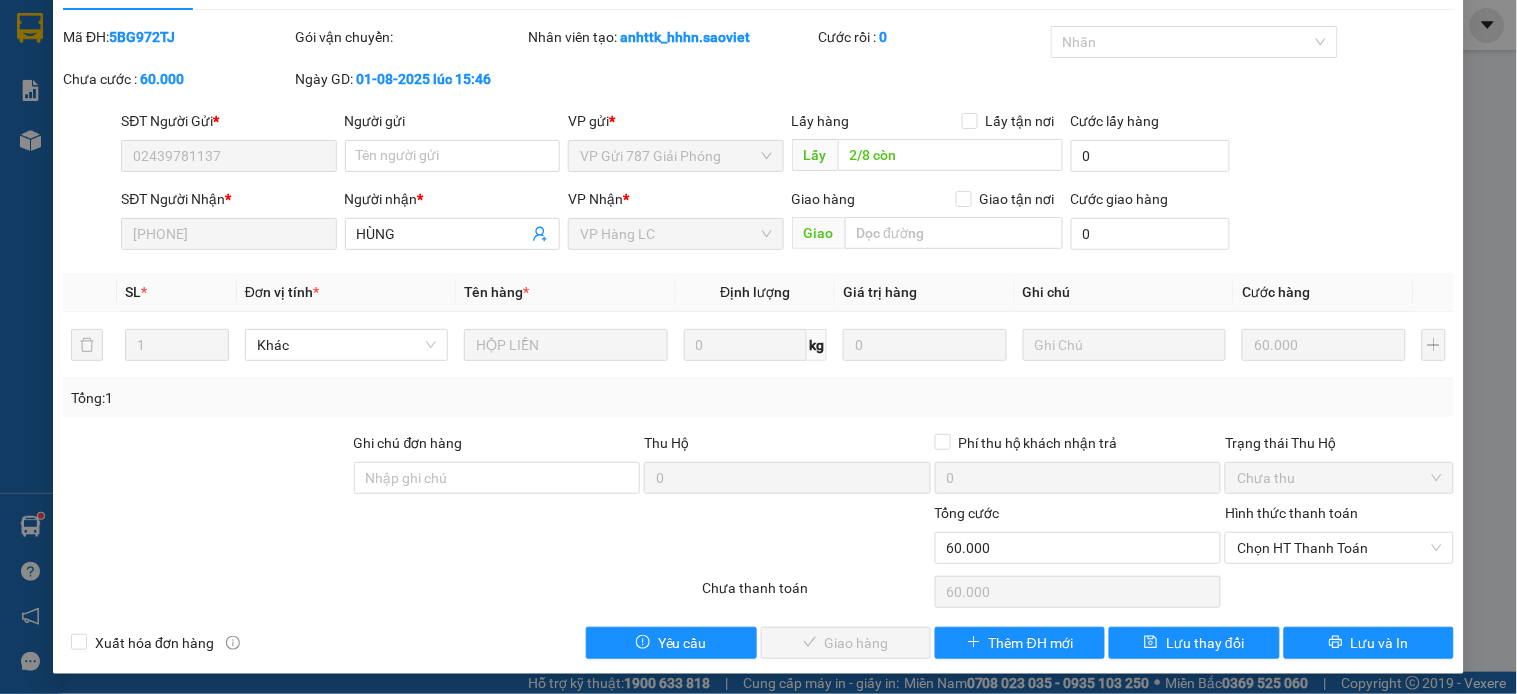 scroll, scrollTop: 50, scrollLeft: 0, axis: vertical 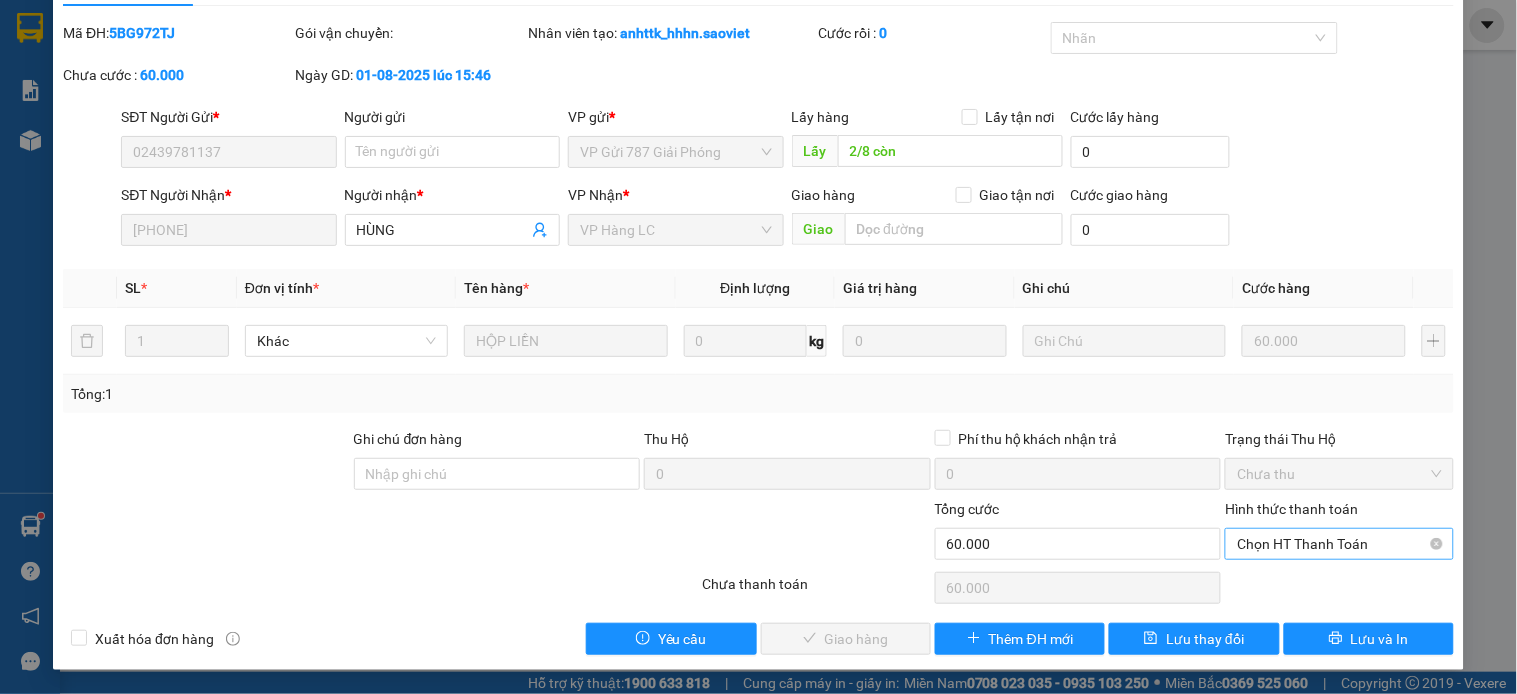 click on "Chọn HT Thanh Toán" at bounding box center (1339, 544) 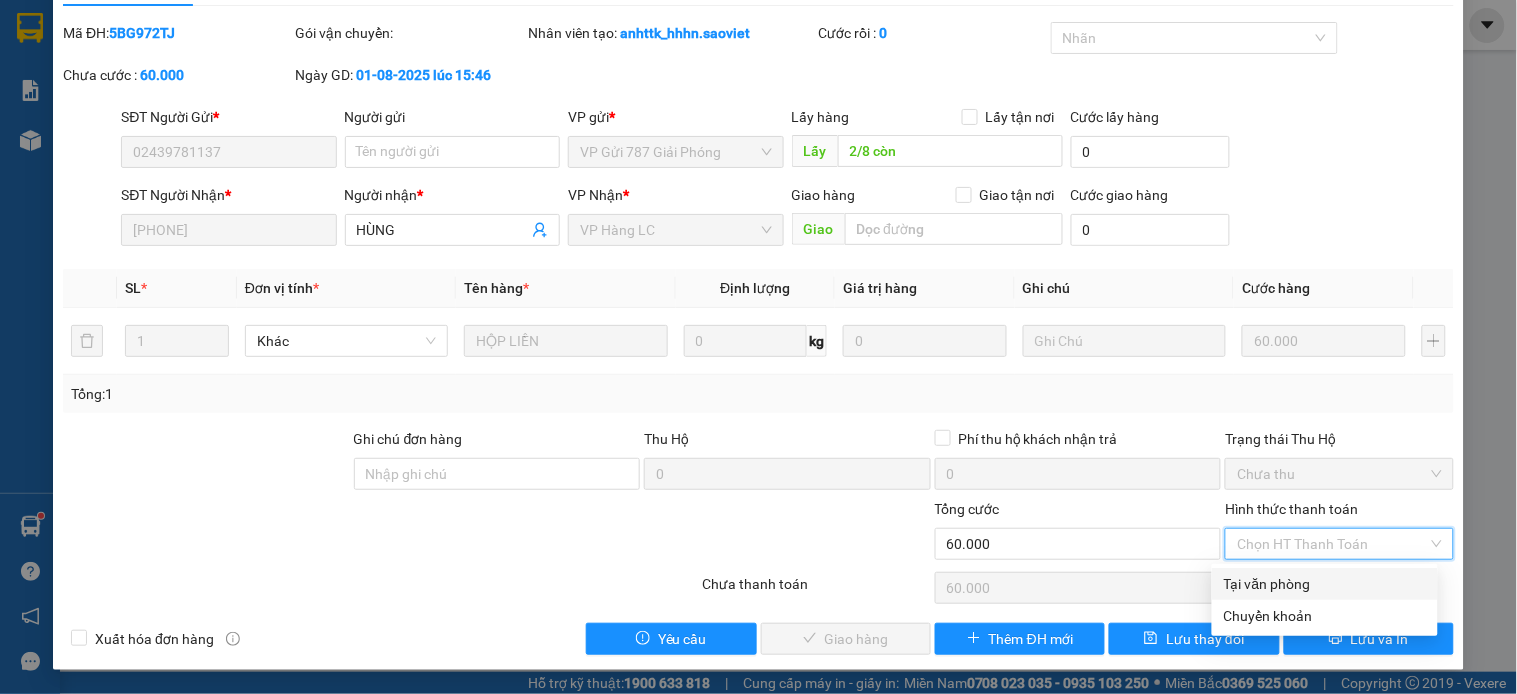 click on "Tại văn phòng" at bounding box center (1325, 584) 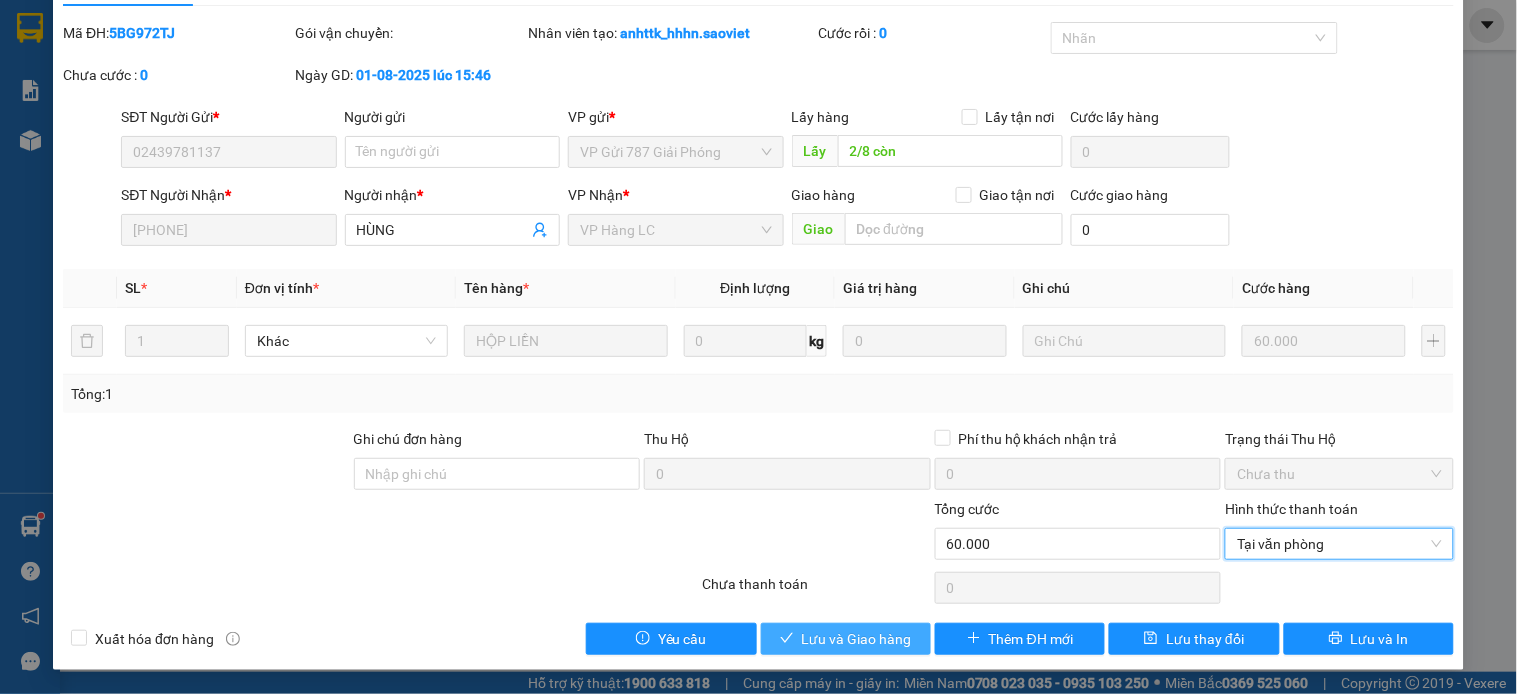 click on "Lưu và Giao hàng" at bounding box center (846, 639) 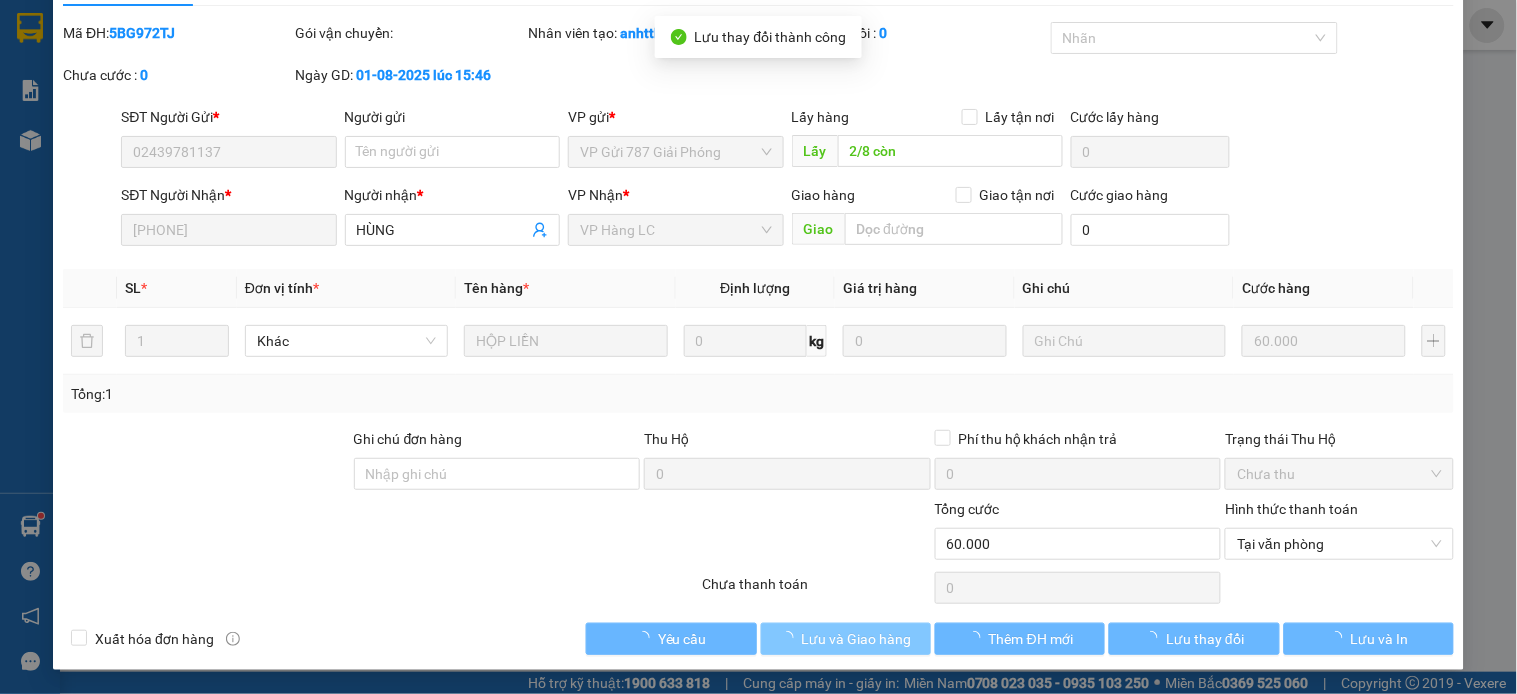 scroll, scrollTop: 0, scrollLeft: 0, axis: both 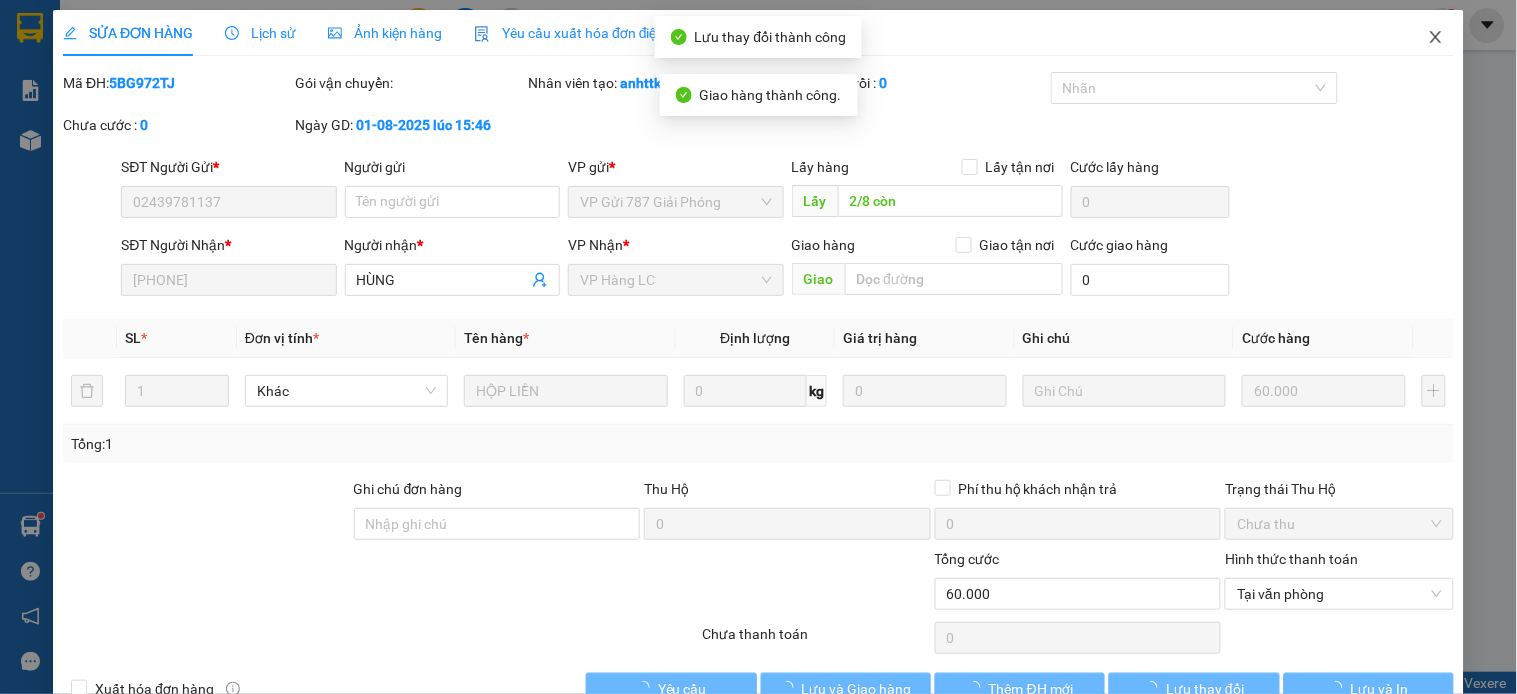 click at bounding box center [1436, 38] 